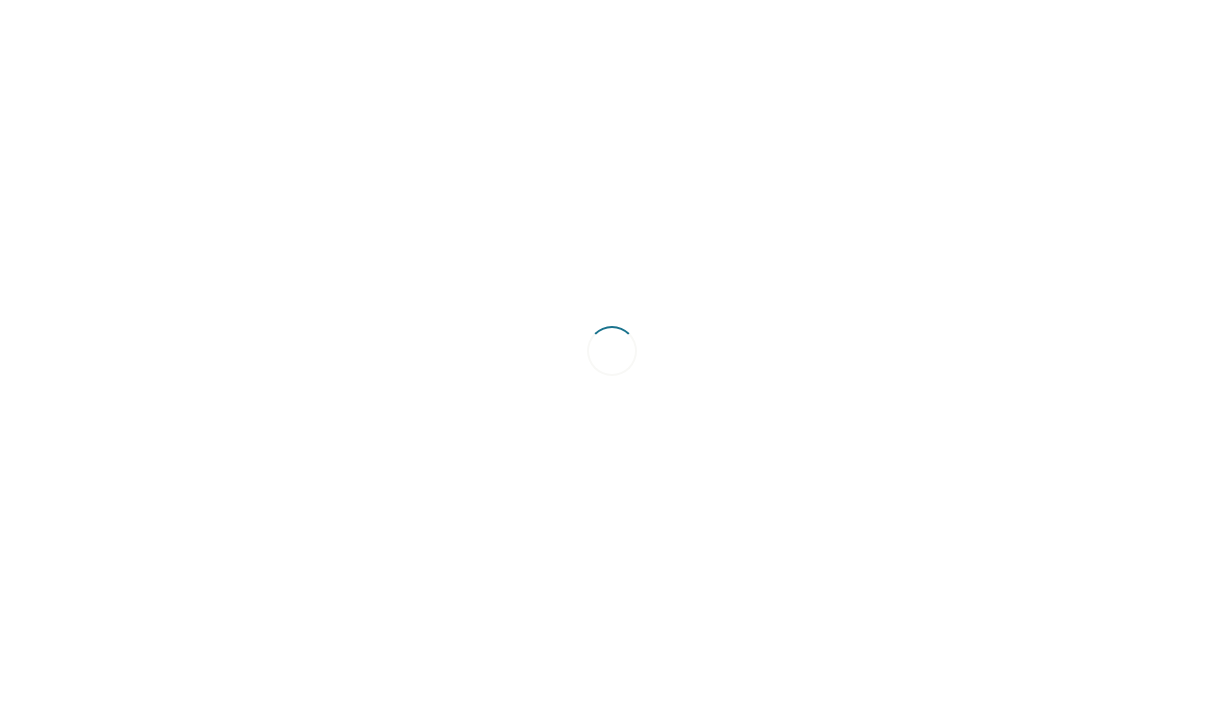 scroll, scrollTop: 0, scrollLeft: 0, axis: both 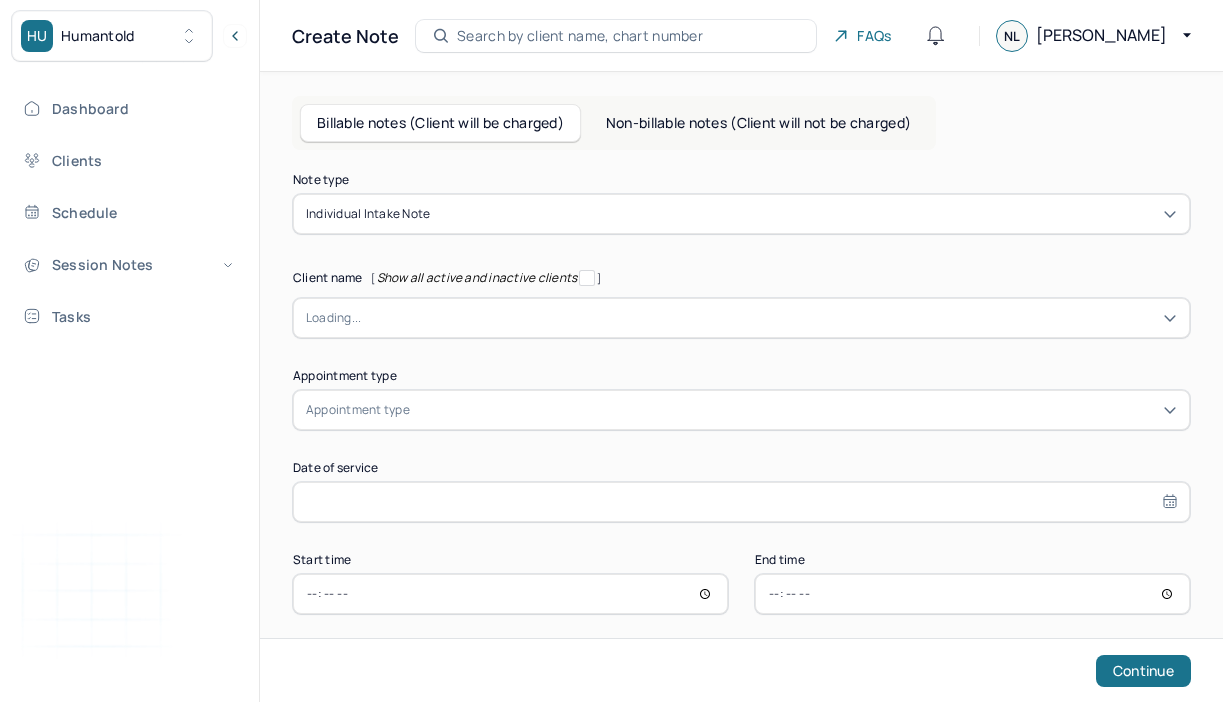 click on "Search by client name, chart number" at bounding box center [580, 36] 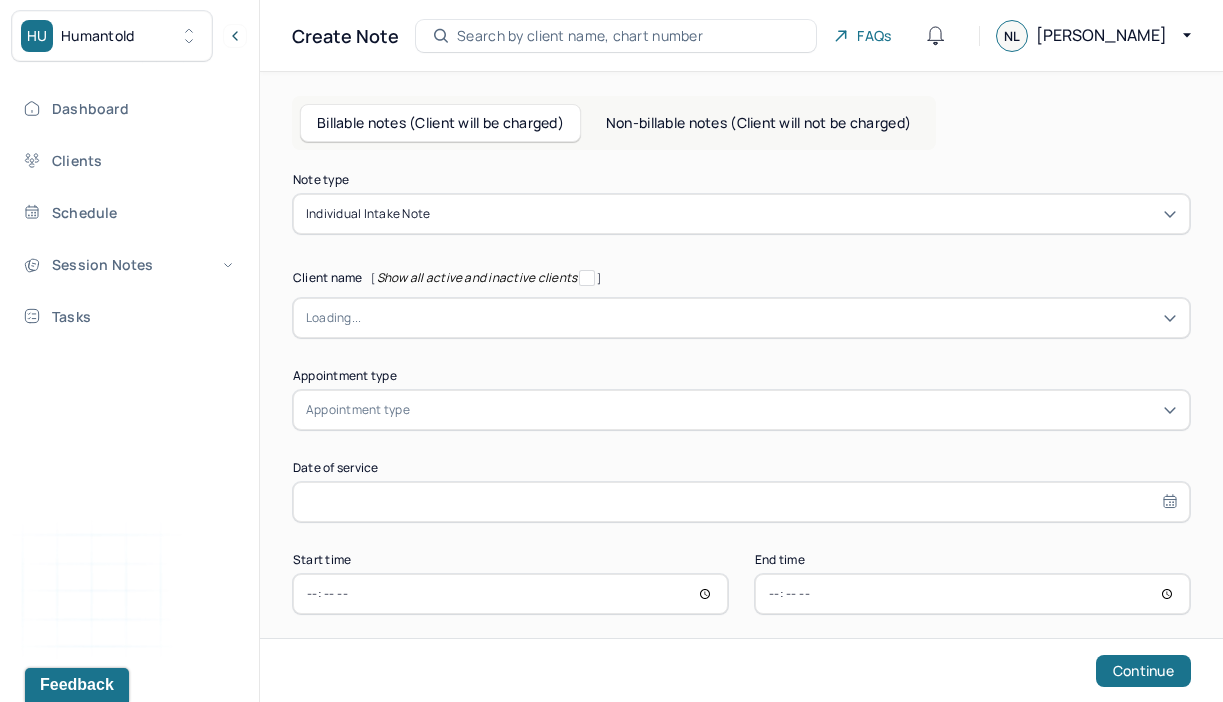 scroll, scrollTop: 0, scrollLeft: 0, axis: both 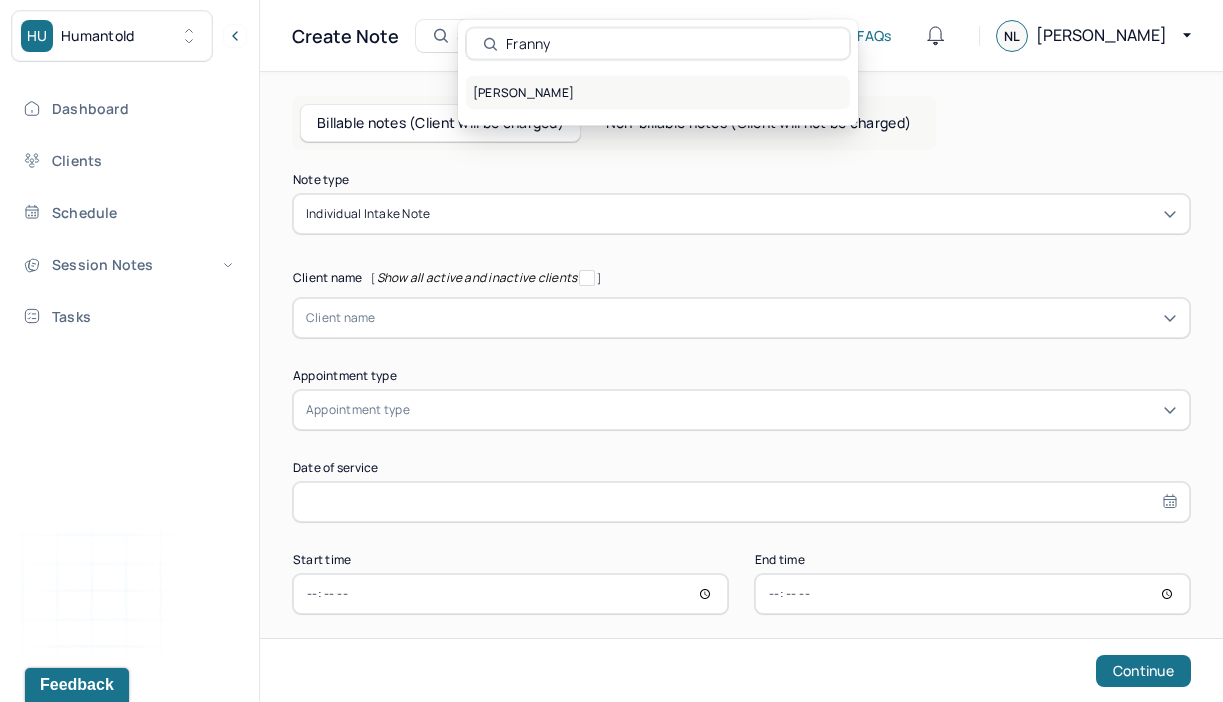 type on "Franny" 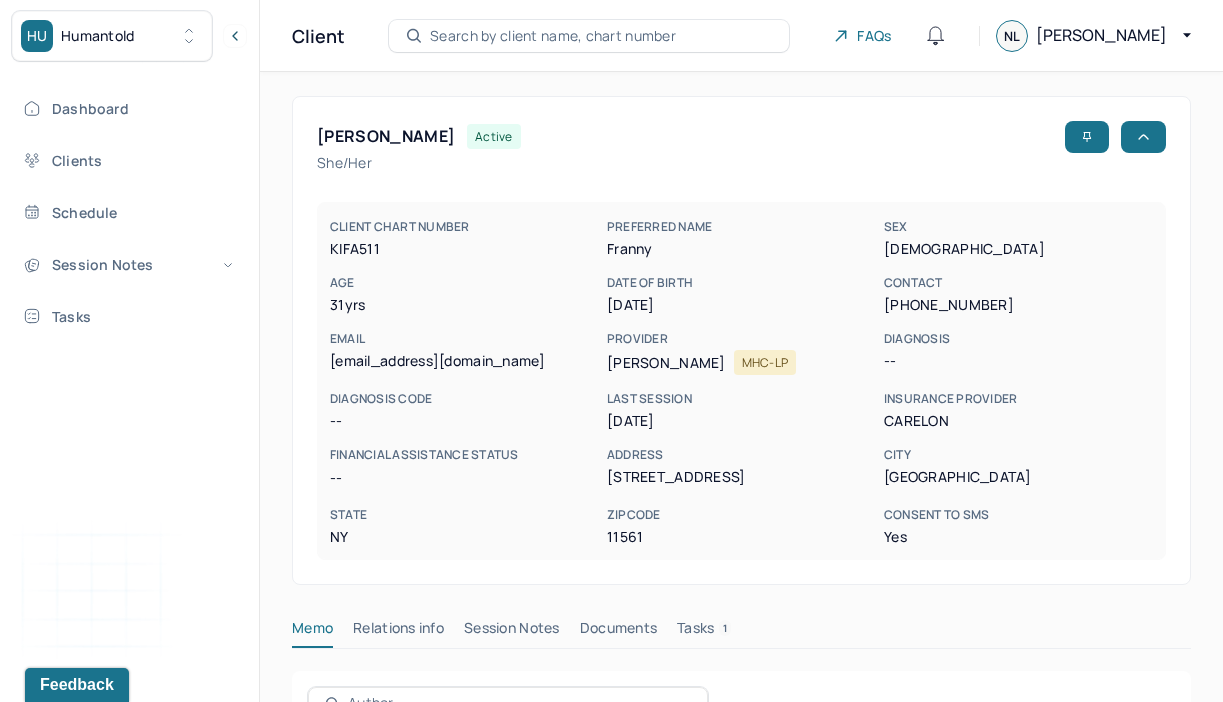 scroll, scrollTop: 212, scrollLeft: 0, axis: vertical 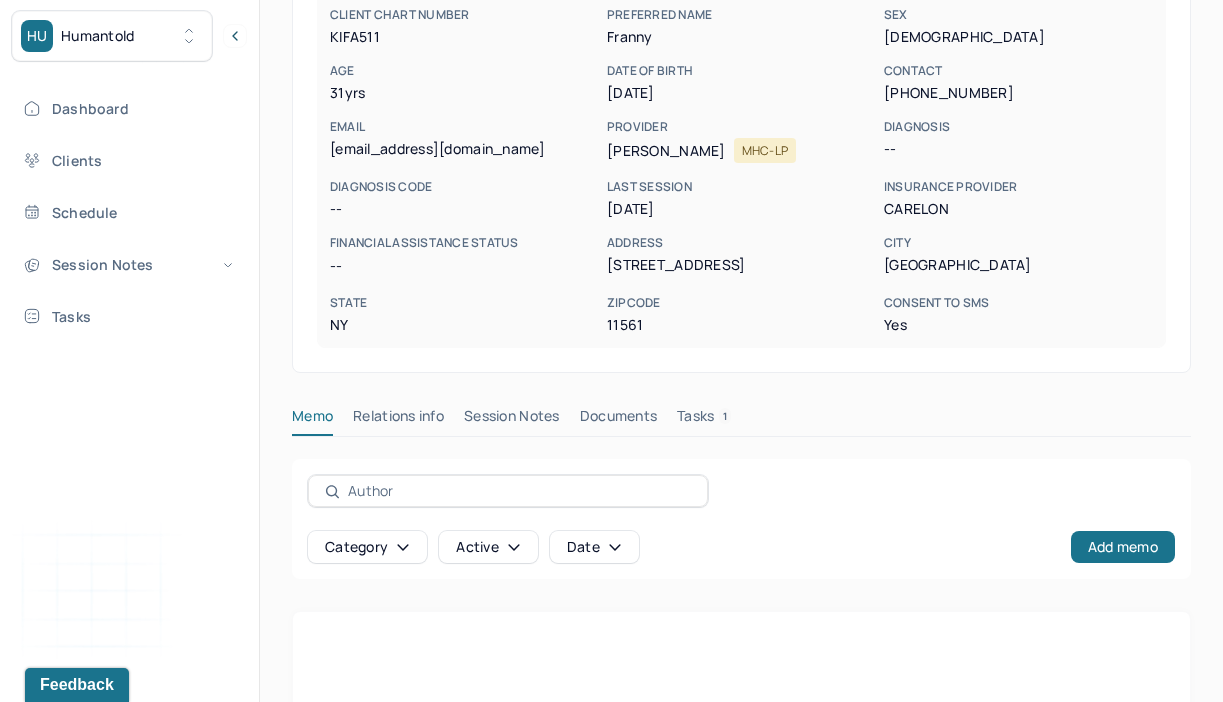 click on "Session Notes" at bounding box center (512, 420) 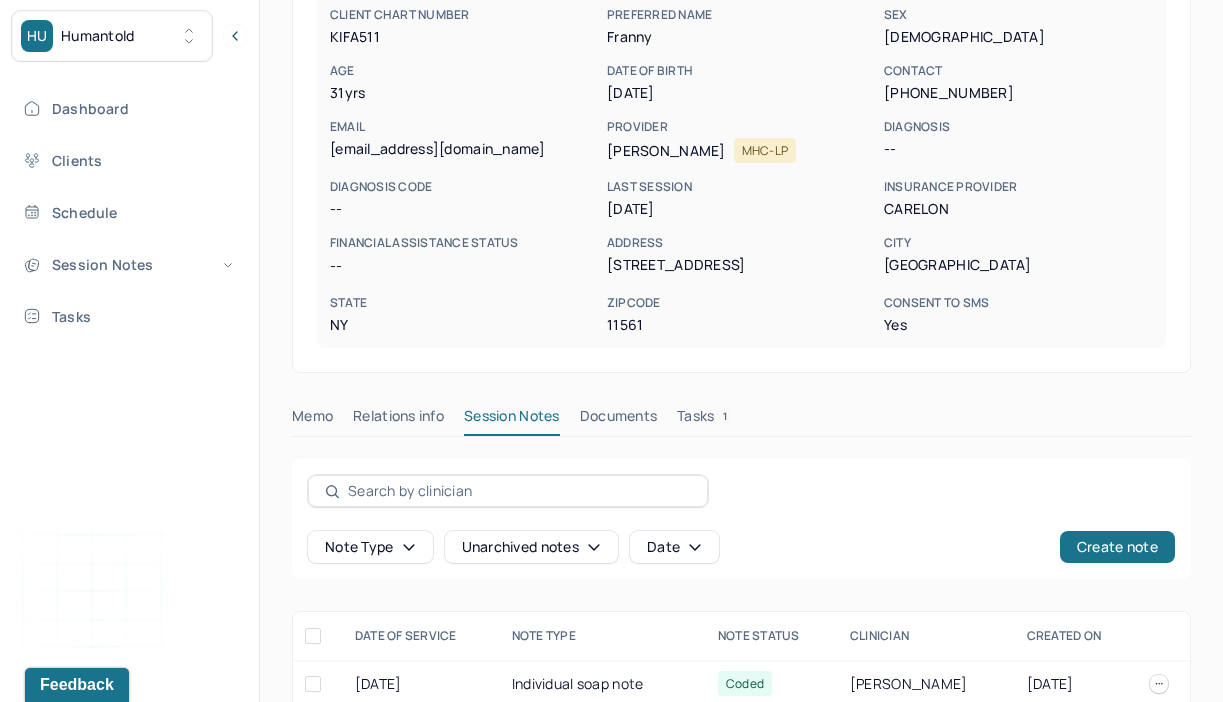 scroll, scrollTop: 342, scrollLeft: 0, axis: vertical 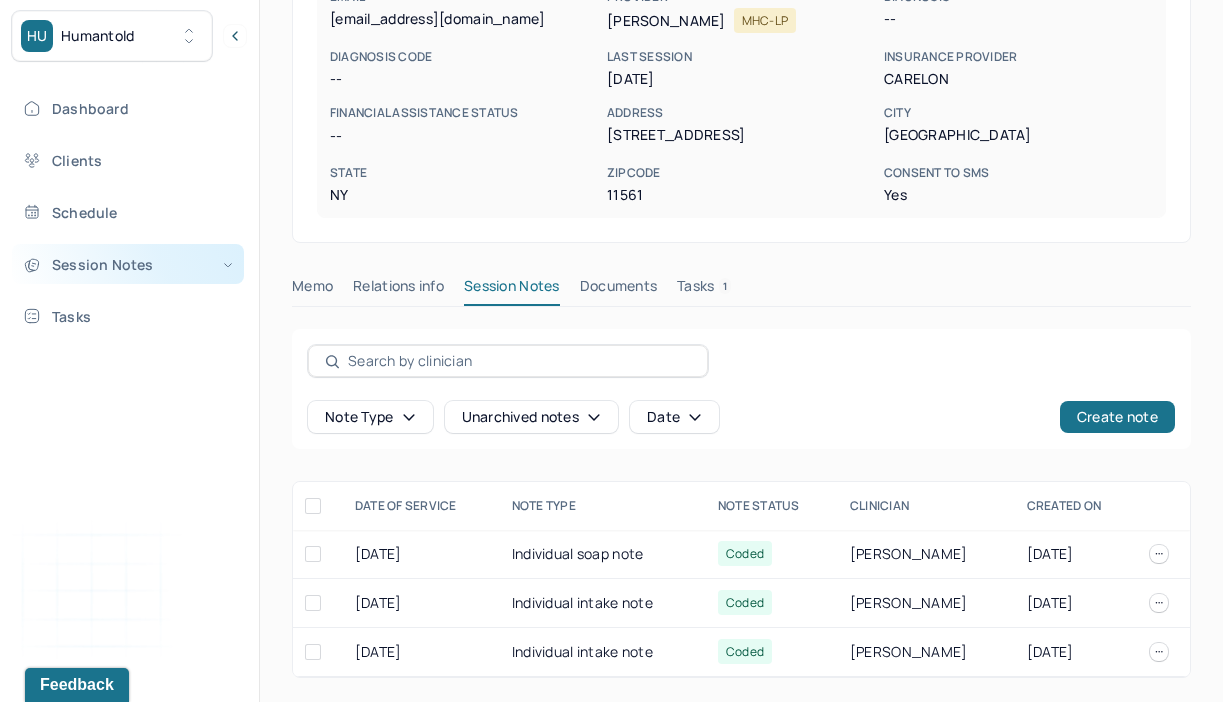 click on "Session Notes" at bounding box center [128, 264] 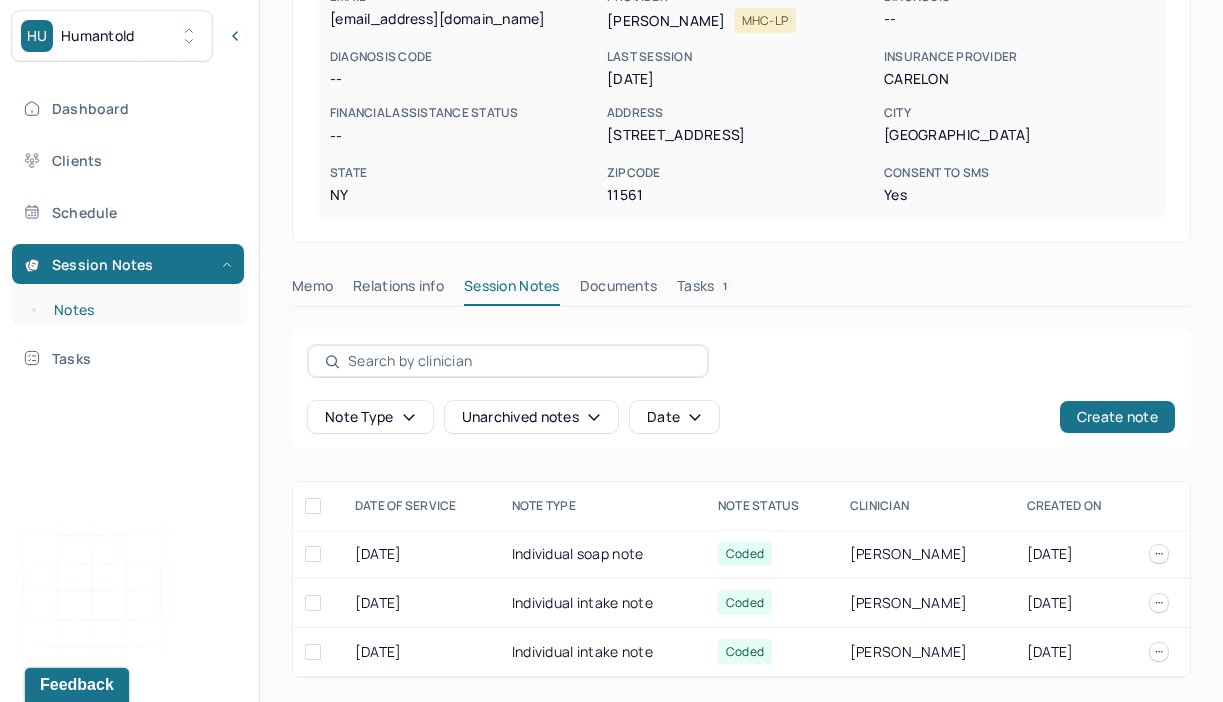 click on "Notes" at bounding box center [139, 310] 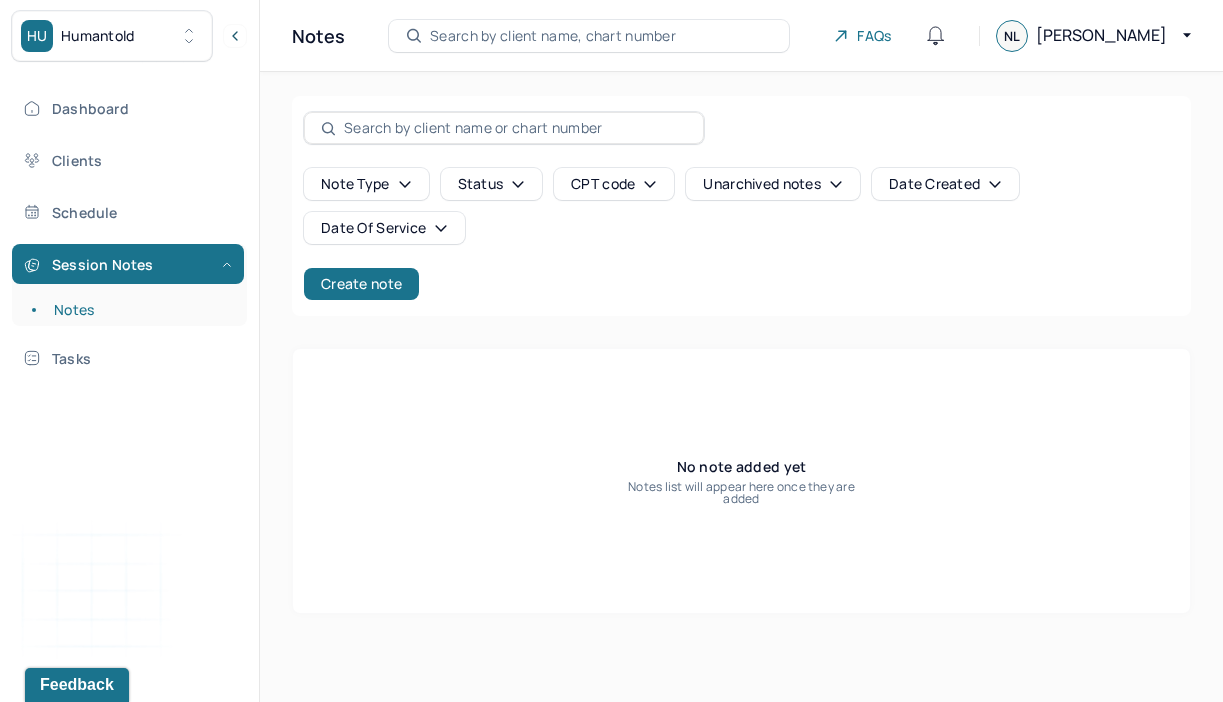 scroll, scrollTop: 0, scrollLeft: 0, axis: both 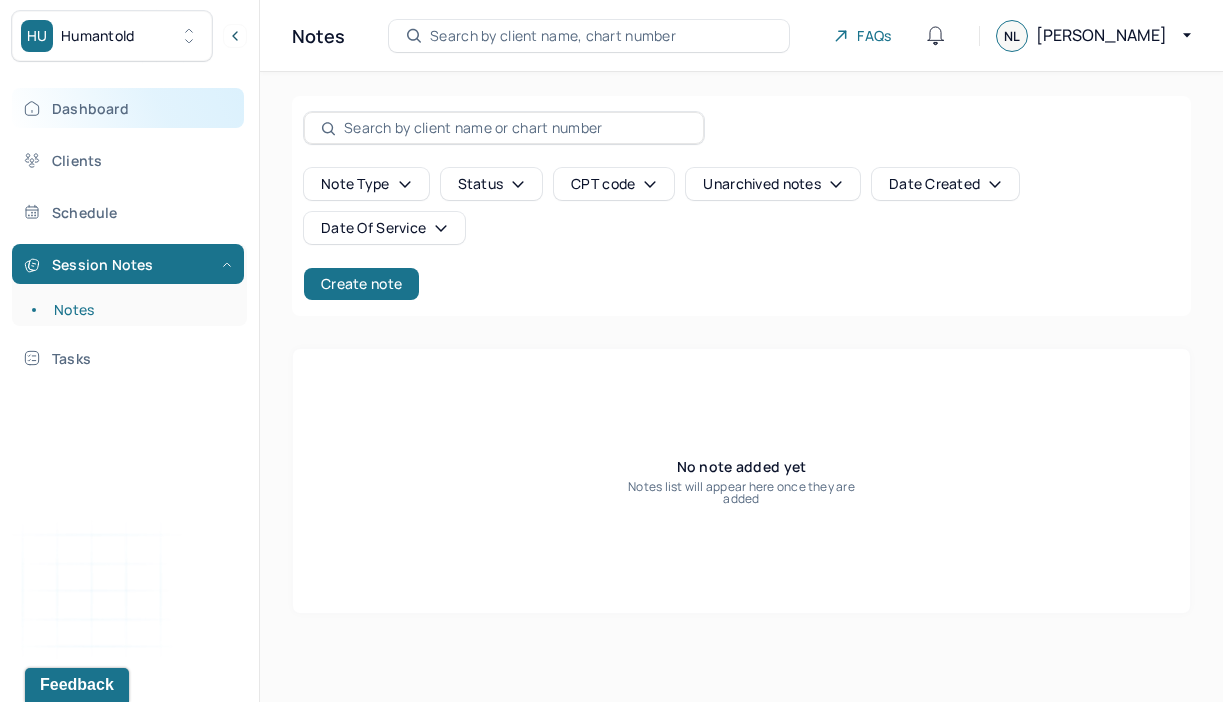 click on "Dashboard" at bounding box center [128, 108] 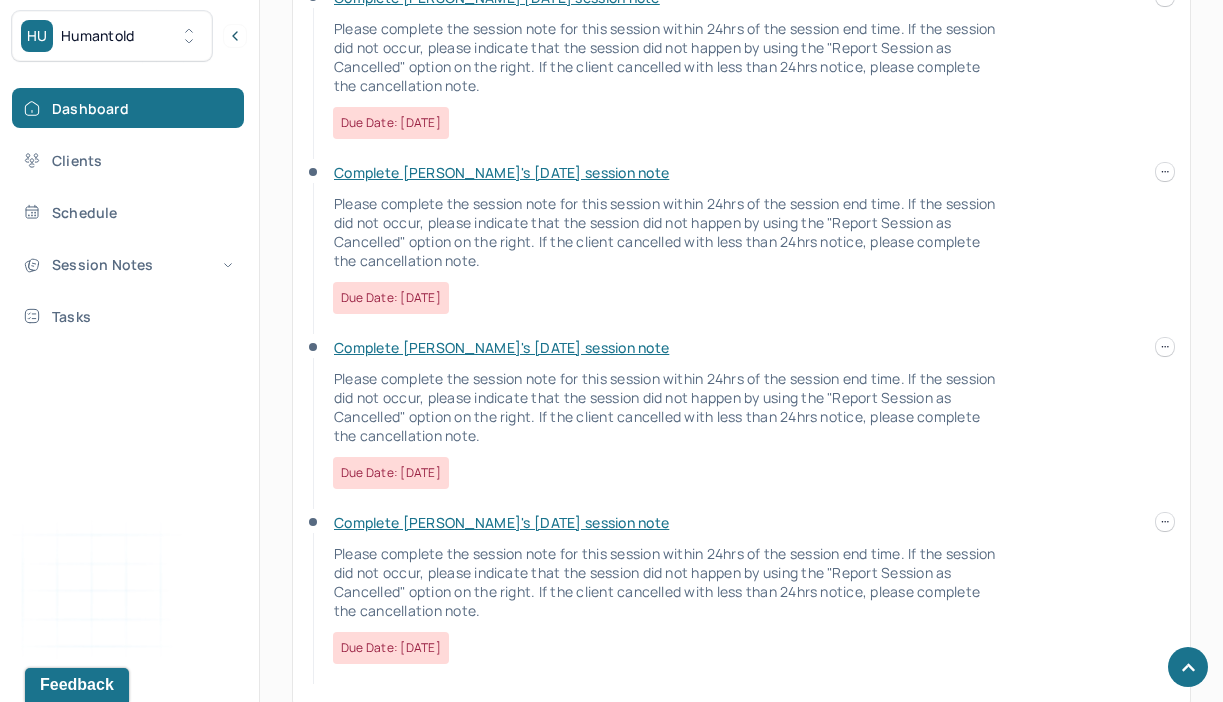 scroll, scrollTop: 1262, scrollLeft: 0, axis: vertical 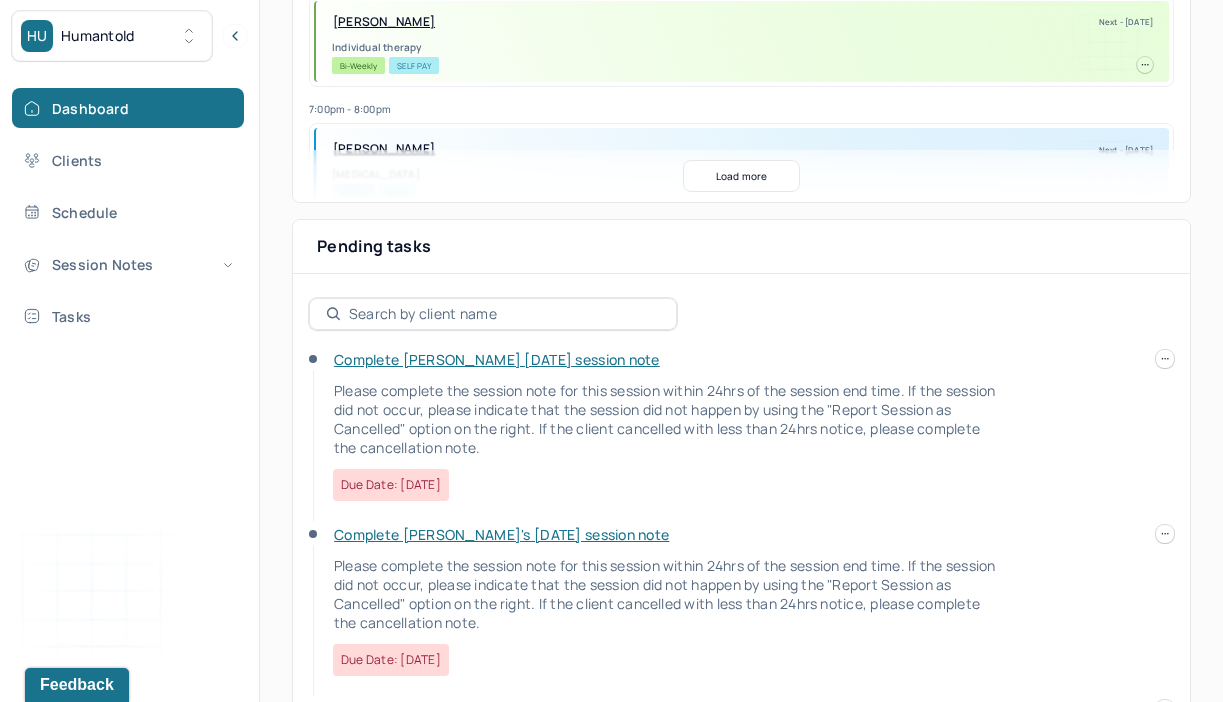 click 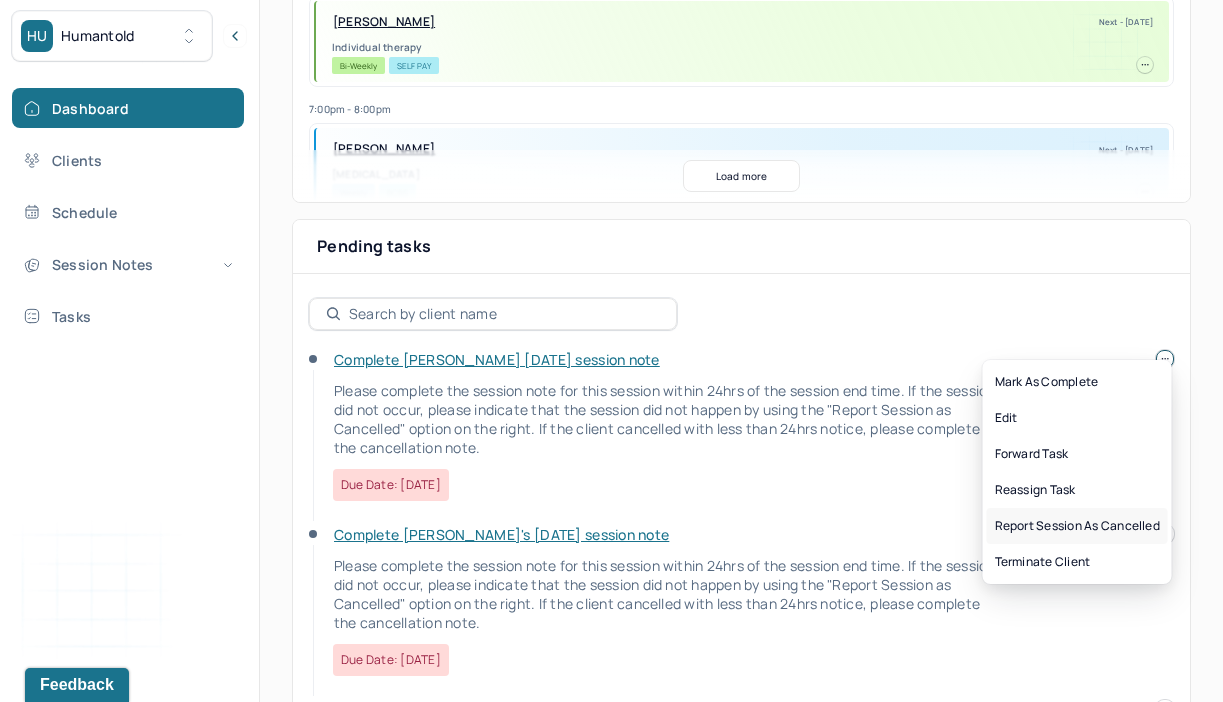click on "Report session as cancelled" at bounding box center (1077, 526) 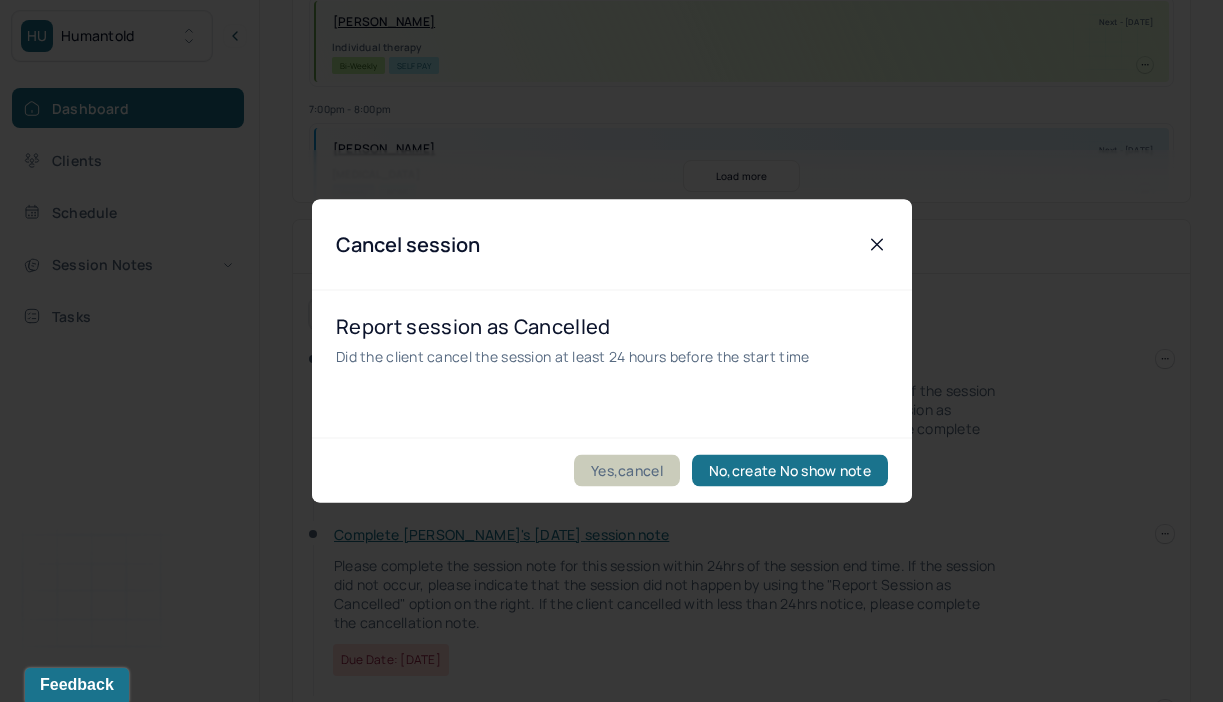 click on "Yes,cancel" at bounding box center [627, 471] 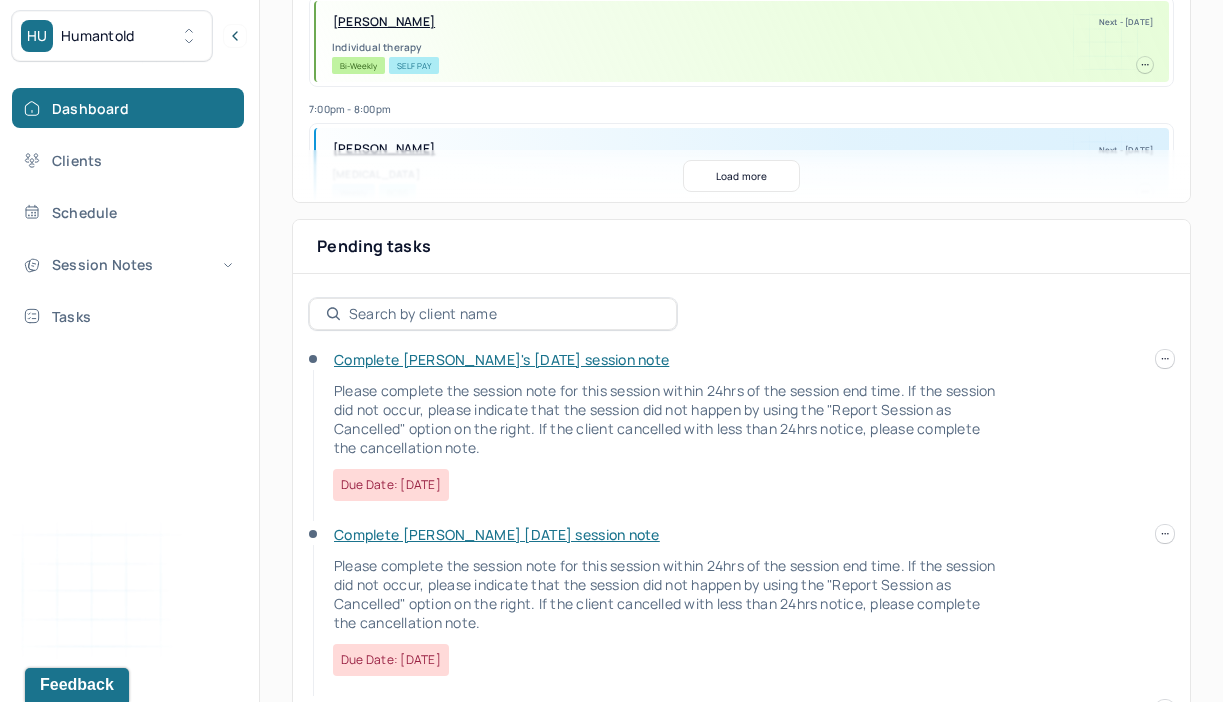 click at bounding box center (1165, 359) 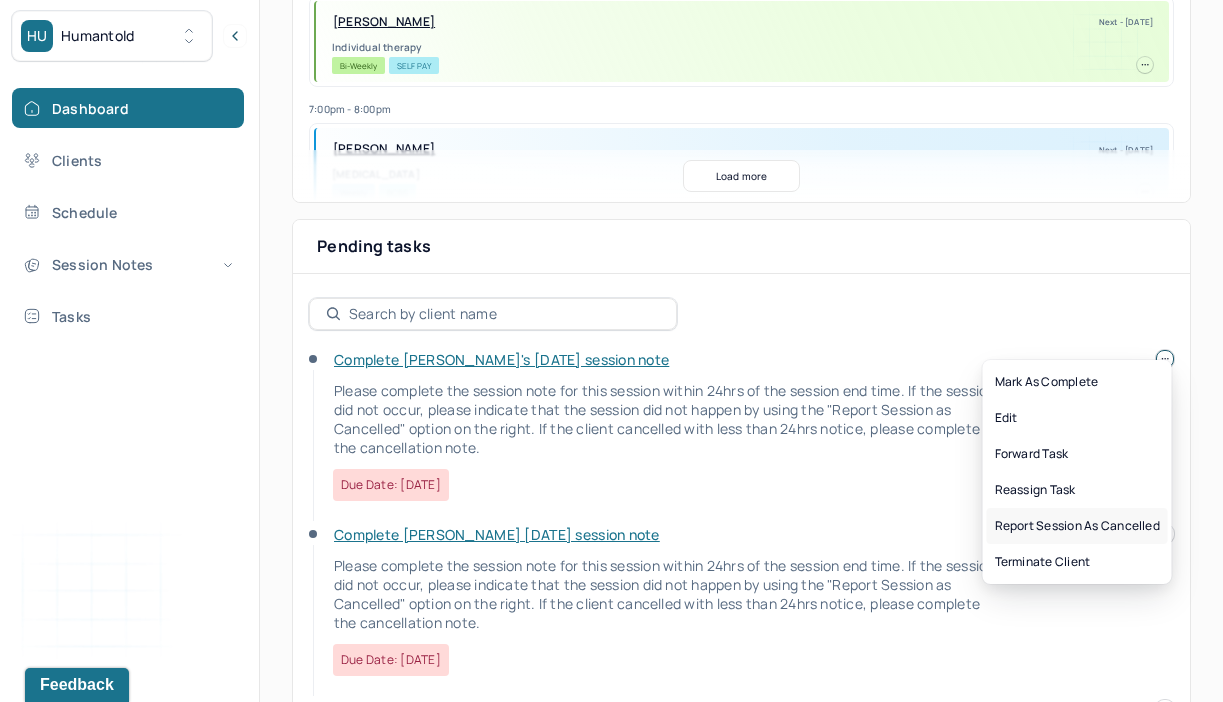 click on "Report session as cancelled" at bounding box center (1077, 526) 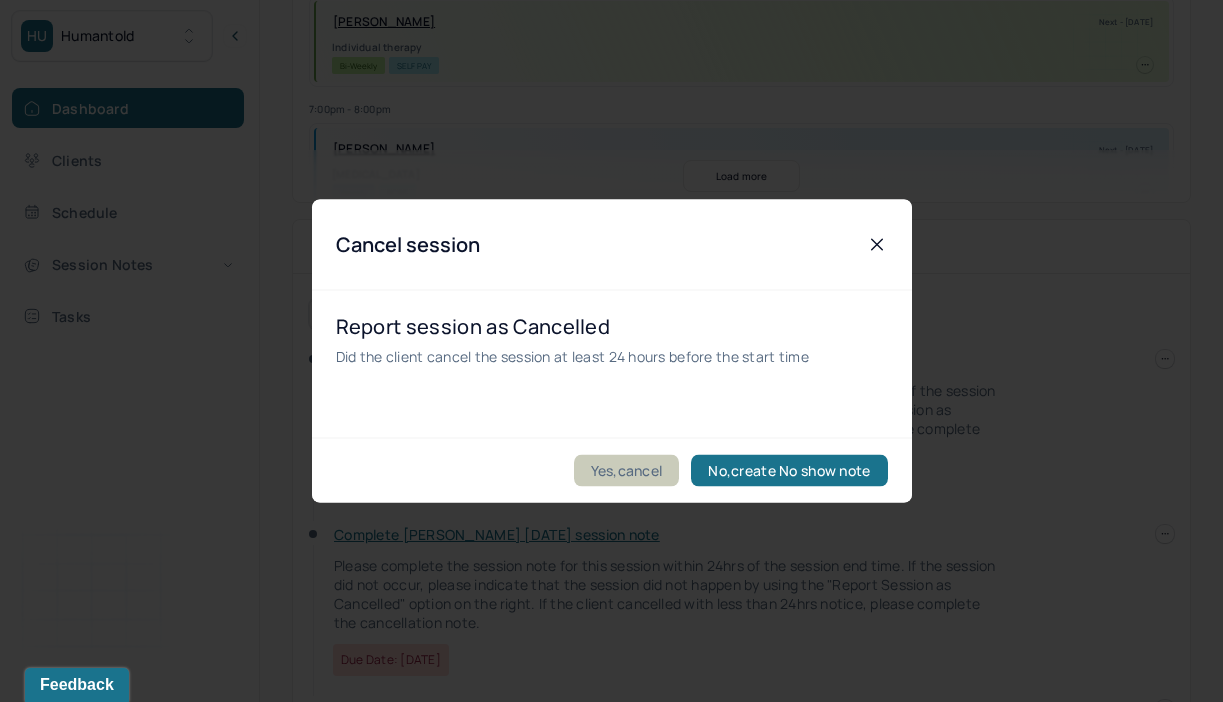 click on "Yes,cancel" at bounding box center (627, 471) 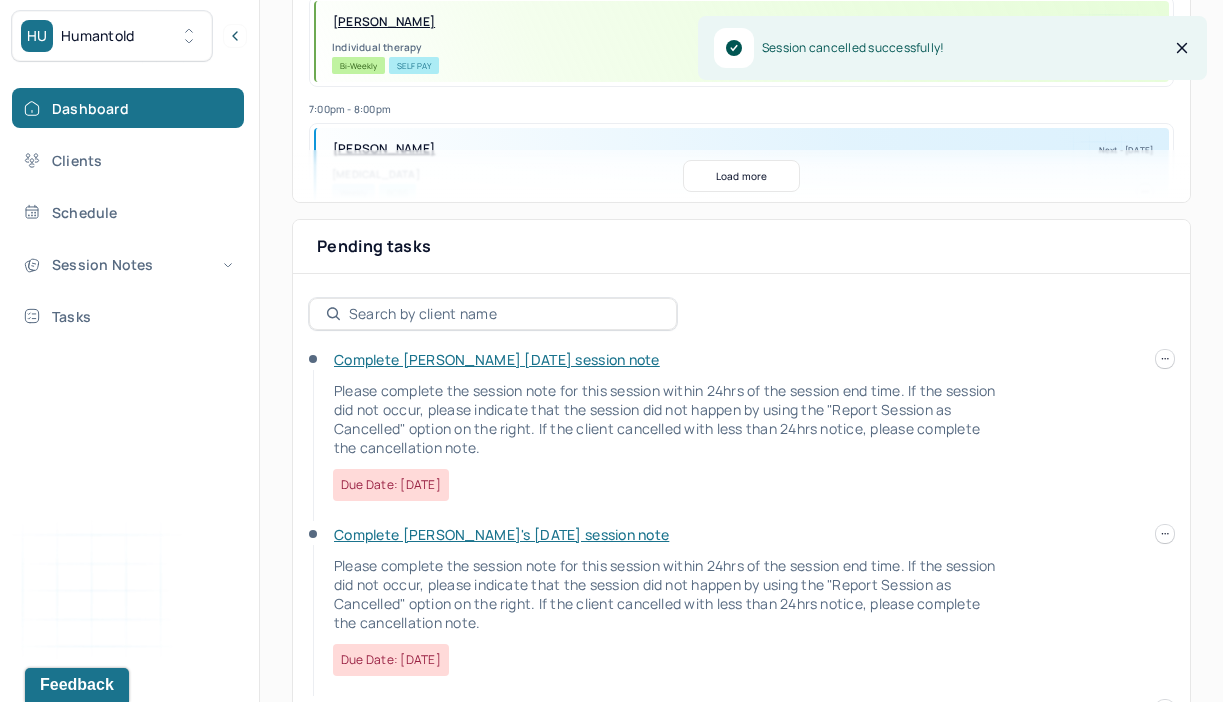 click at bounding box center [1165, 359] 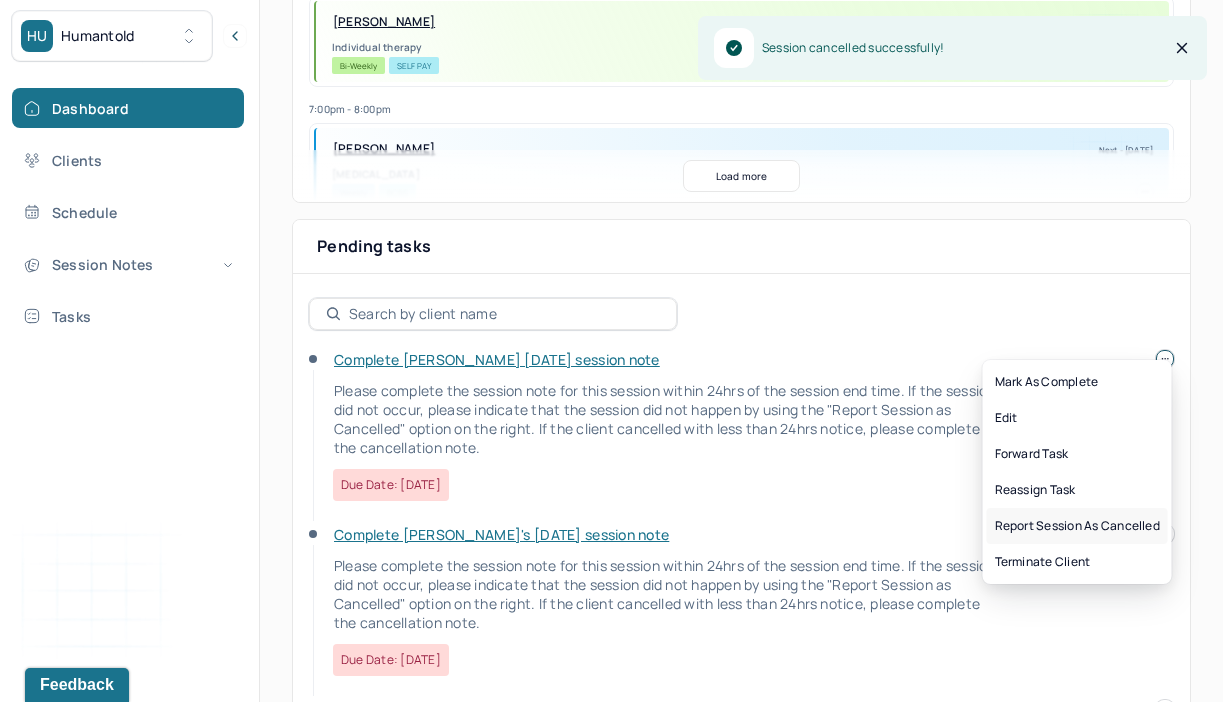 click on "Report session as cancelled" at bounding box center [1077, 526] 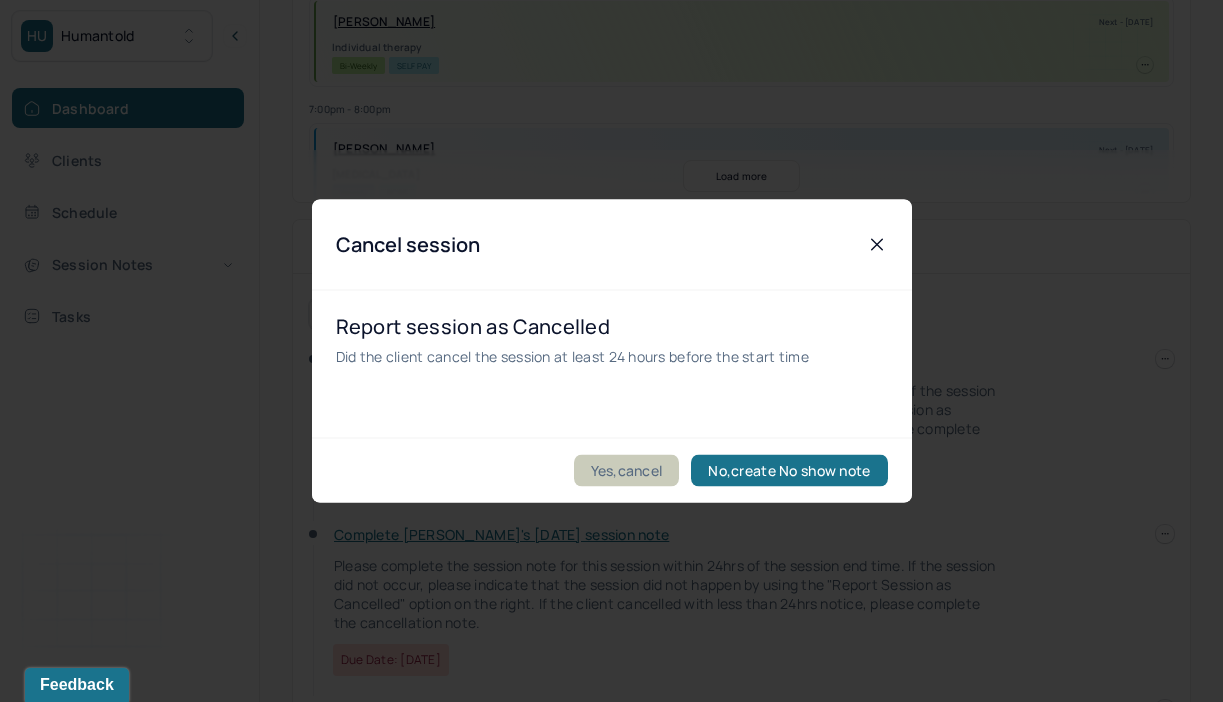 click on "Yes,cancel" at bounding box center [627, 471] 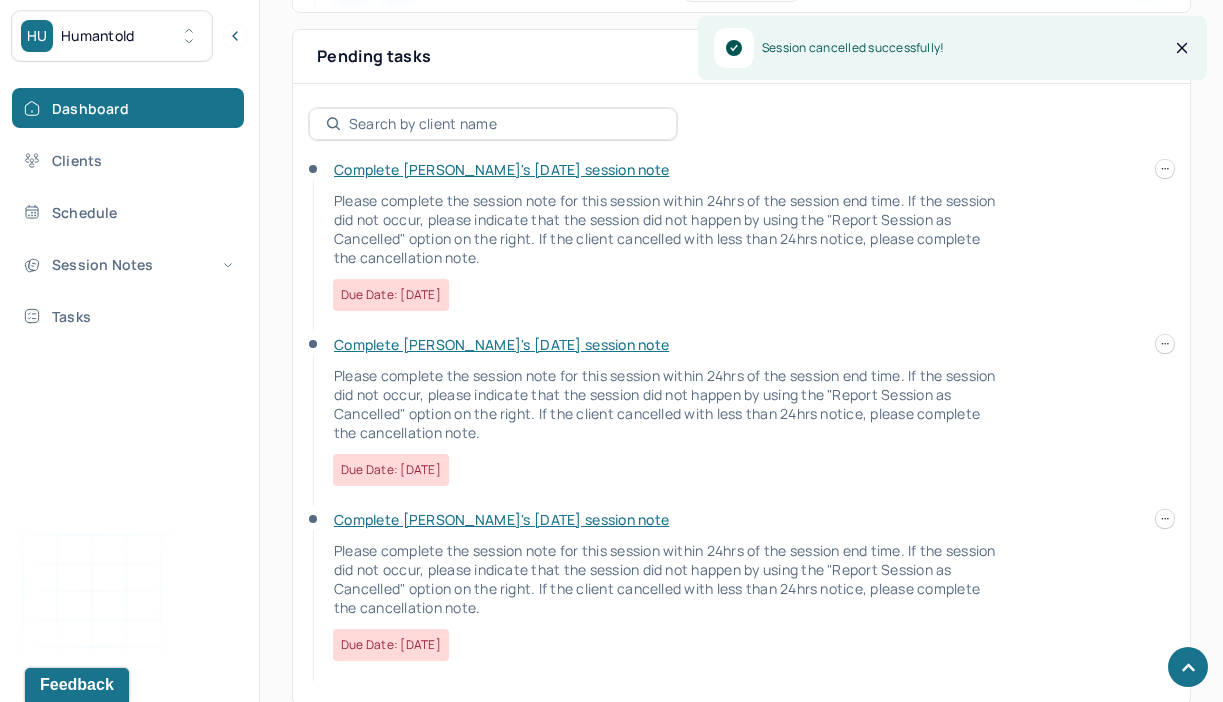 scroll, scrollTop: 737, scrollLeft: 0, axis: vertical 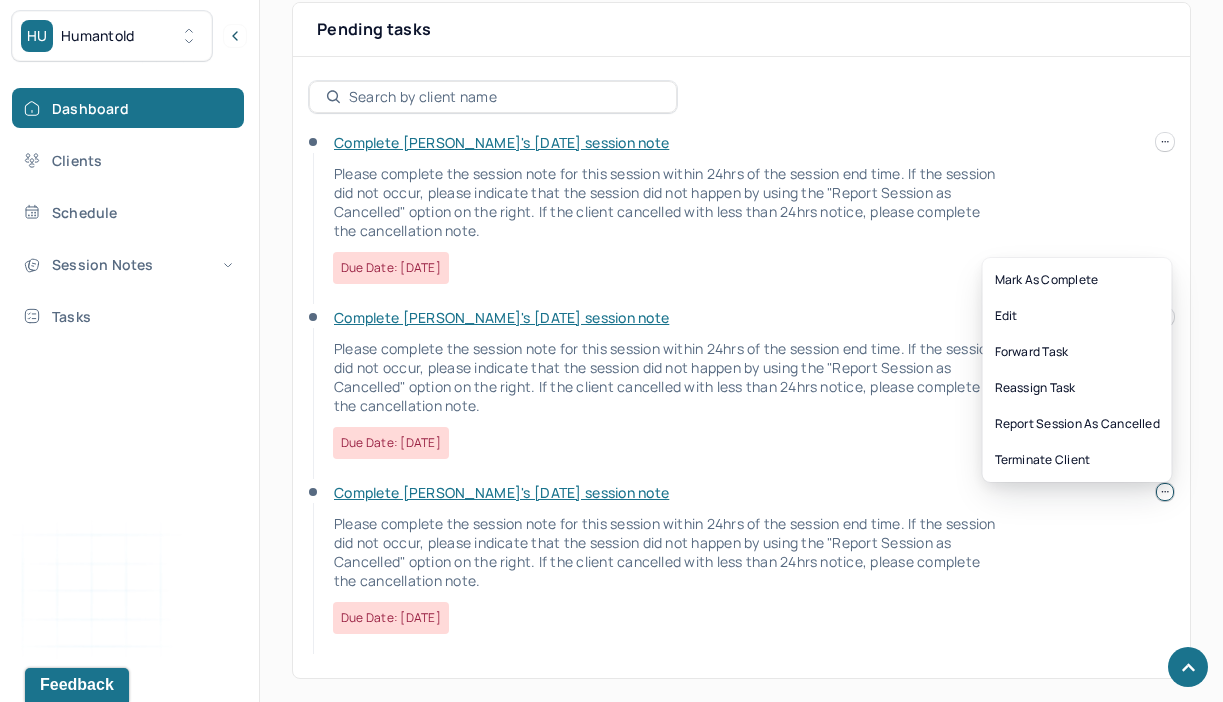 click at bounding box center (1165, 492) 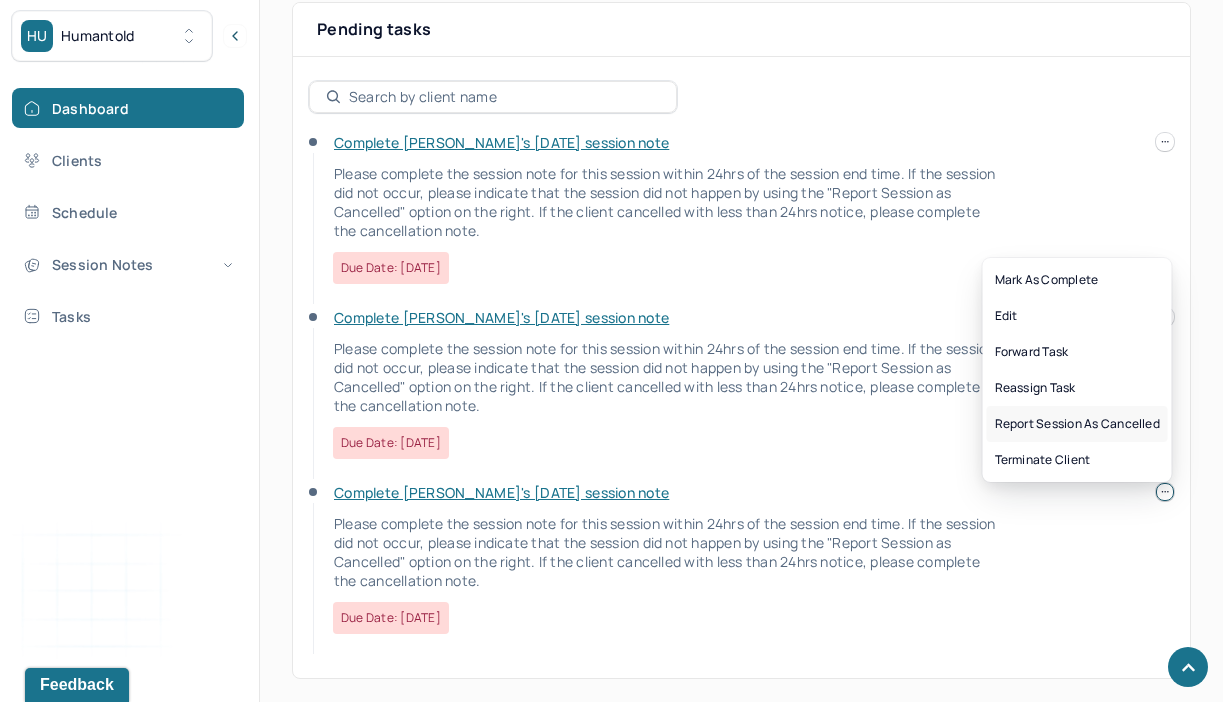click on "Report session as cancelled" at bounding box center [1077, 424] 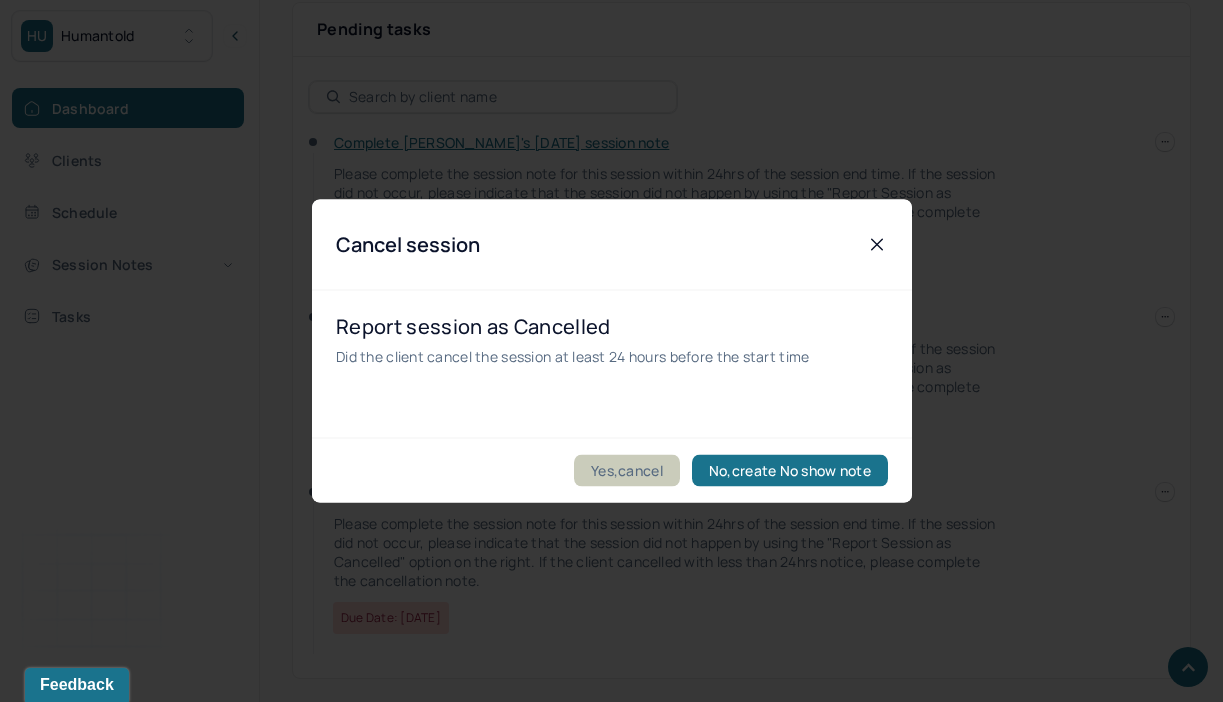 click on "Yes,cancel" at bounding box center (627, 471) 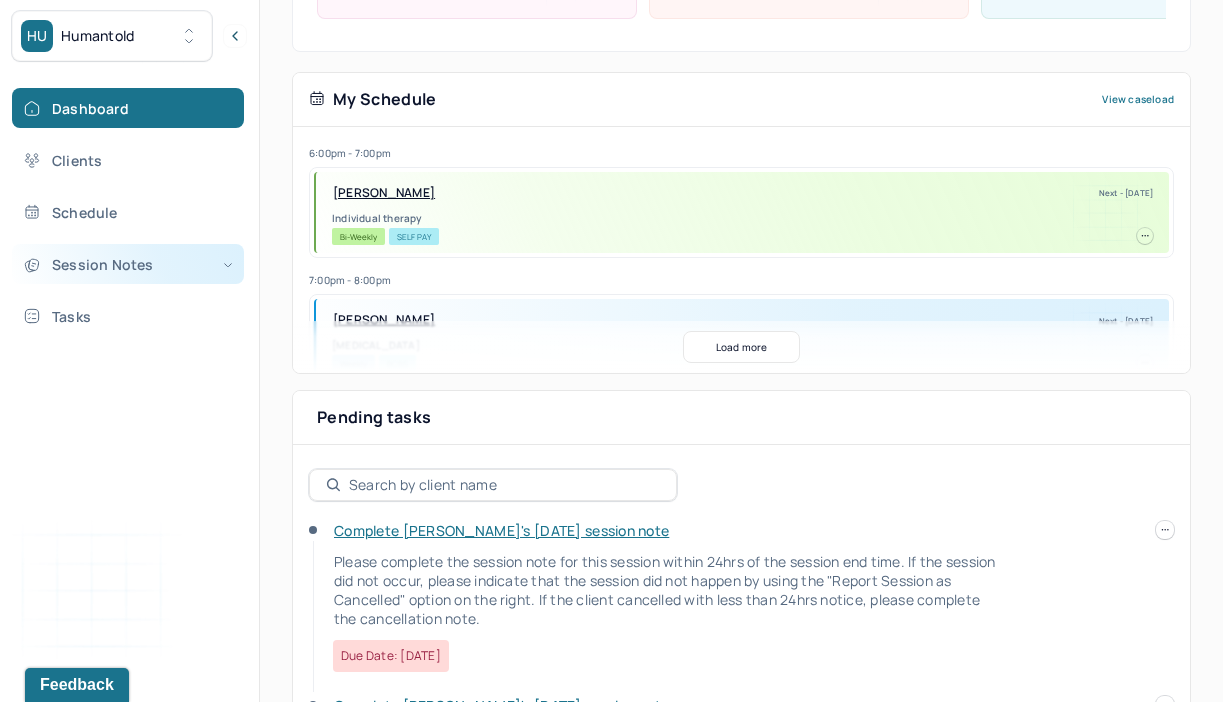 scroll, scrollTop: 335, scrollLeft: 0, axis: vertical 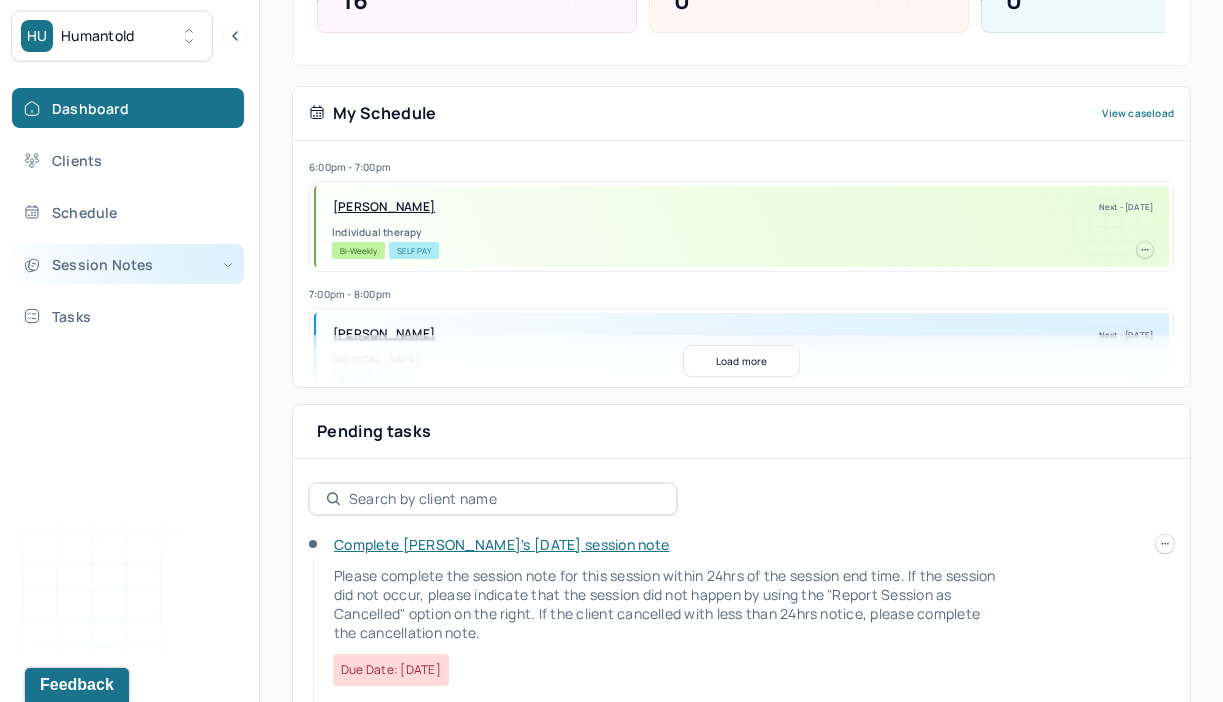 click on "Session Notes" at bounding box center [128, 264] 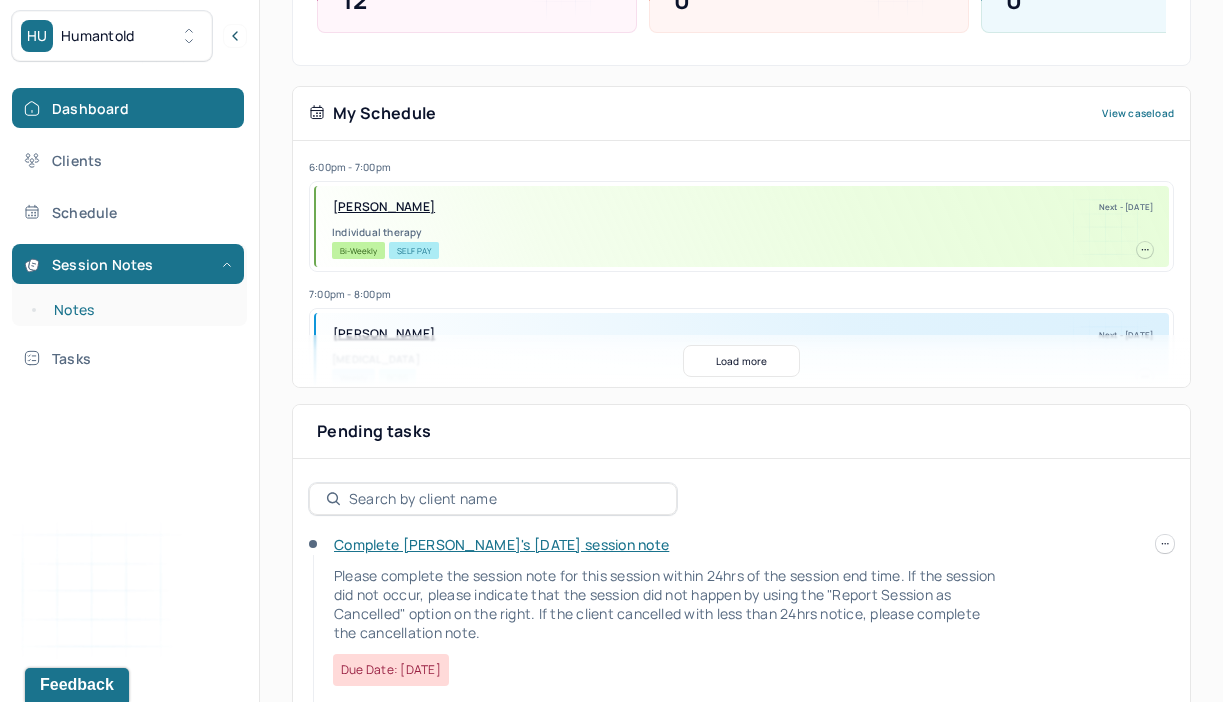 click on "Notes" at bounding box center [139, 310] 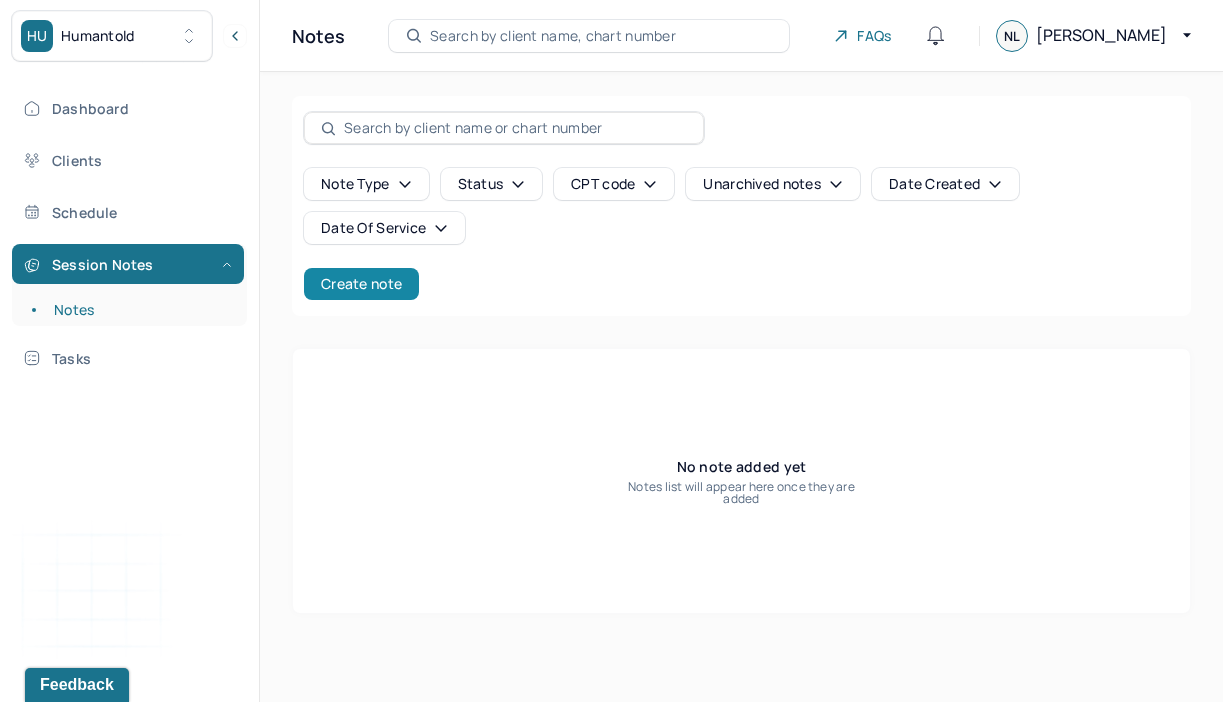 click on "Create note" at bounding box center (361, 284) 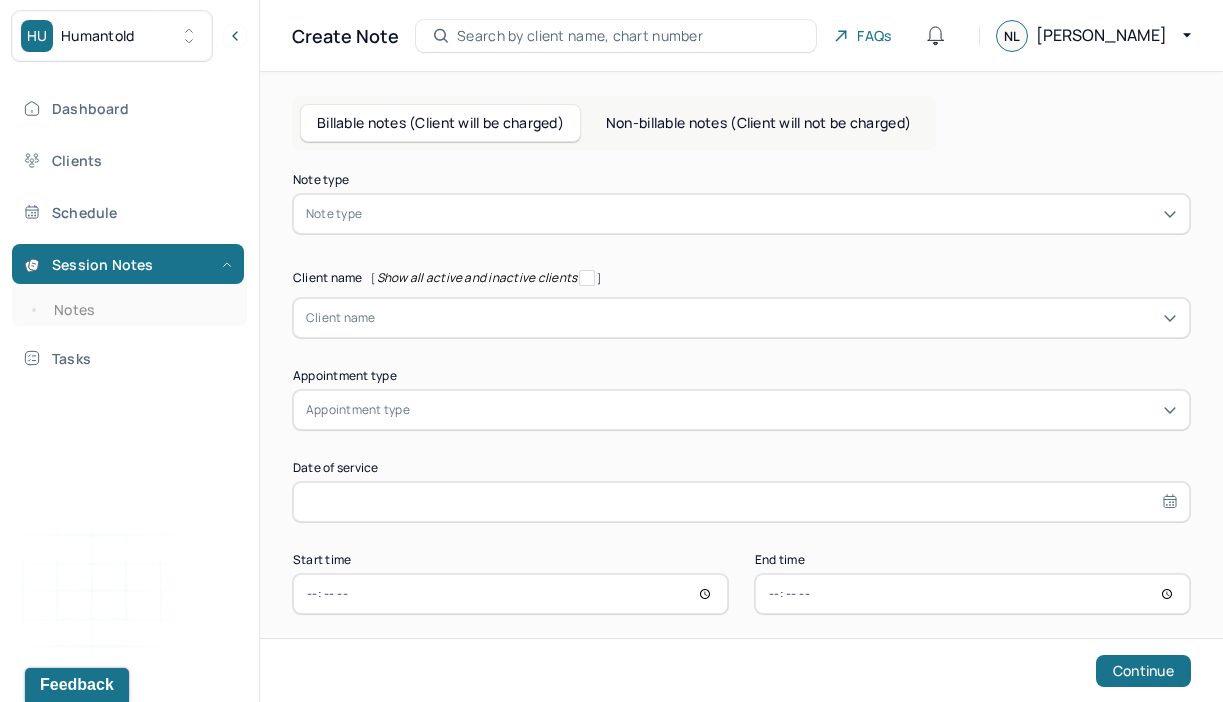 click at bounding box center [771, 214] 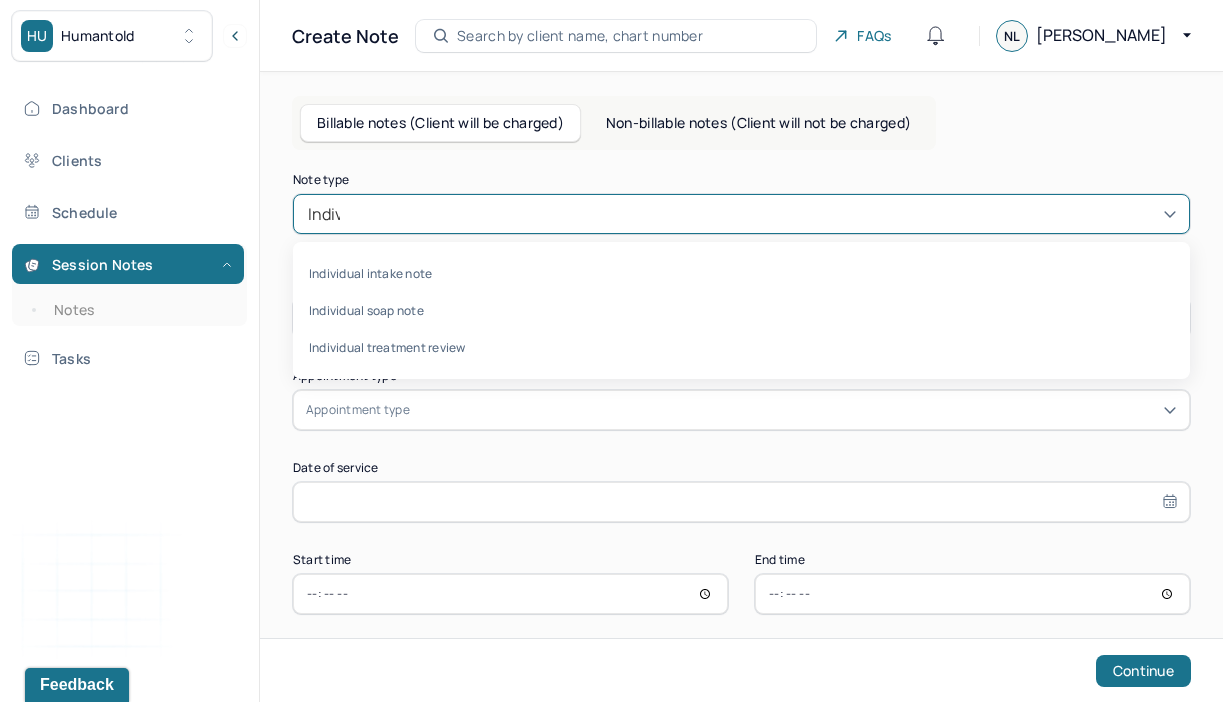 type on "Indivi" 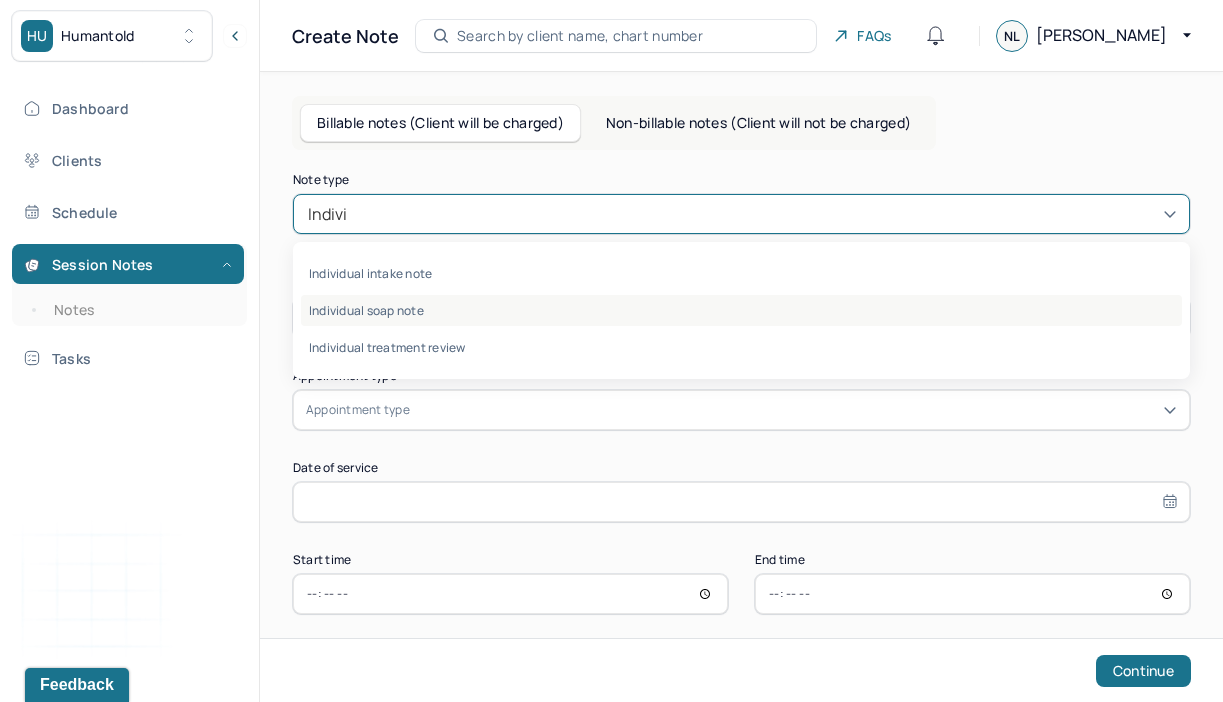 click on "Individual soap note" at bounding box center [741, 310] 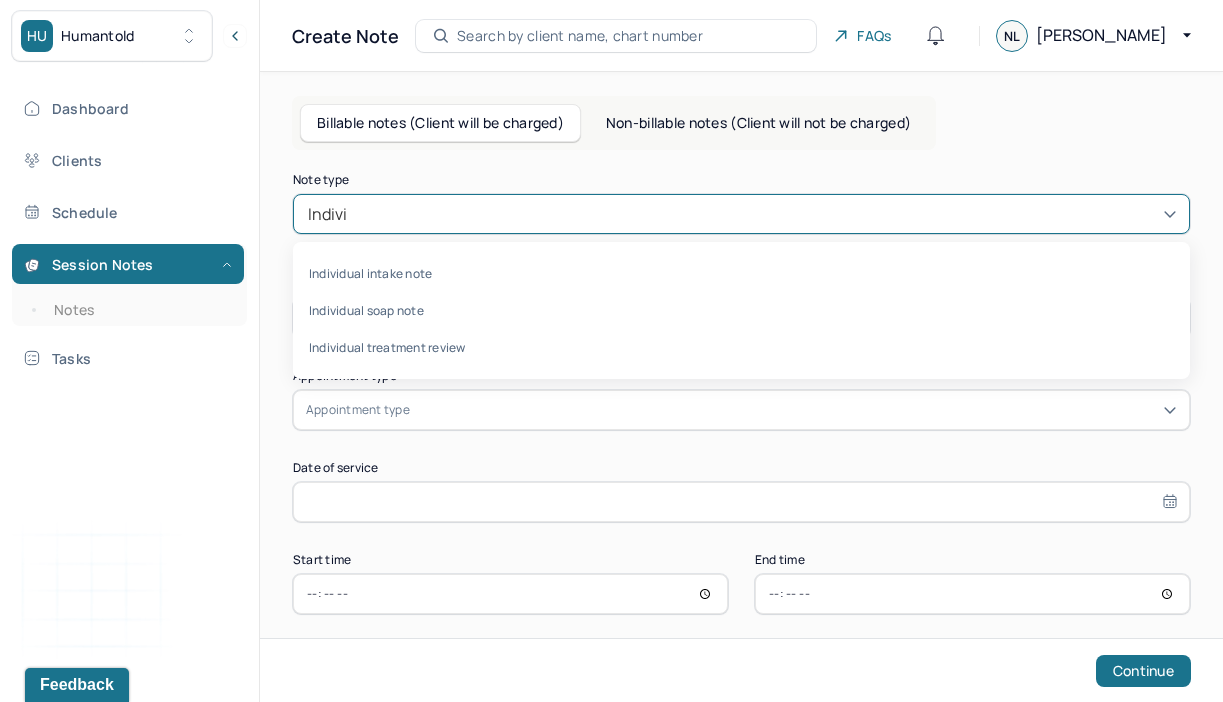 type 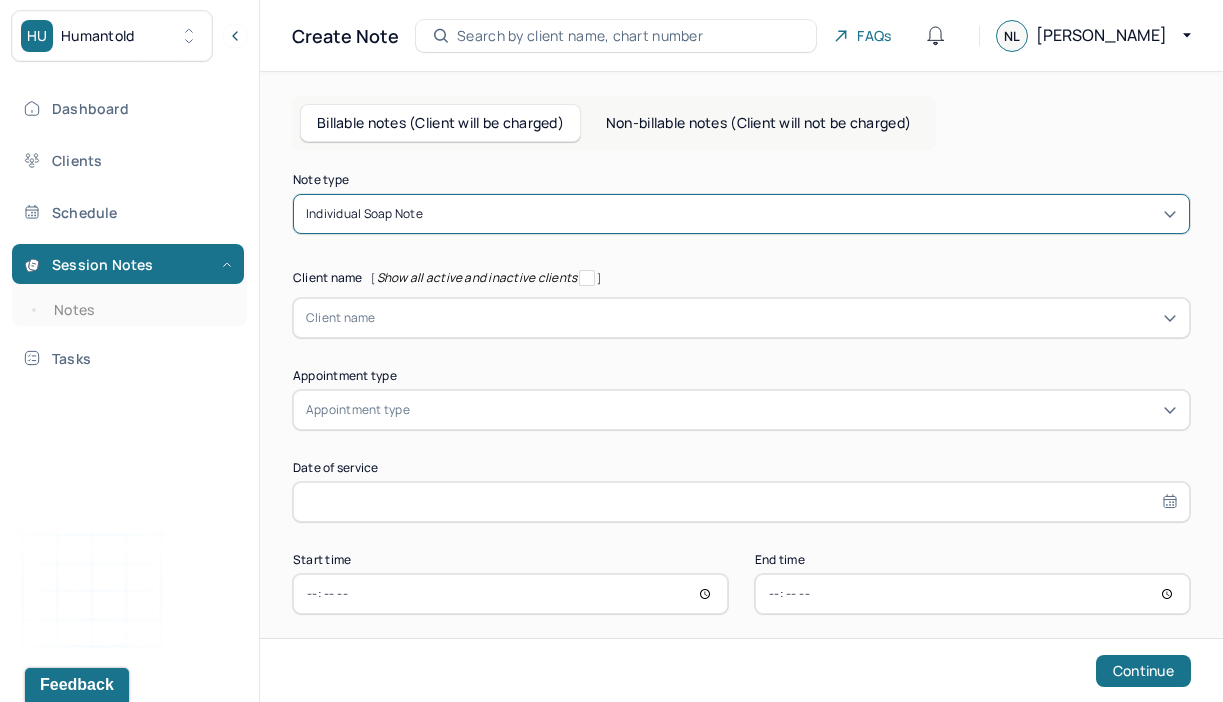 click at bounding box center (776, 318) 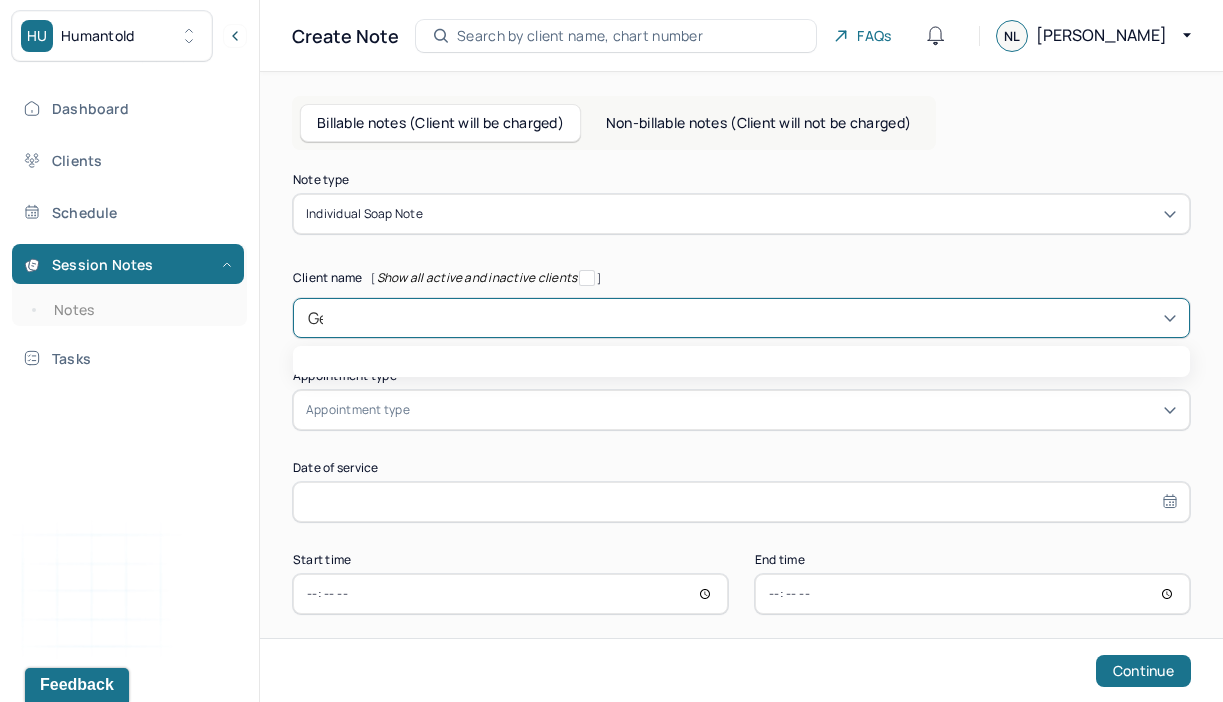 type on "Gen" 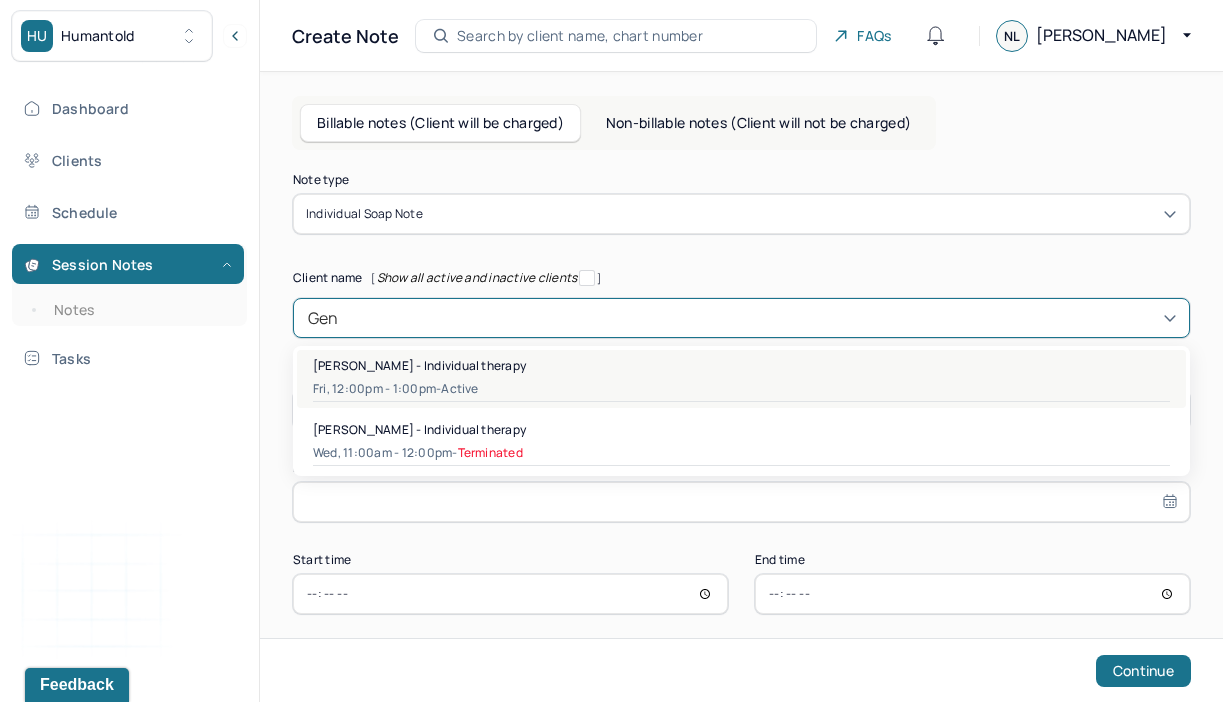 click on "[PERSON_NAME] - Individual therapy" at bounding box center [419, 365] 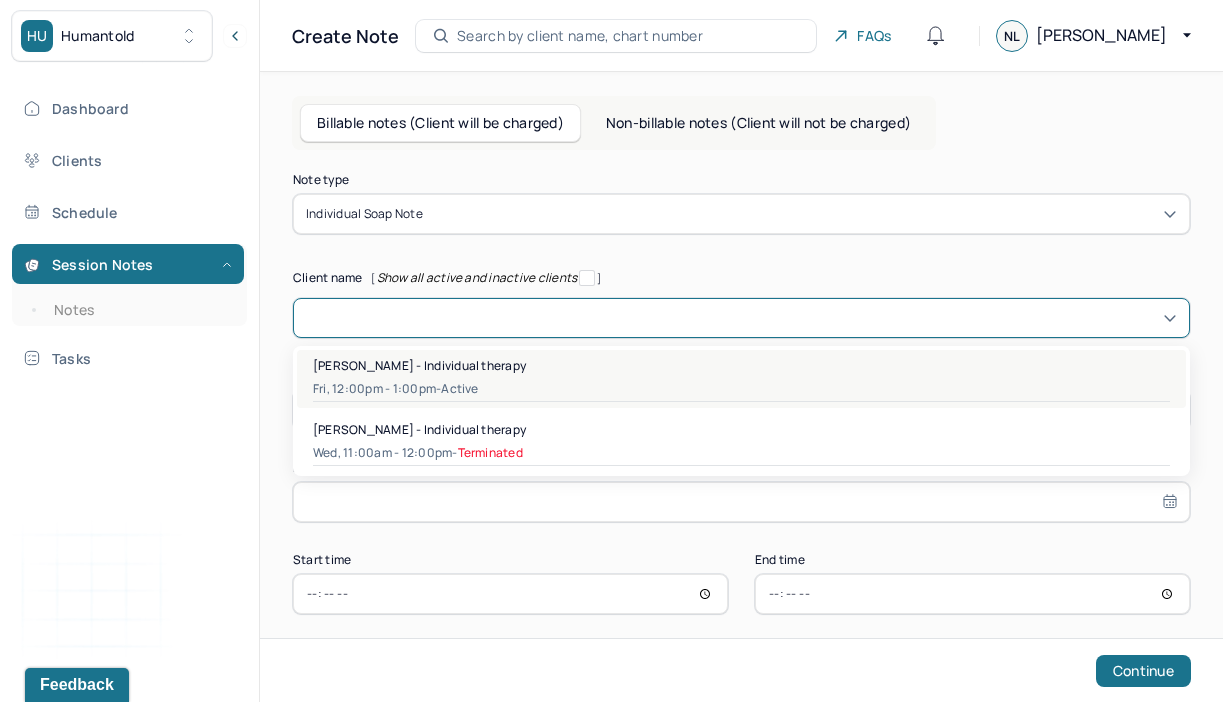 type on "[DATE]" 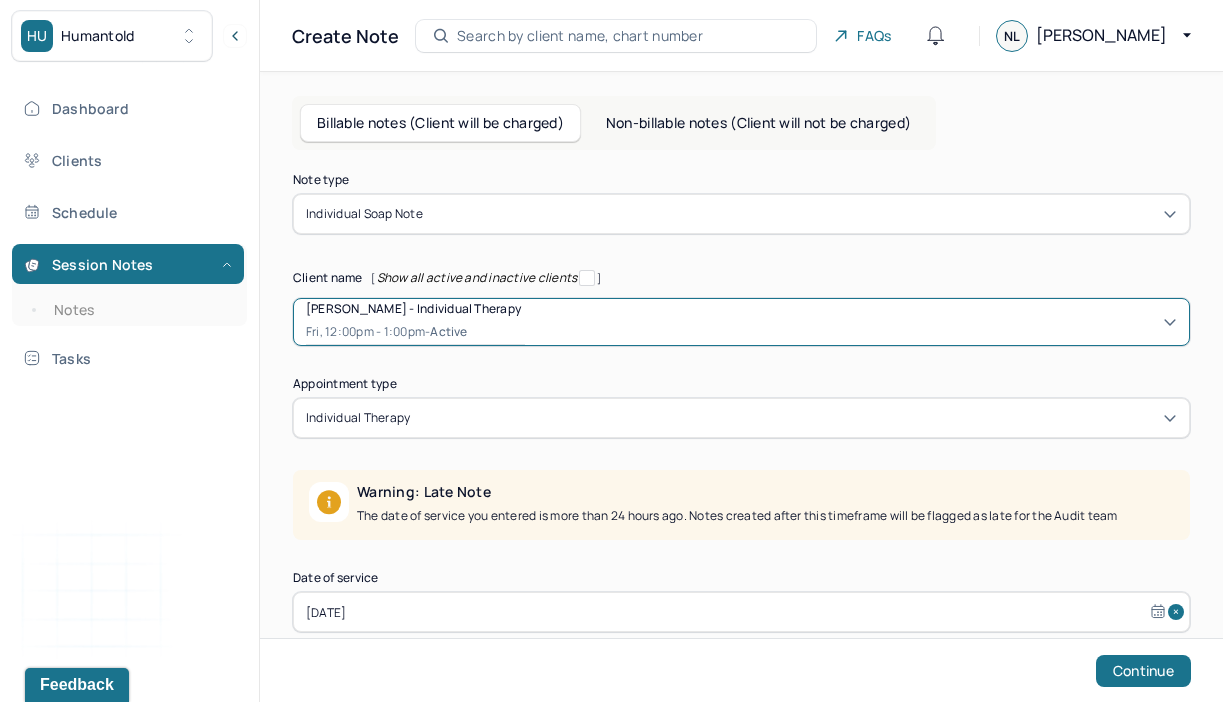 click at bounding box center (851, 322) 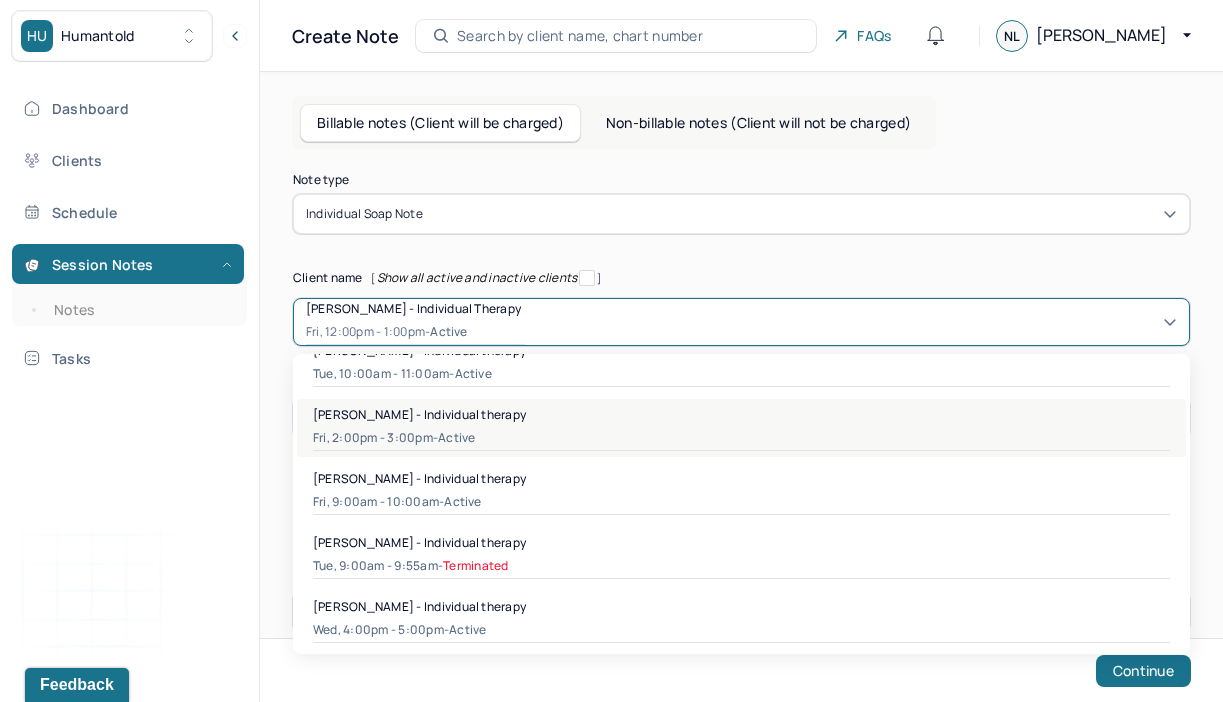 scroll, scrollTop: 0, scrollLeft: 0, axis: both 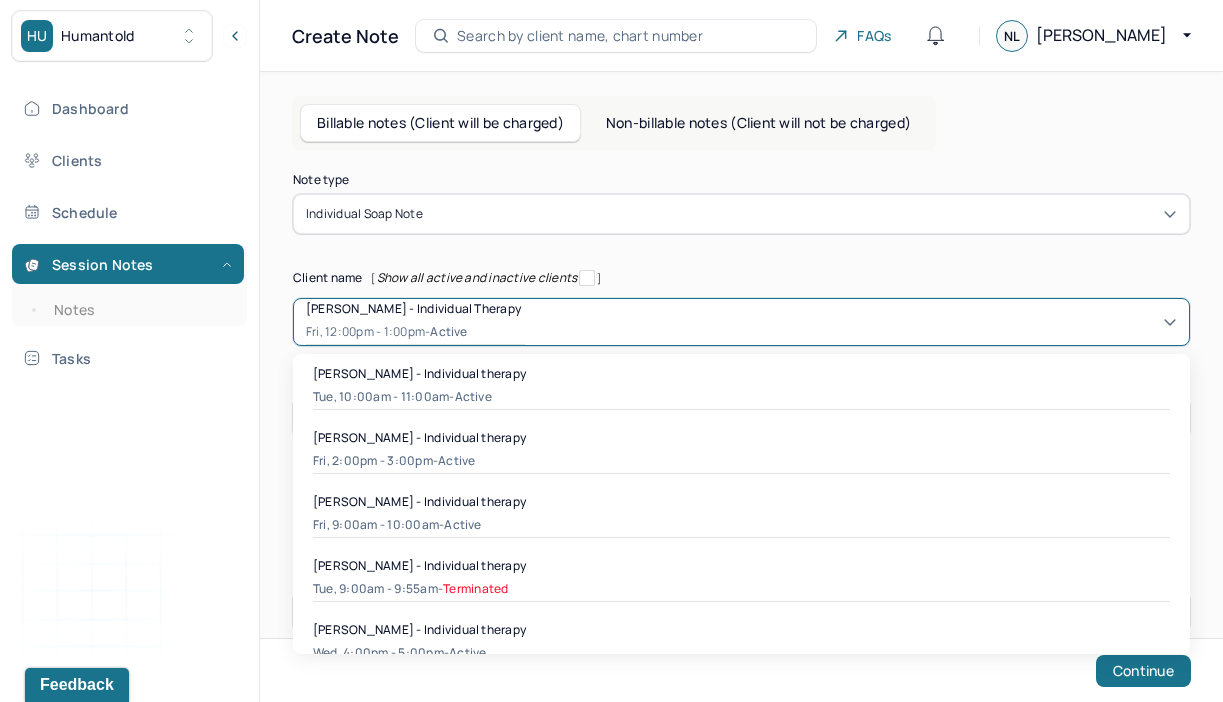 click on "Client name [ Show all active and inactive clients ]" at bounding box center [741, 278] 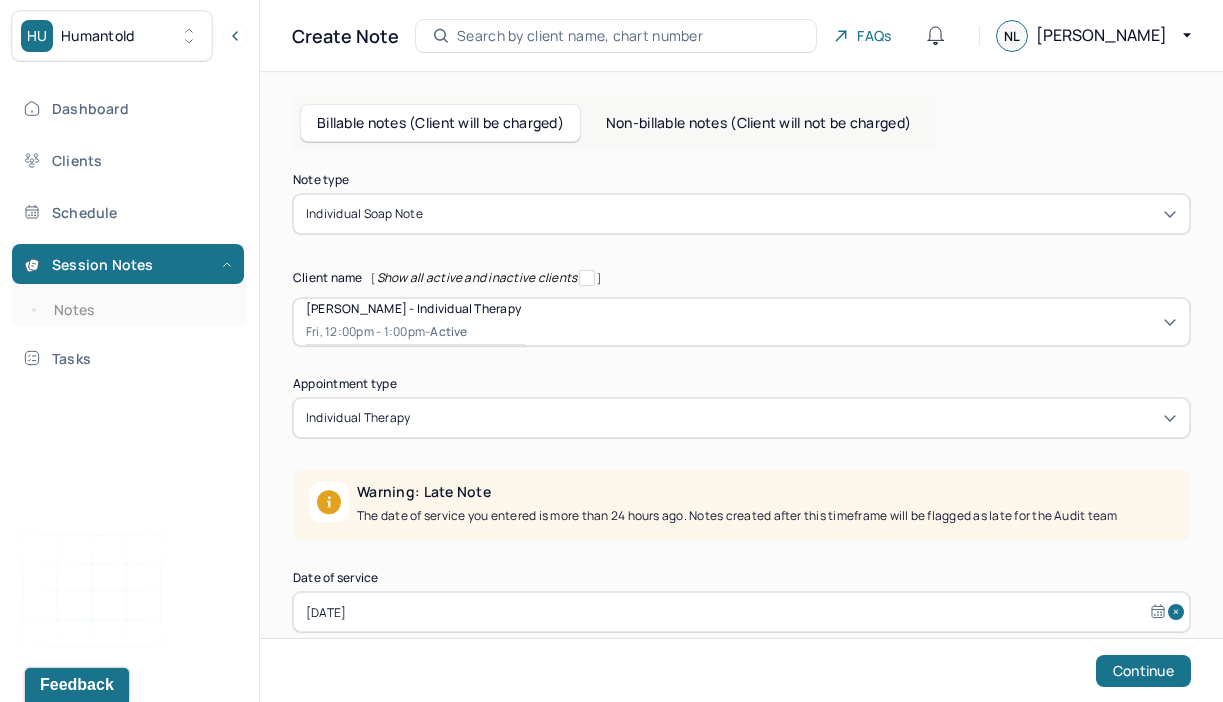 scroll, scrollTop: 127, scrollLeft: 0, axis: vertical 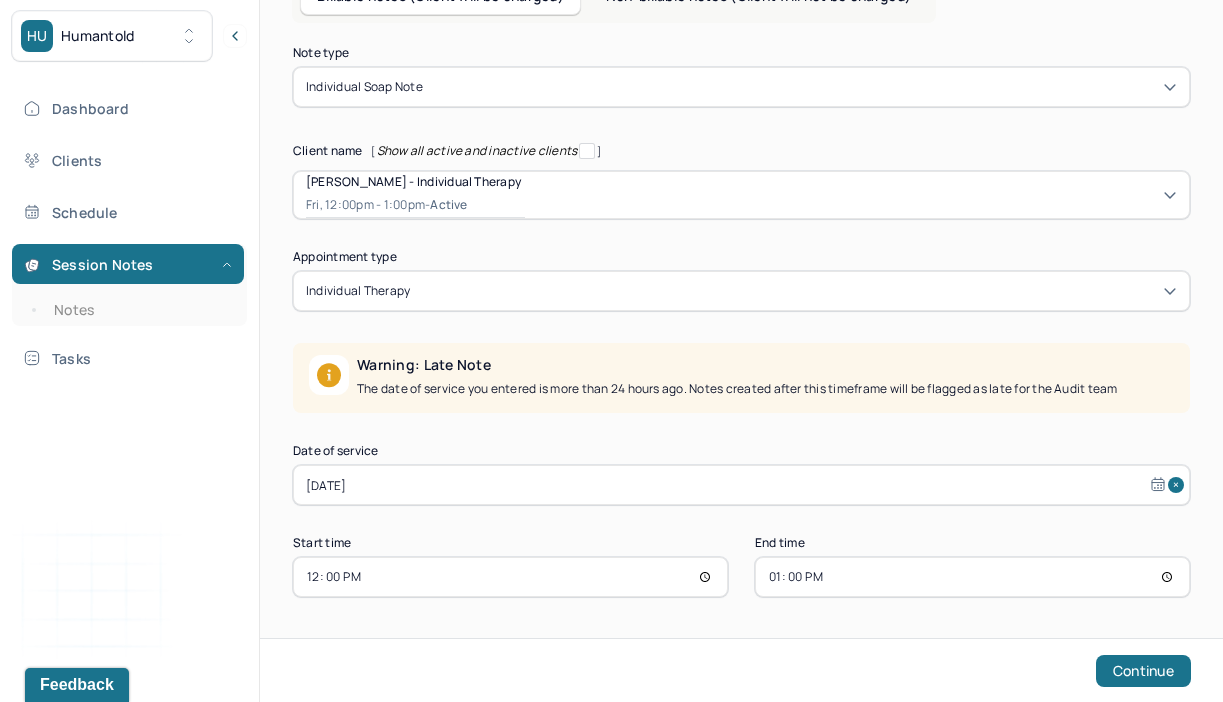 select on "5" 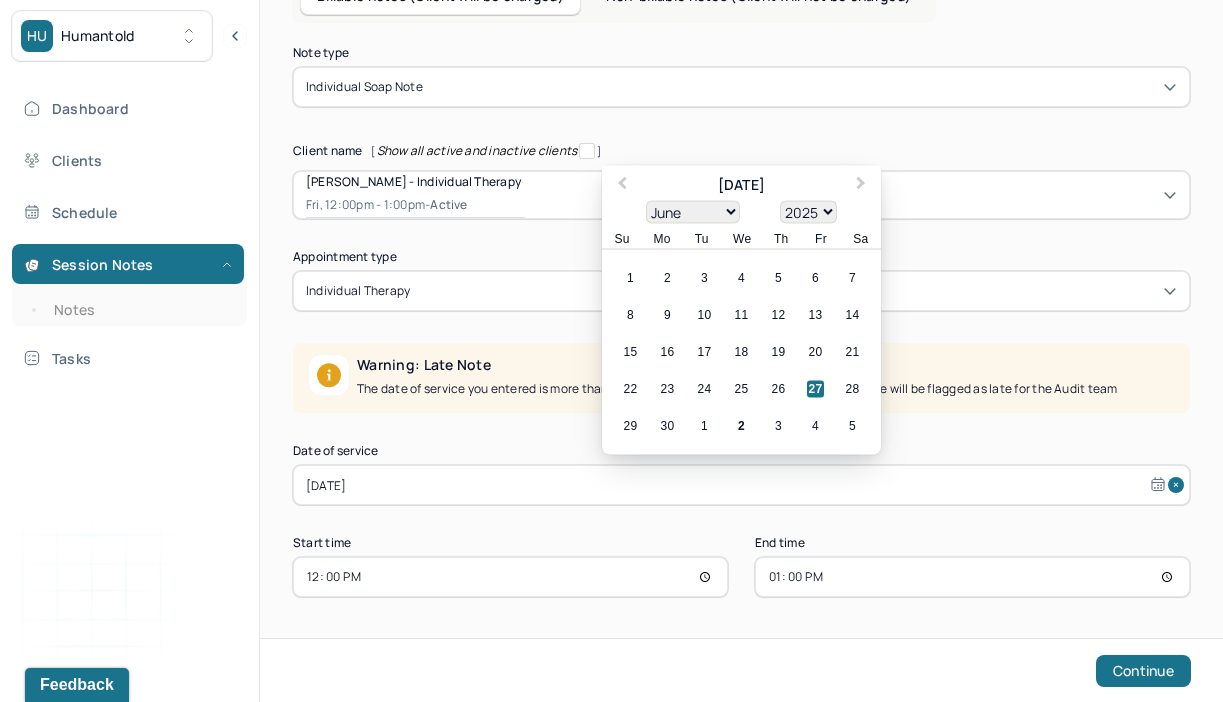 click on "[DATE]" at bounding box center (741, 485) 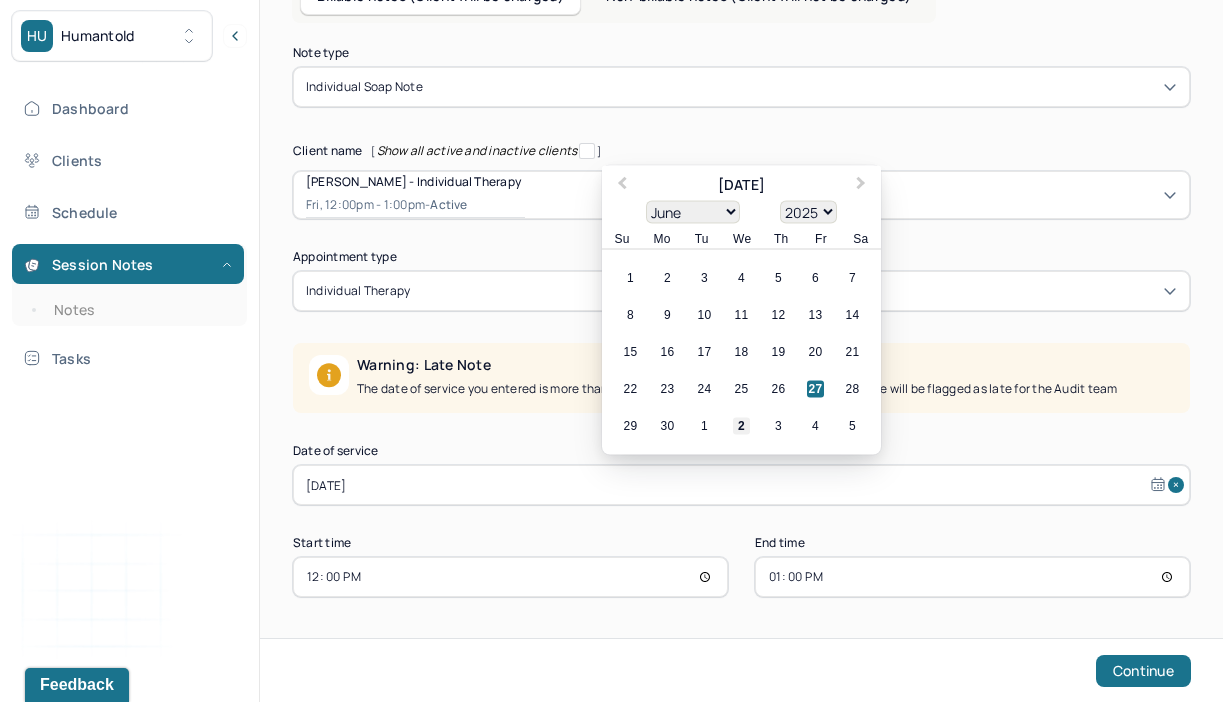 click on "2" at bounding box center (741, 426) 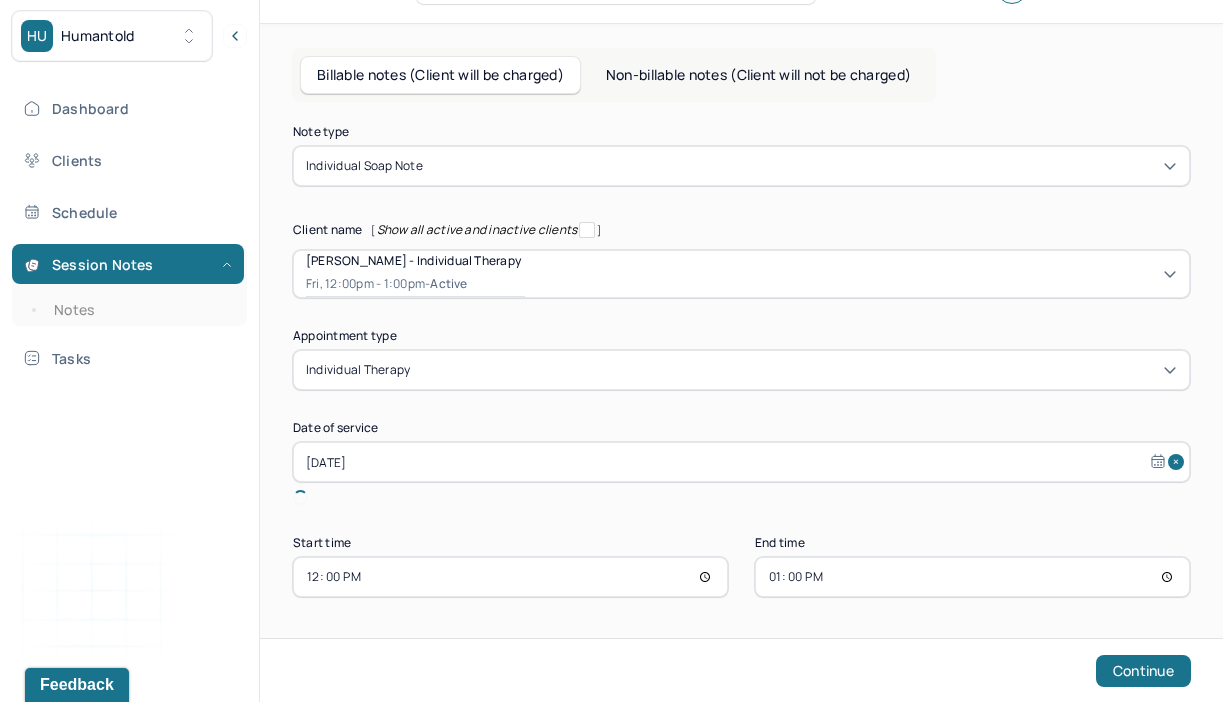 scroll, scrollTop: 25, scrollLeft: 0, axis: vertical 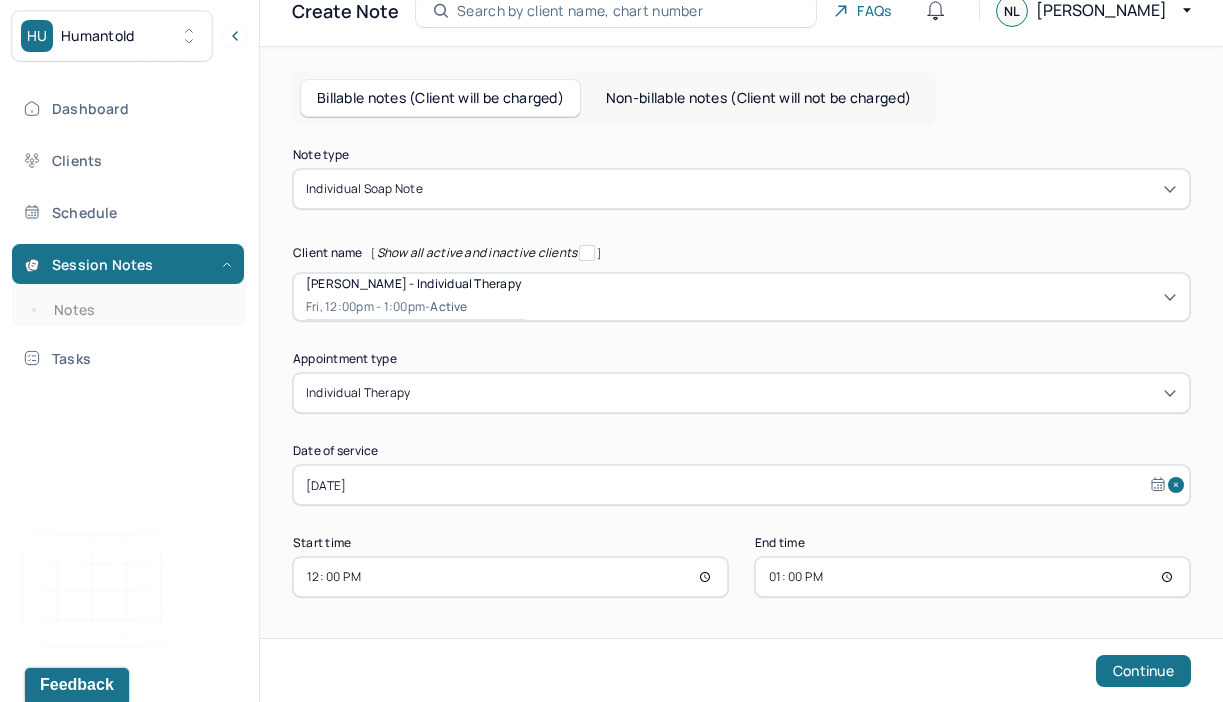 click on "12:00" at bounding box center (510, 577) 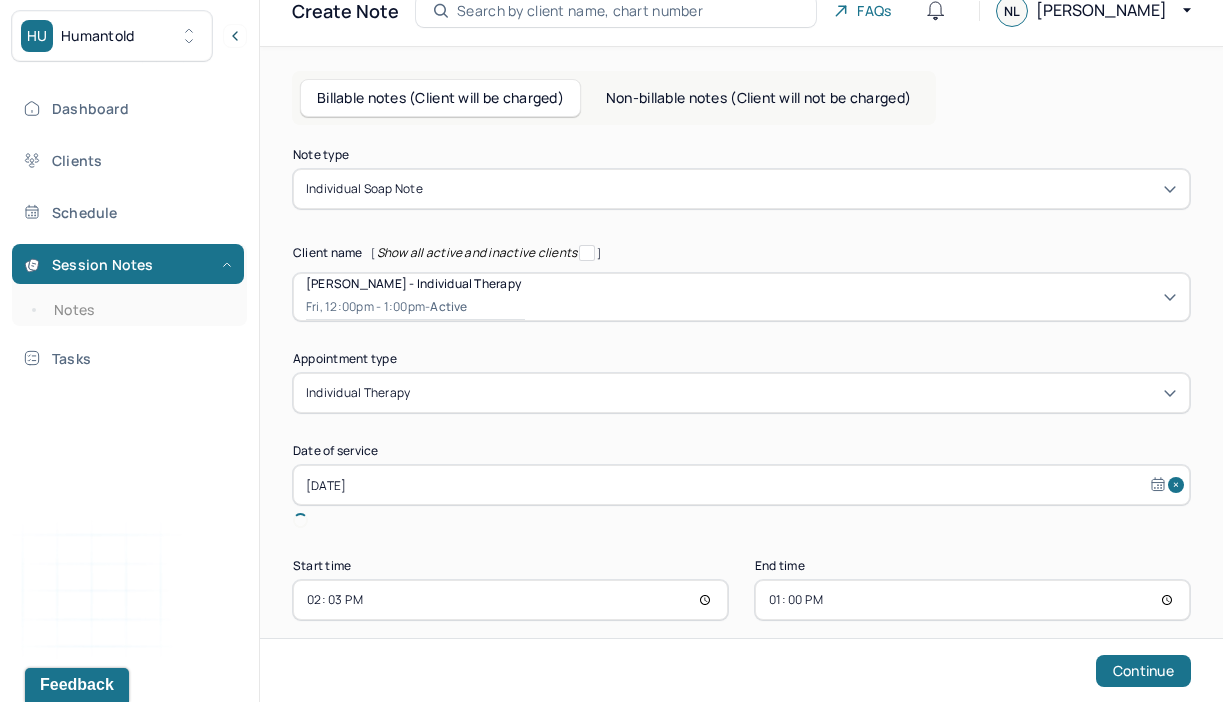 type on "14:30" 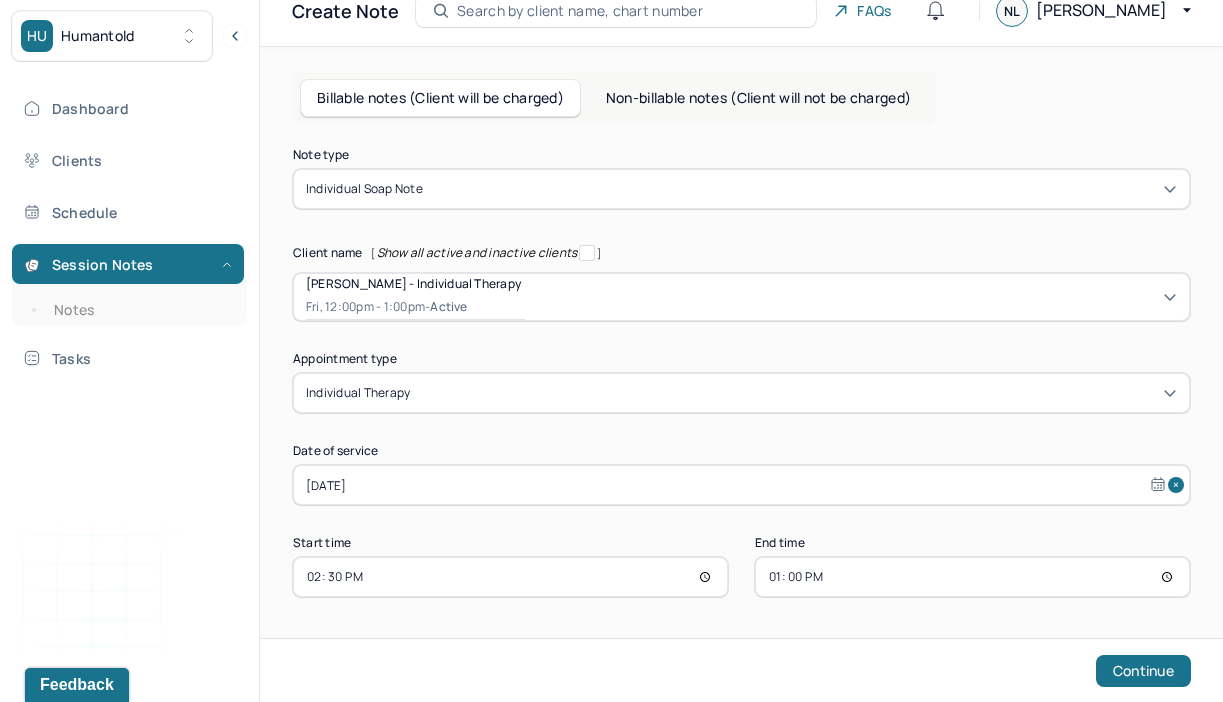 click on "13:00" at bounding box center (972, 577) 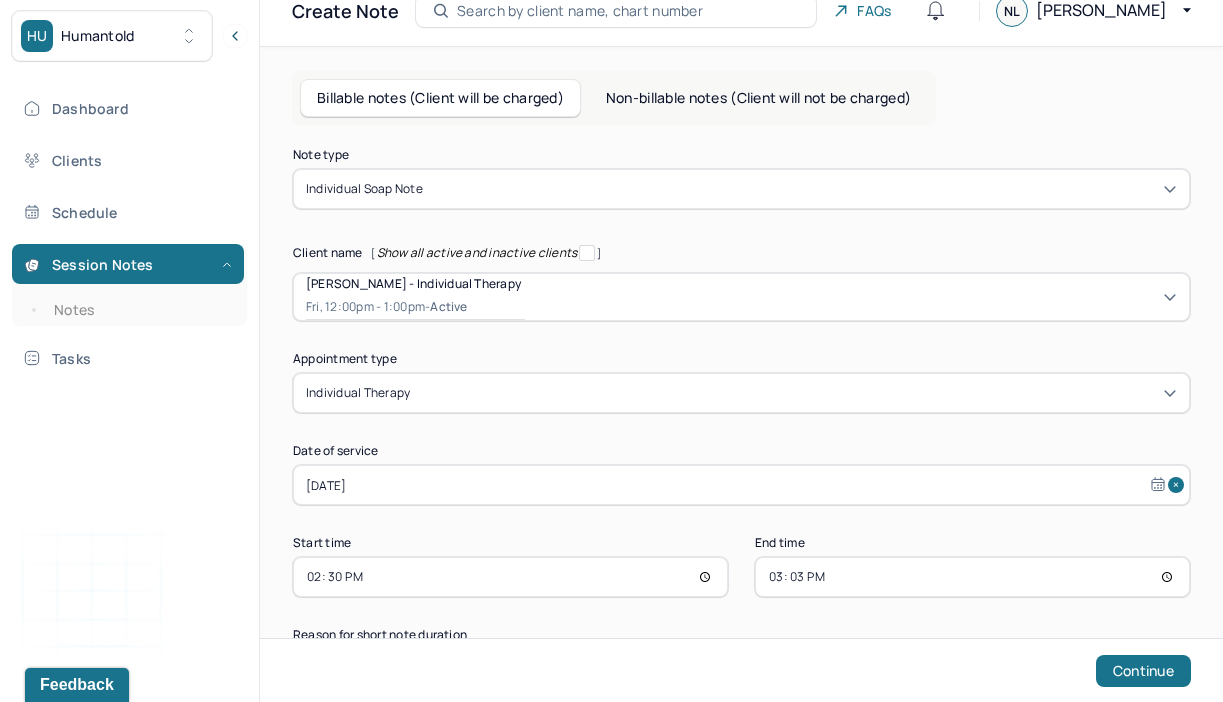 type on "15:30" 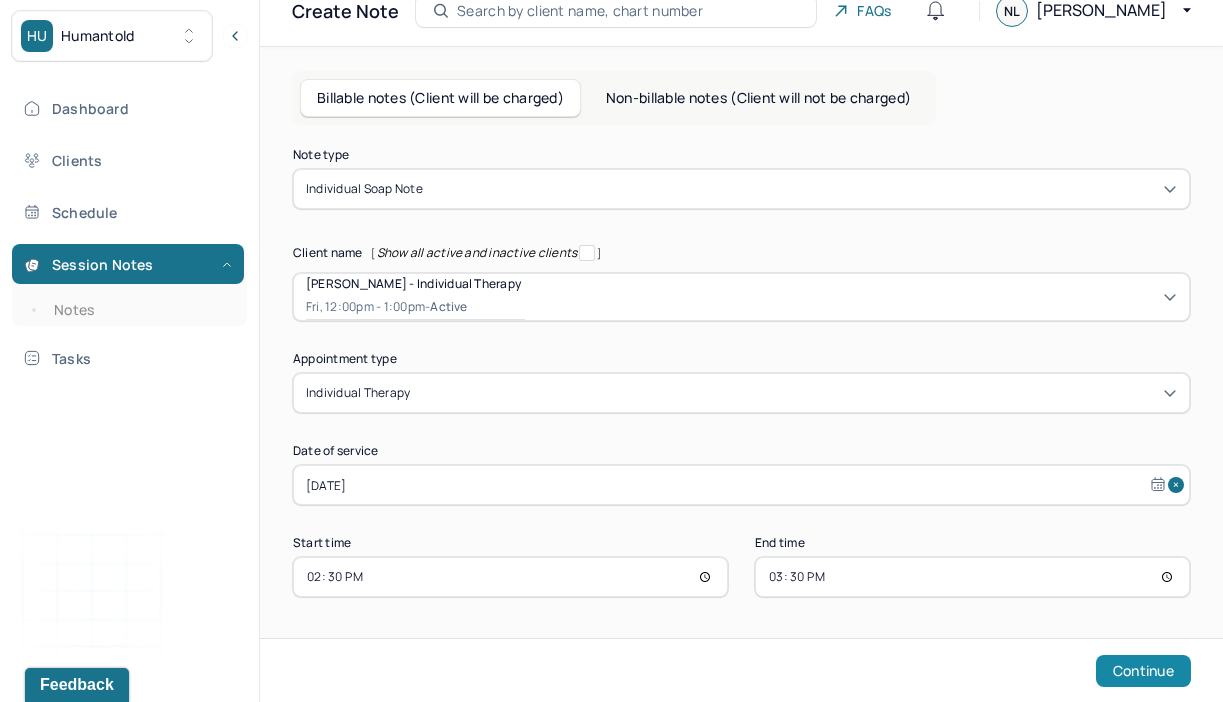 click on "Continue" at bounding box center (1143, 671) 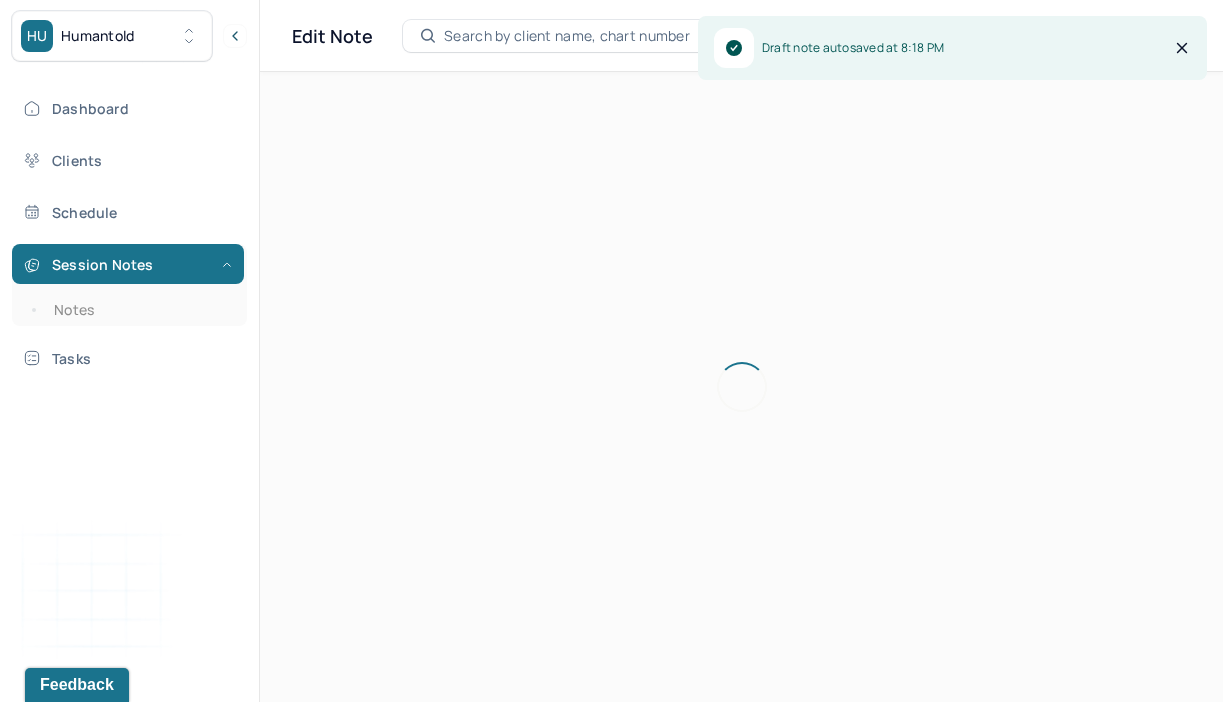 scroll, scrollTop: 0, scrollLeft: 0, axis: both 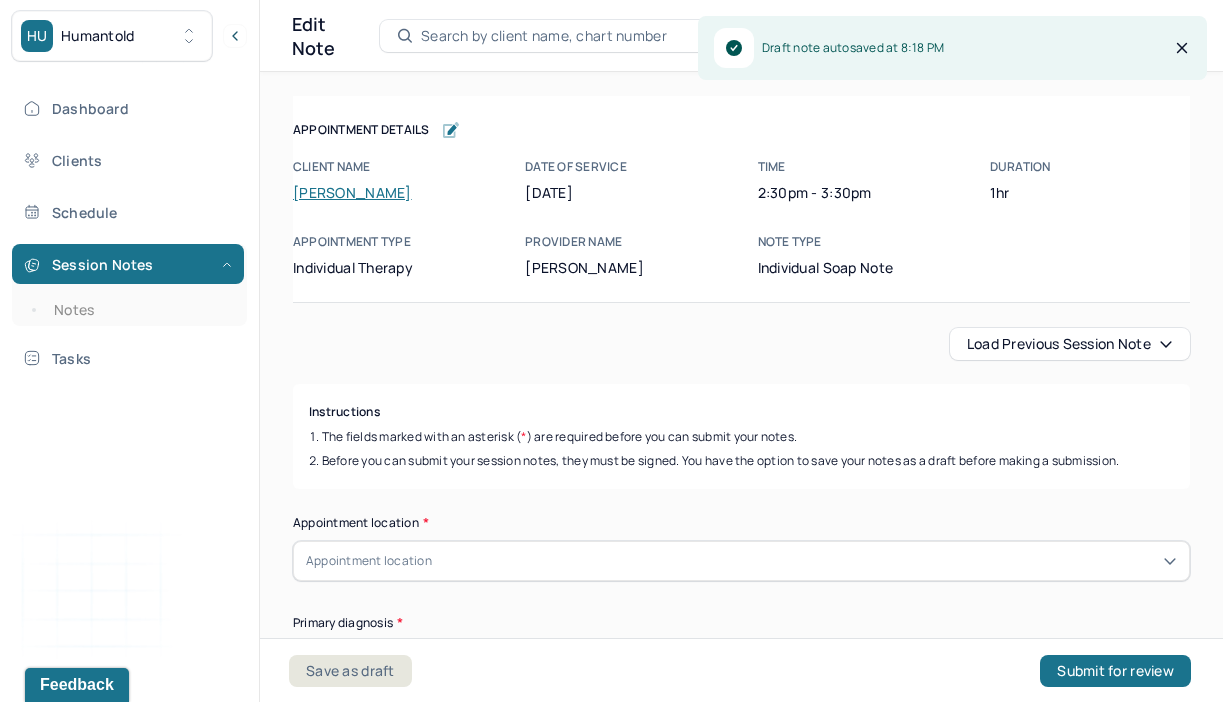 click on "Load previous session note" at bounding box center (1070, 344) 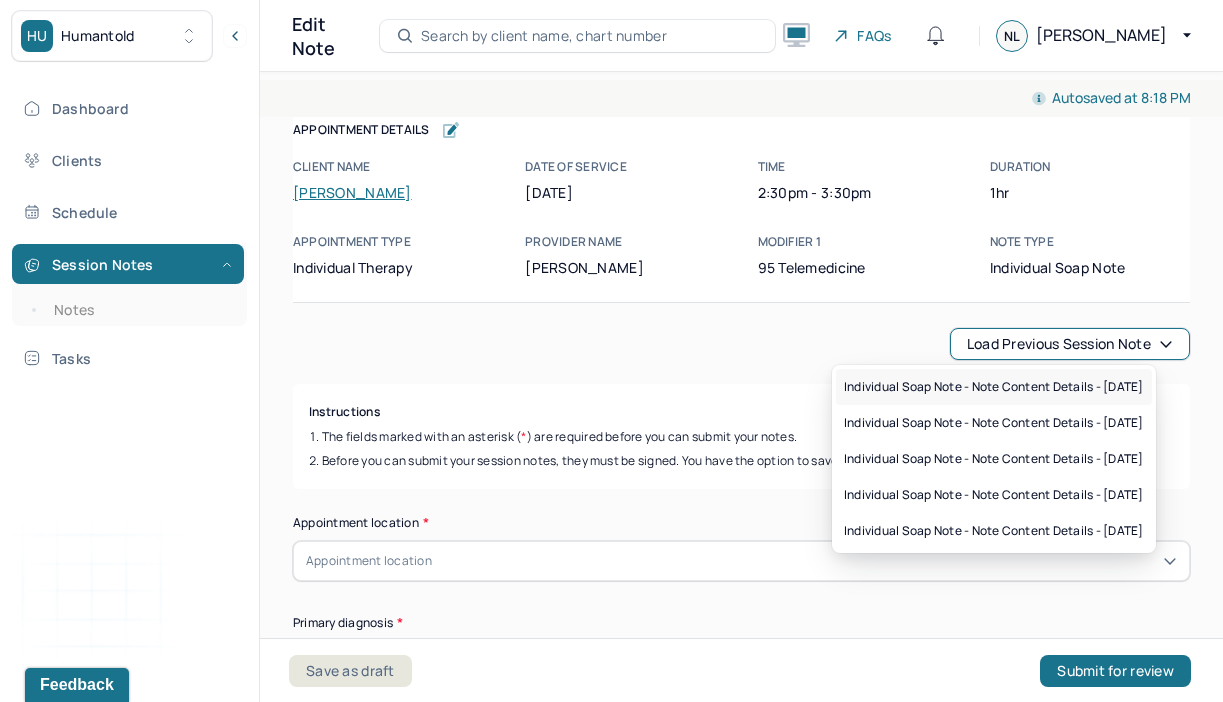 click on "Individual soap note   - Note content Details -   [DATE]" at bounding box center (994, 387) 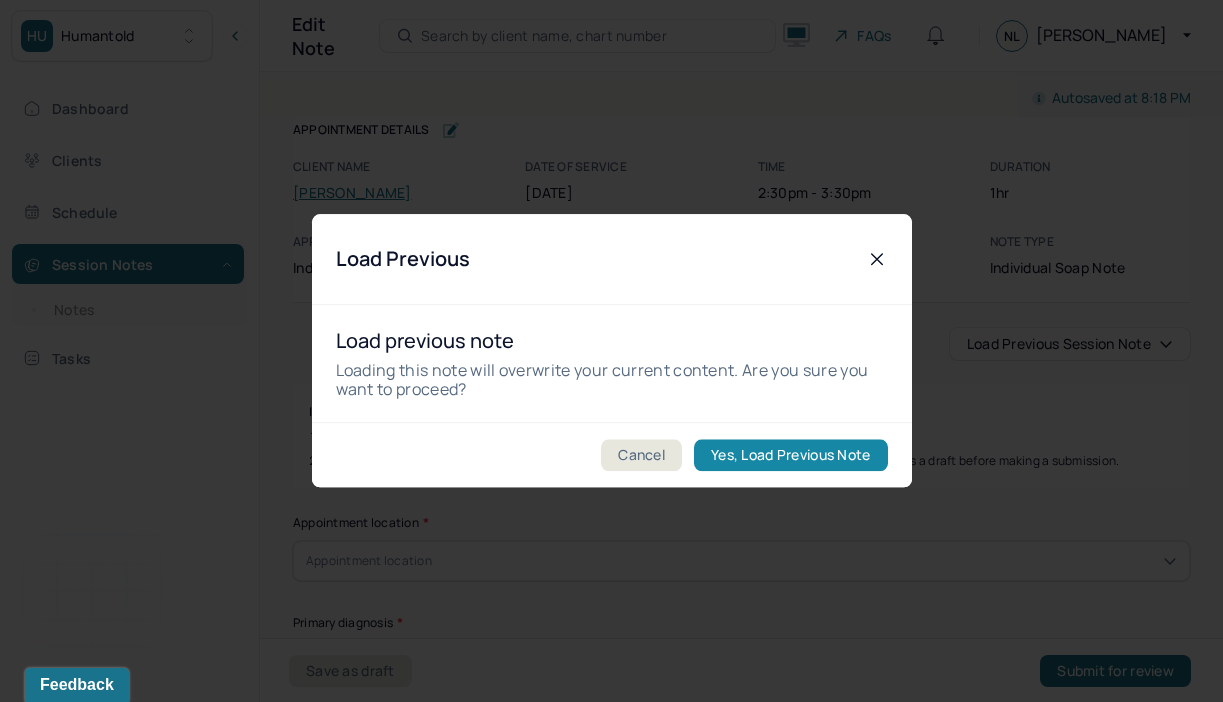 click on "Yes, Load Previous Note" at bounding box center (790, 456) 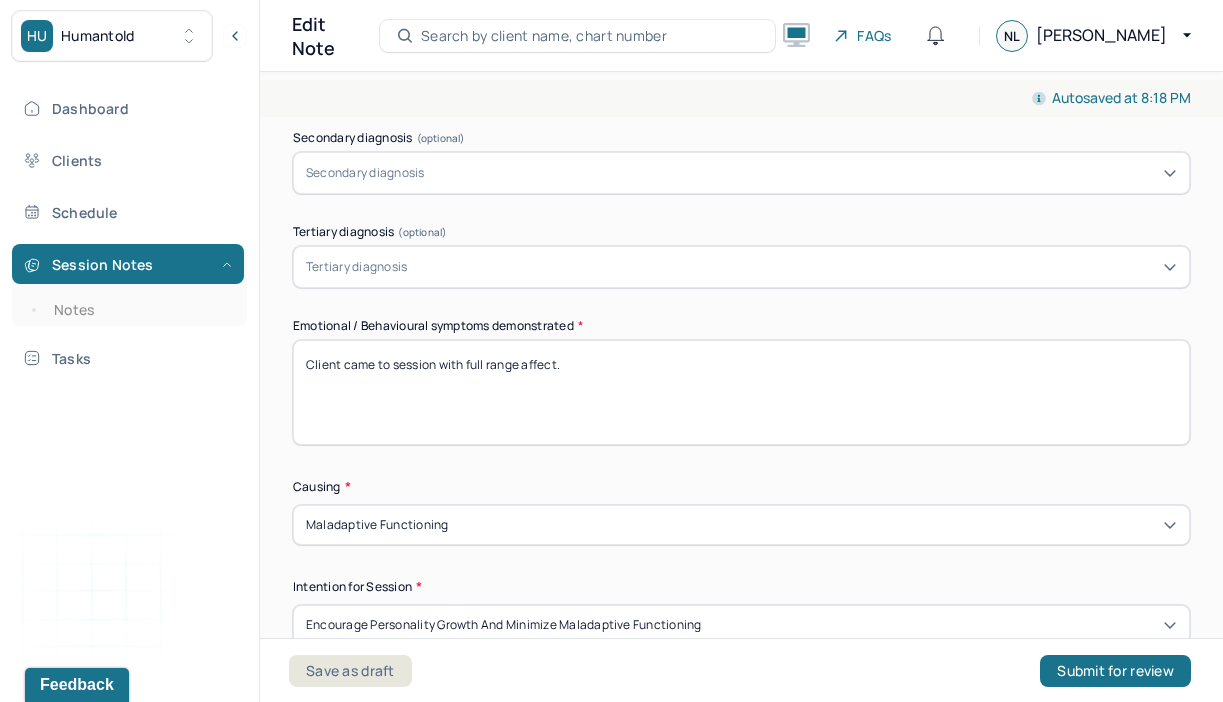 scroll, scrollTop: 900, scrollLeft: 0, axis: vertical 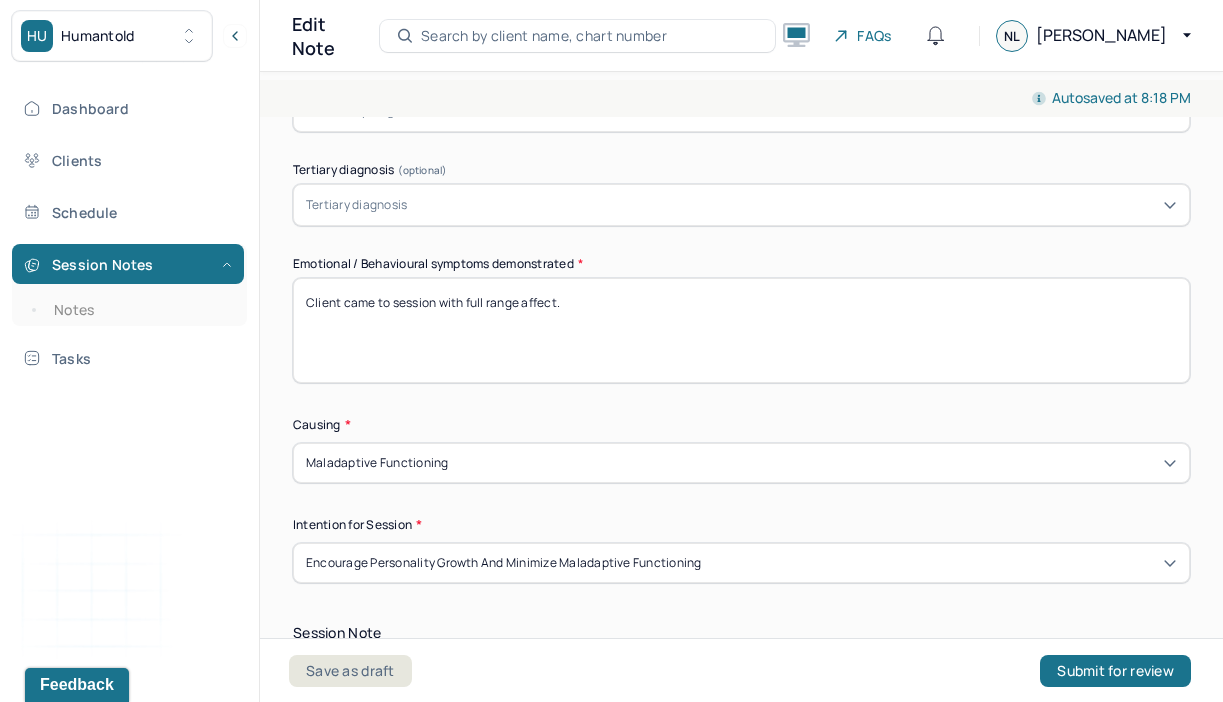 drag, startPoint x: 646, startPoint y: 300, endPoint x: 503, endPoint y: 214, distance: 166.86821 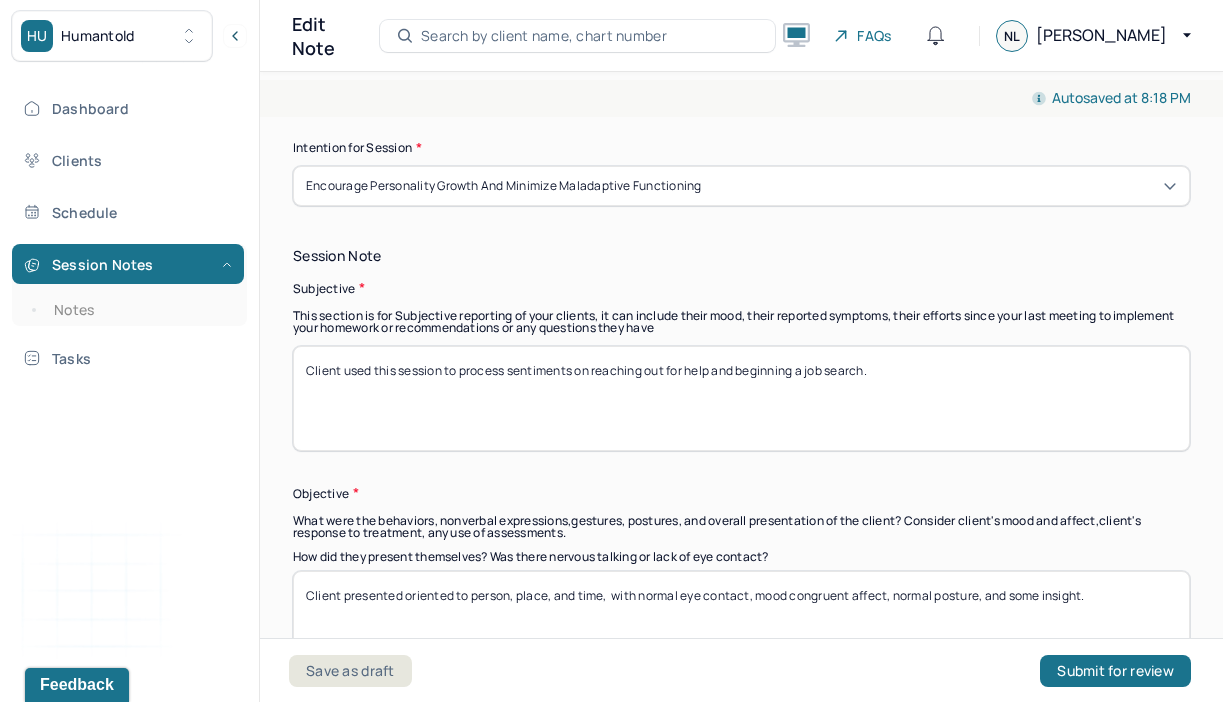 scroll, scrollTop: 1283, scrollLeft: 0, axis: vertical 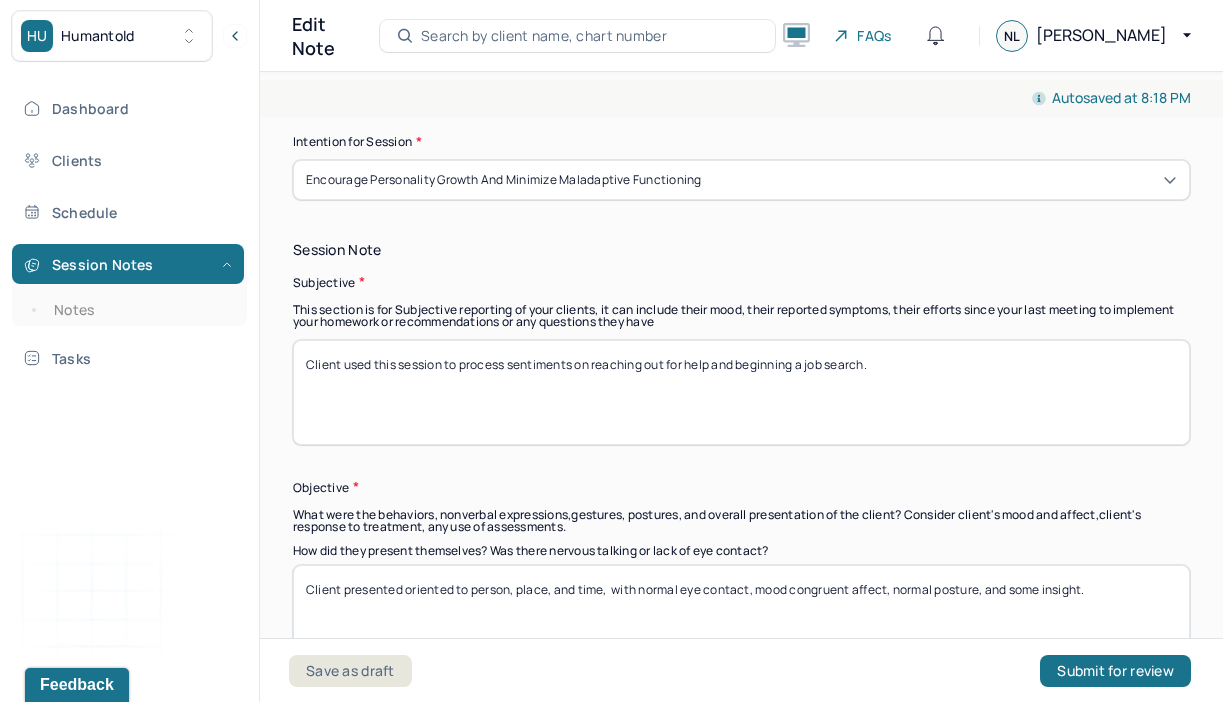 type on "Client came to session with a excited affect to talk about his recent employment, trip, and date." 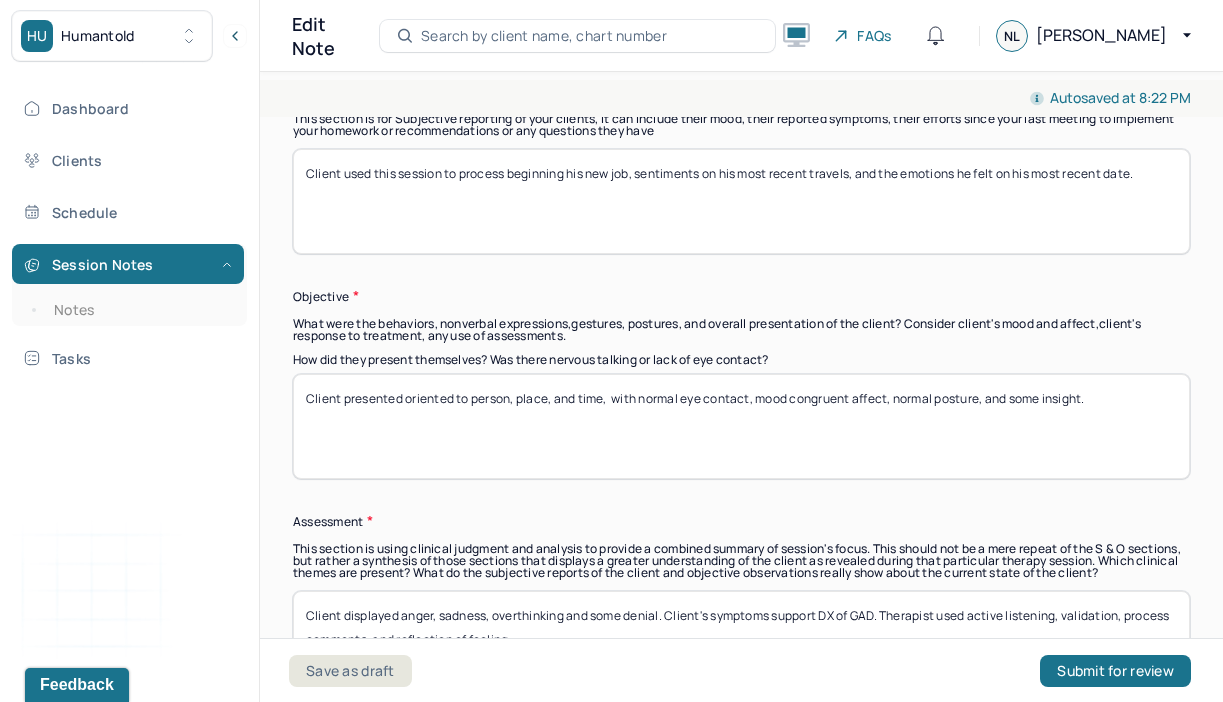 scroll, scrollTop: 1504, scrollLeft: 0, axis: vertical 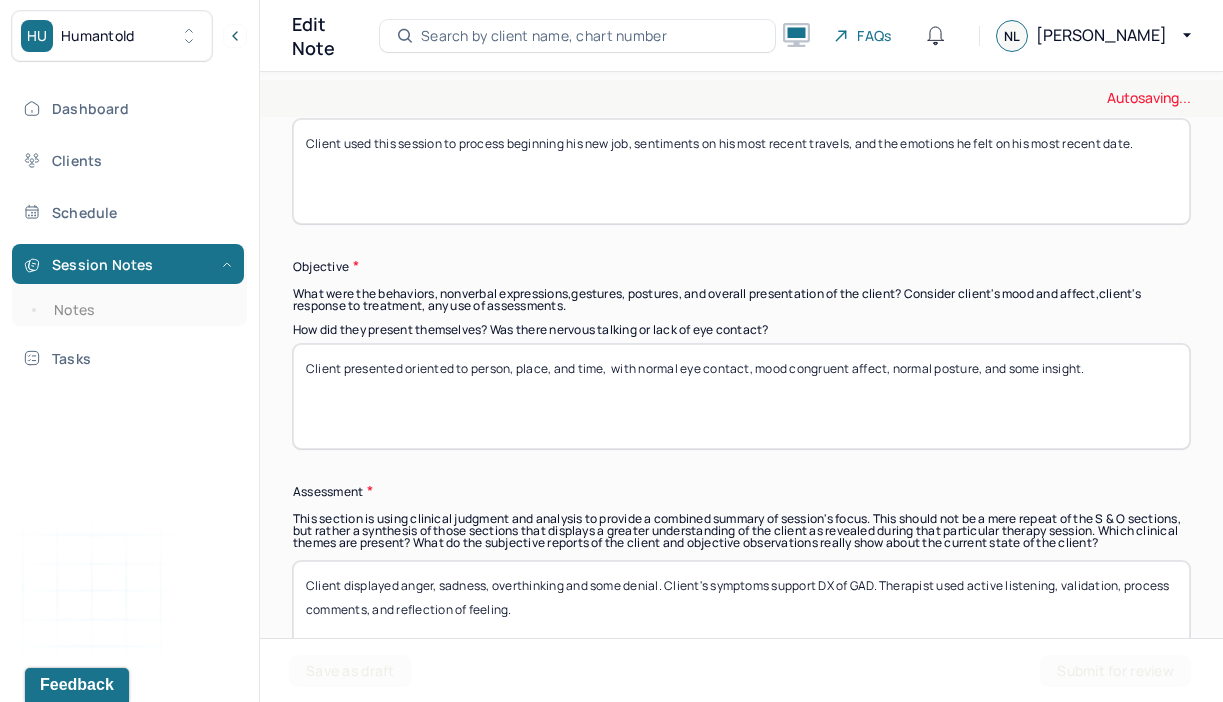 type on "Client used this session to process beginning his new job, sentiments on his most recent travels, and the emotions he felt on his most recent date." 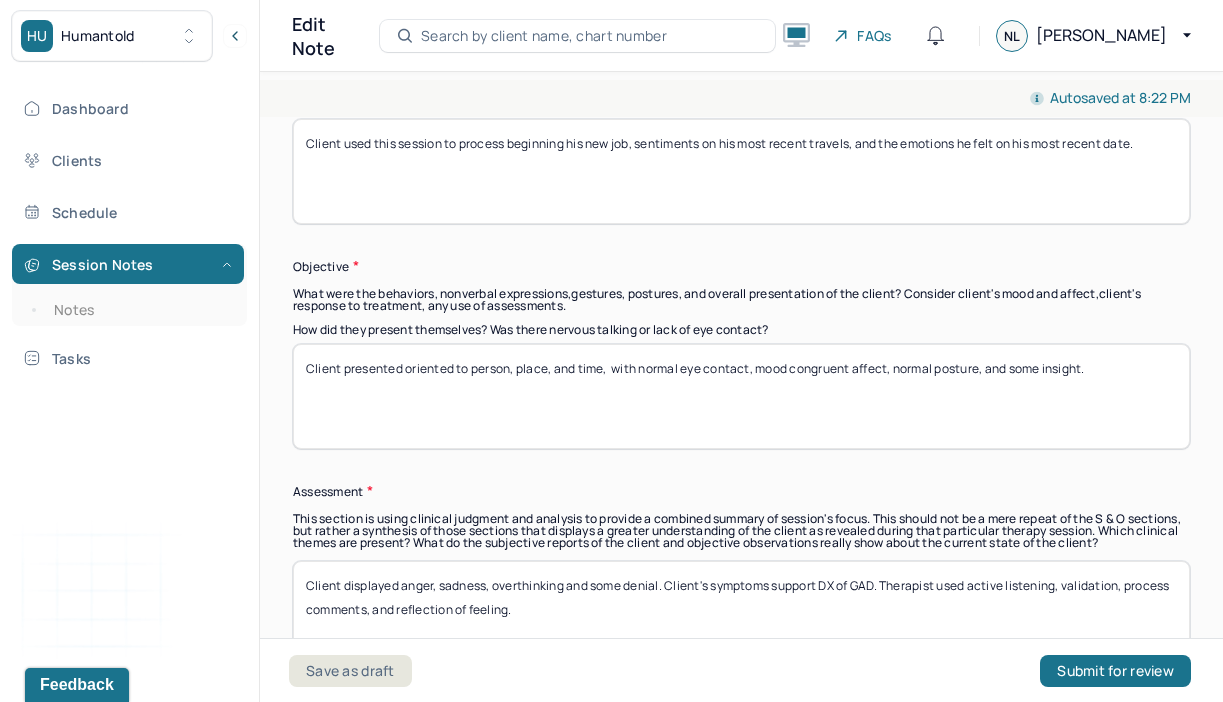 drag, startPoint x: 456, startPoint y: 367, endPoint x: 610, endPoint y: 368, distance: 154.00325 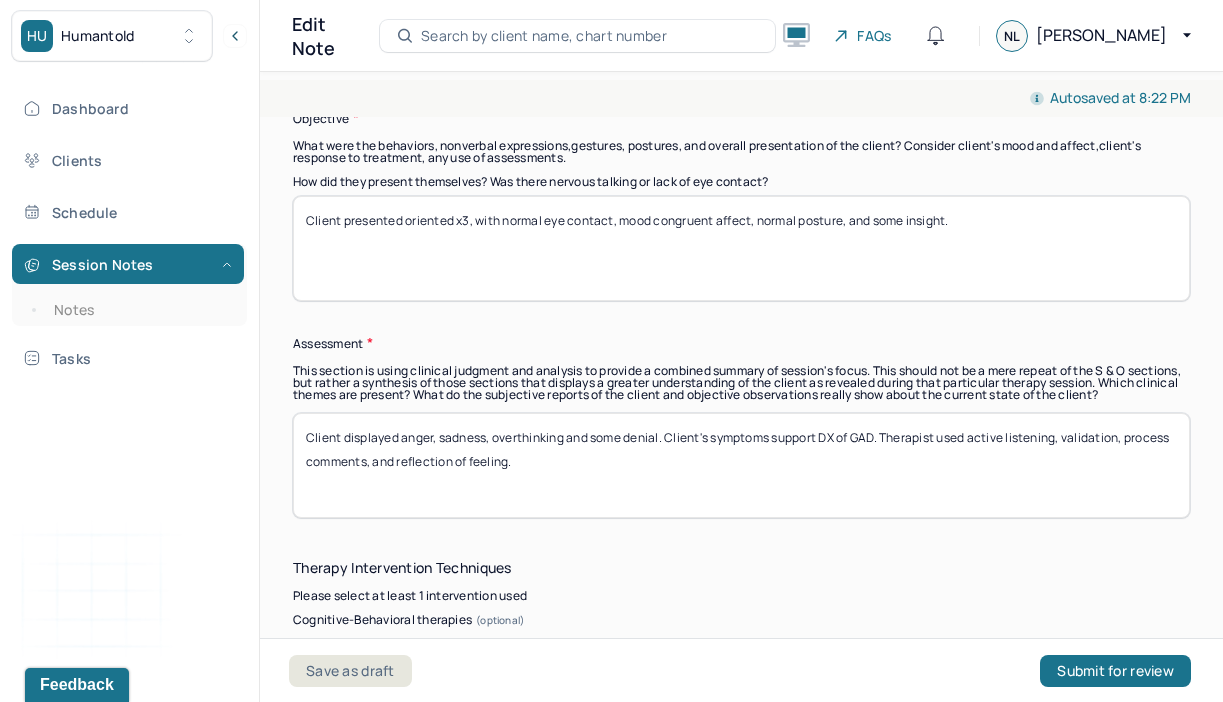 scroll, scrollTop: 1687, scrollLeft: 0, axis: vertical 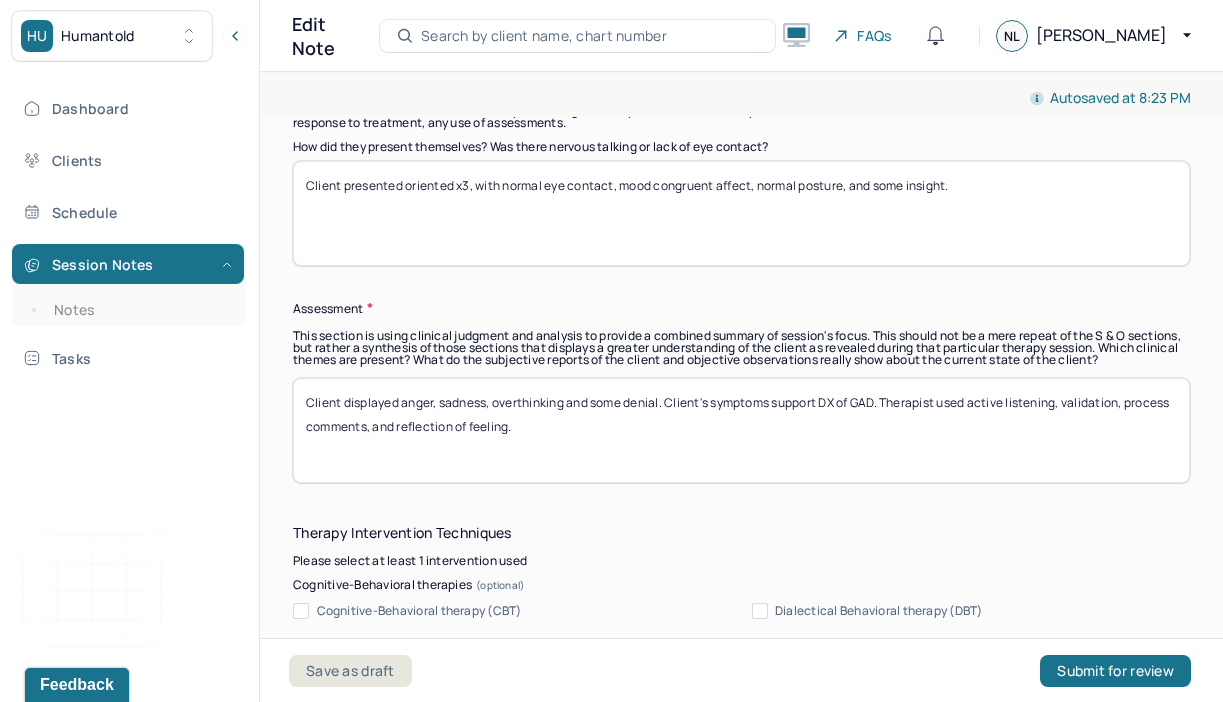 type on "Client presented oriented x3, with normal eye contact, mood congruent affect, normal posture, and some insight." 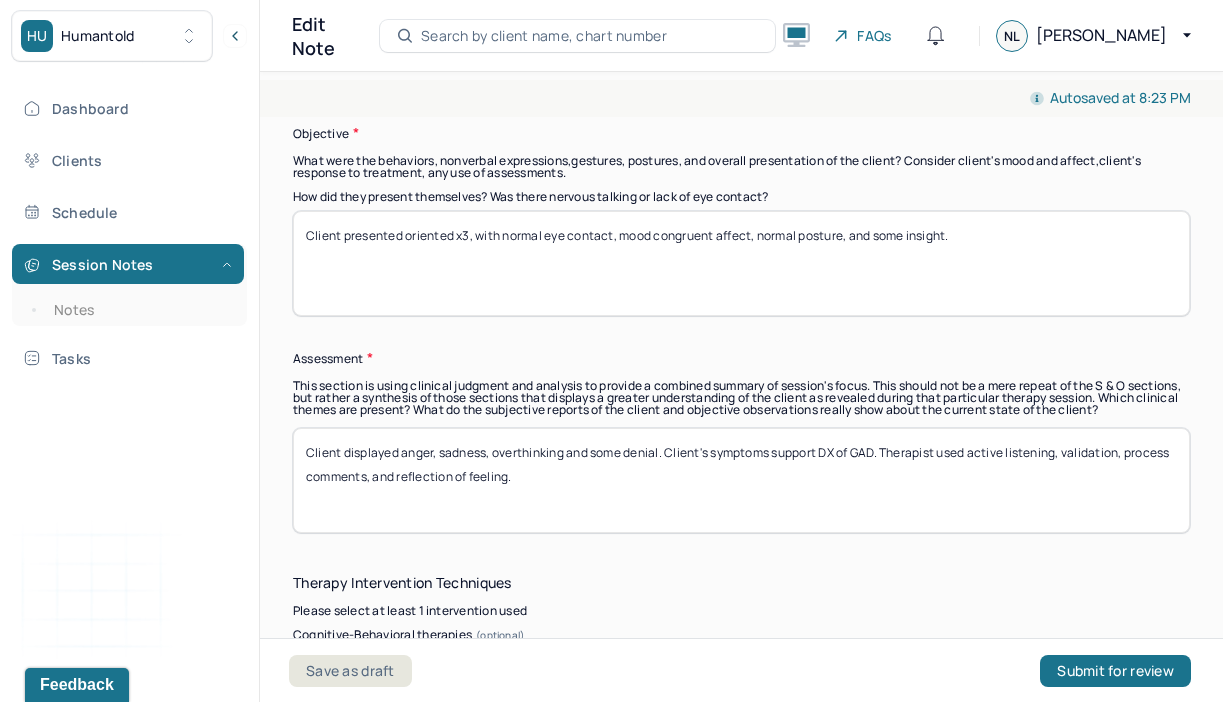scroll, scrollTop: 1705, scrollLeft: 0, axis: vertical 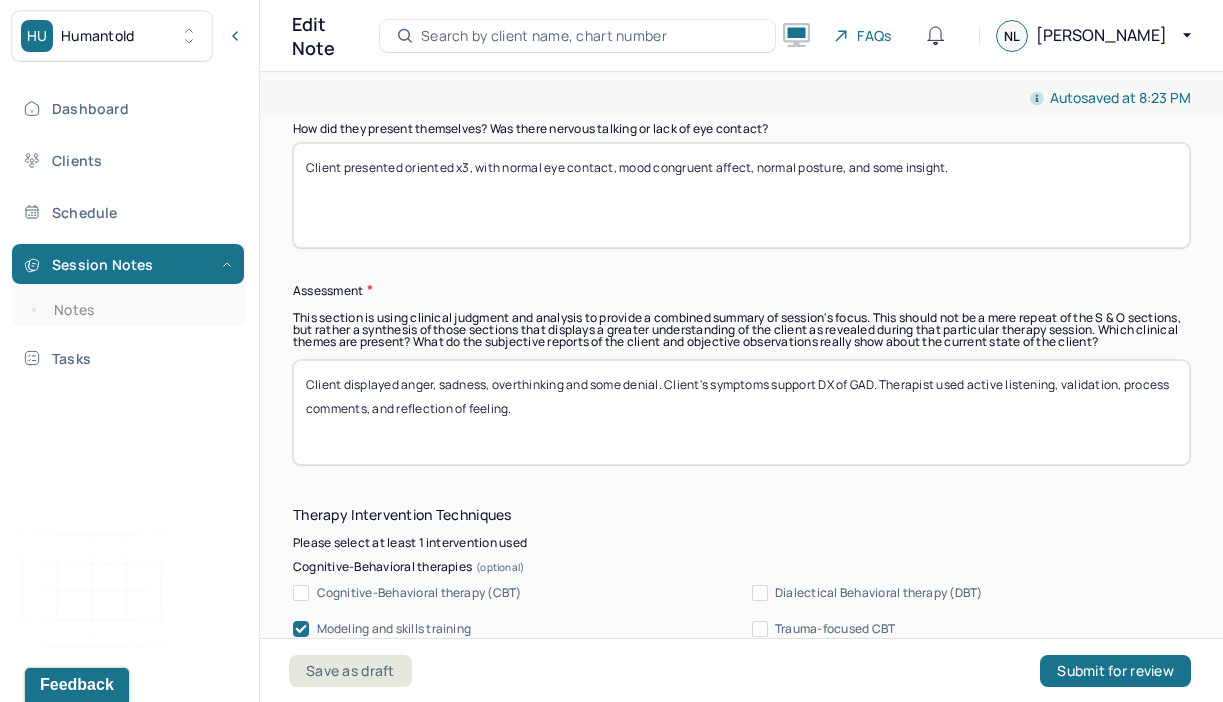 click on "Client displayed anger, sadness, overthinking and some denial. Client's symptoms support DX of GAD. Therapist used active listening, validation, process comments, and reflection of feeling." at bounding box center [741, 412] 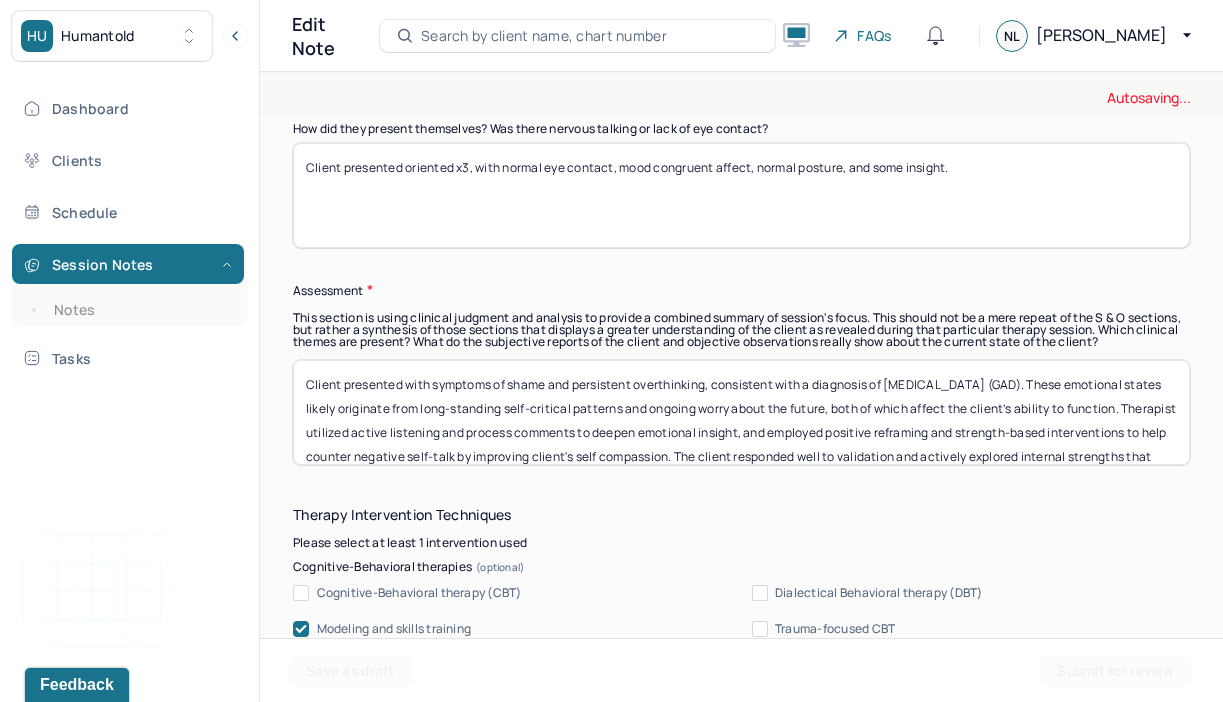 scroll, scrollTop: 9, scrollLeft: 0, axis: vertical 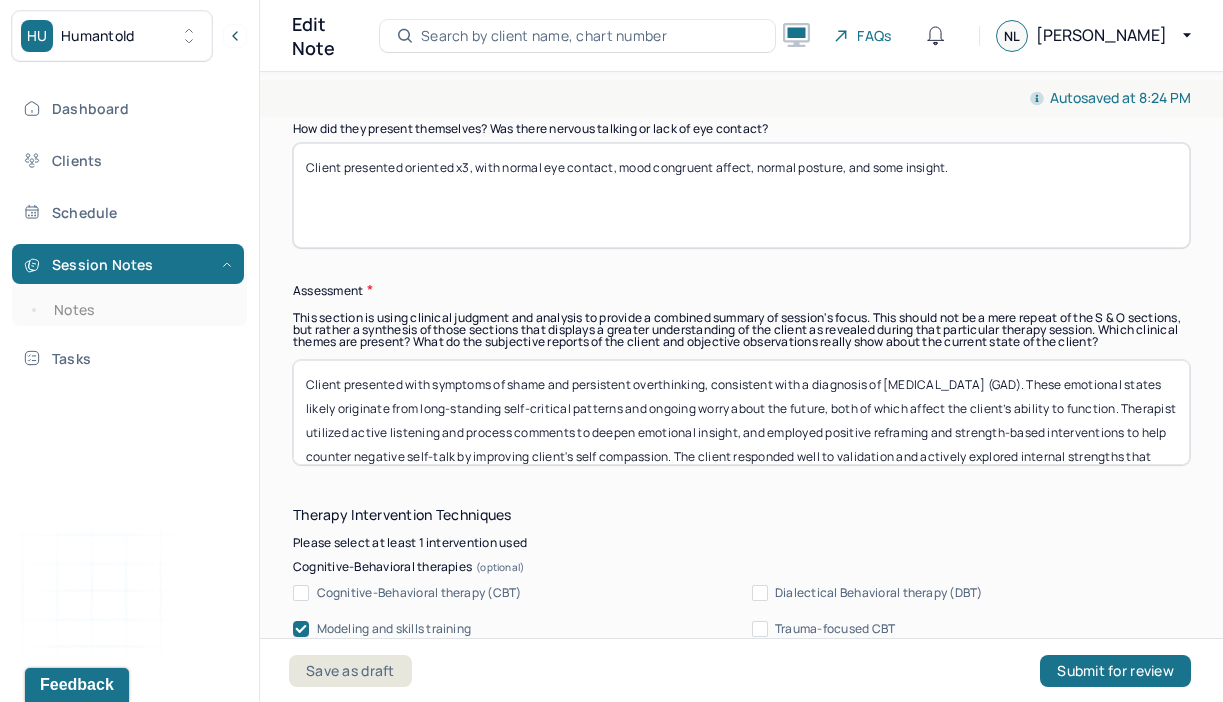 drag, startPoint x: 512, startPoint y: 389, endPoint x: 634, endPoint y: 402, distance: 122.69067 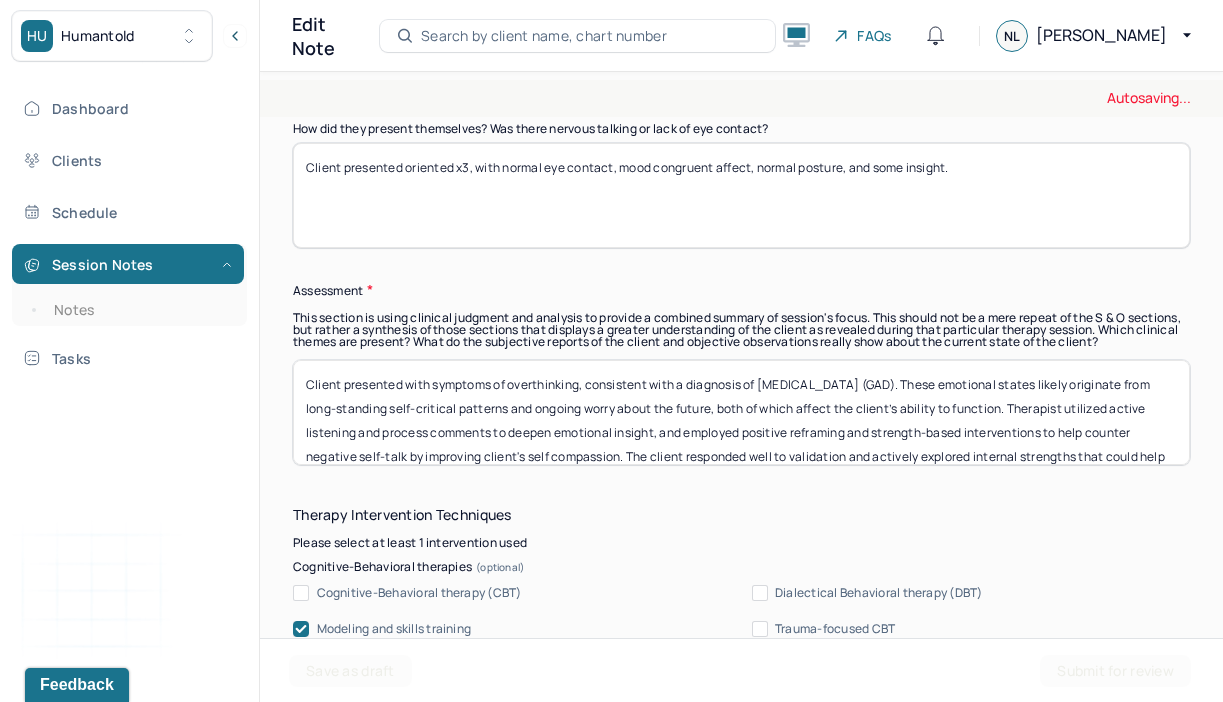 click on "Client presented with symptoms of shame and persistent overthinking, consistent with a diagnosis of [MEDICAL_DATA] (GAD). These emotional states likely originate from long-standing self-critical patterns and ongoing worry about the future, both of which affect the client’s ability to function. Therapist utilized active listening and process comments to deepen emotional insight, and employed positive reframing and strength-based interventions to help counter negative self-talk by improving client's self compassion. The client responded well to validation and actively explored internal strengths that could help buffer against anxiety. Clinical focus remains on increasing emotional awareness and cognitive flexibility." at bounding box center (741, 412) 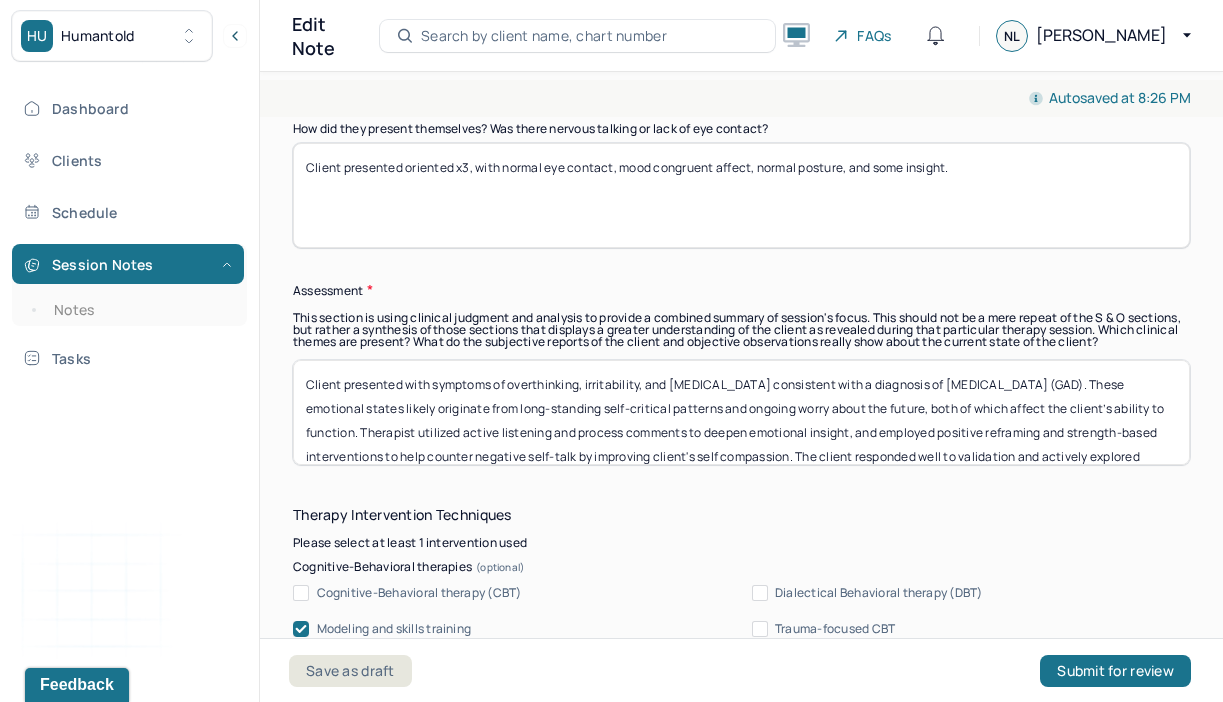 click on "Client presented with symptoms of overthinking, irritability, and [MEDICAL_DATA] consistent with a diagnosis of [MEDICAL_DATA] (GAD). These emotional states likely originate from long-standing self-critical patterns and ongoing worry about the future, both of which affect the client’s ability to function. Therapist utilized active listening and process comments to deepen emotional insight, and employed positive reframing and strength-based interventions to help counter negative self-talk by improving client's self compassion. The client responded well to validation and actively explored internal strengths that could help buffer against anxiety. Clinical focus remains on increasing emotional awareness and cognitive flexibility." at bounding box center (741, 412) 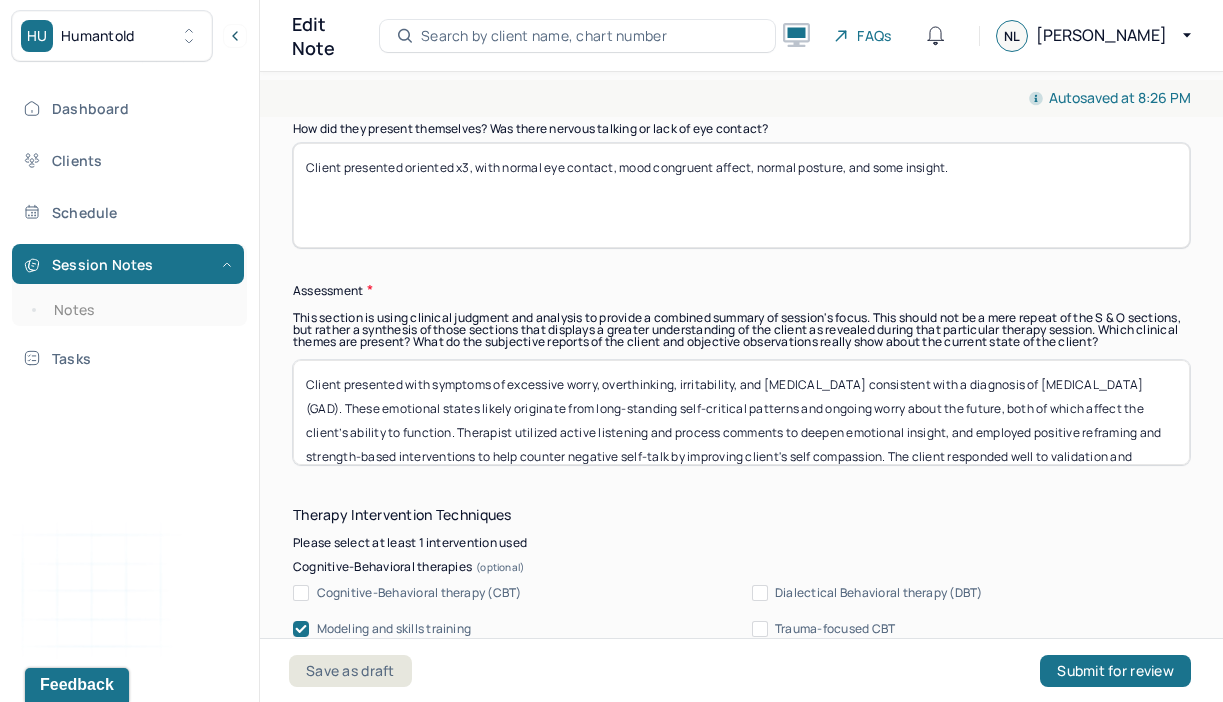 click on "Client presented with symptoms of overthinking, irritability, and [MEDICAL_DATA] consistent with a diagnosis of [MEDICAL_DATA] (GAD). These emotional states likely originate from long-standing self-critical patterns and ongoing worry about the future, both of which affect the client’s ability to function. Therapist utilized active listening and process comments to deepen emotional insight, and employed positive reframing and strength-based interventions to help counter negative self-talk by improving client's self compassion. The client responded well to validation and actively explored internal strengths that could help buffer against anxiety. Clinical focus remains on increasing emotional awareness and cognitive flexibility." at bounding box center [741, 412] 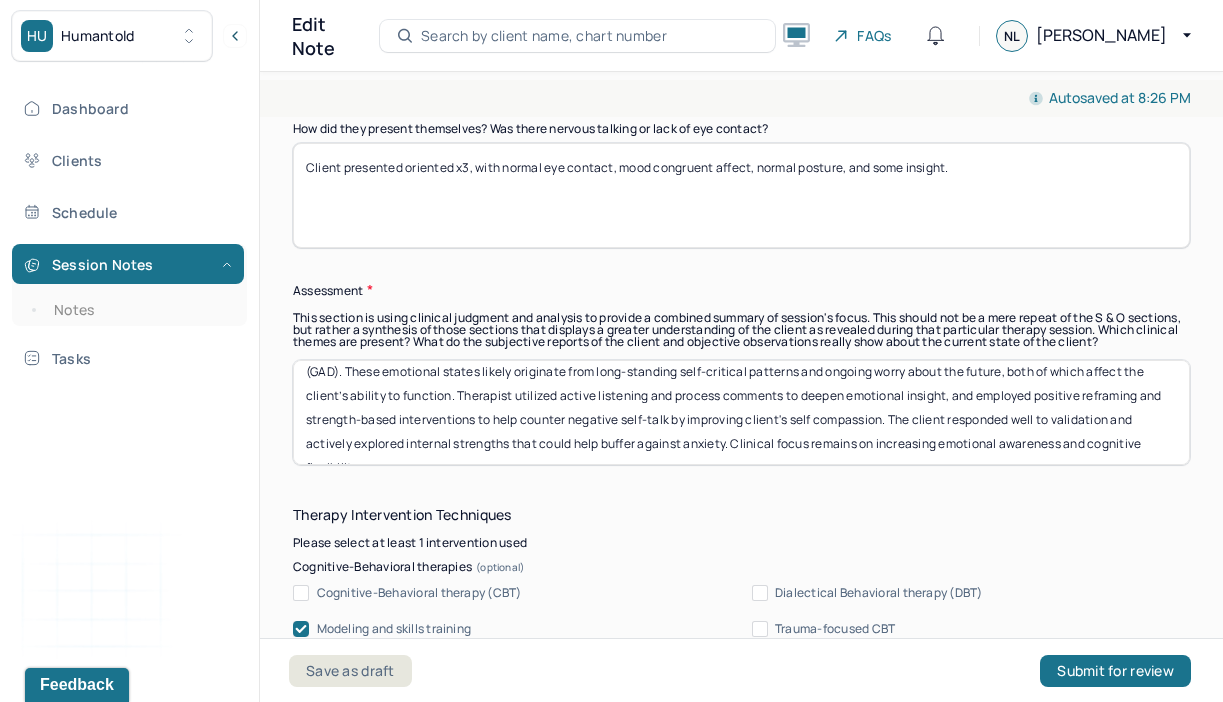 scroll, scrollTop: 39, scrollLeft: 0, axis: vertical 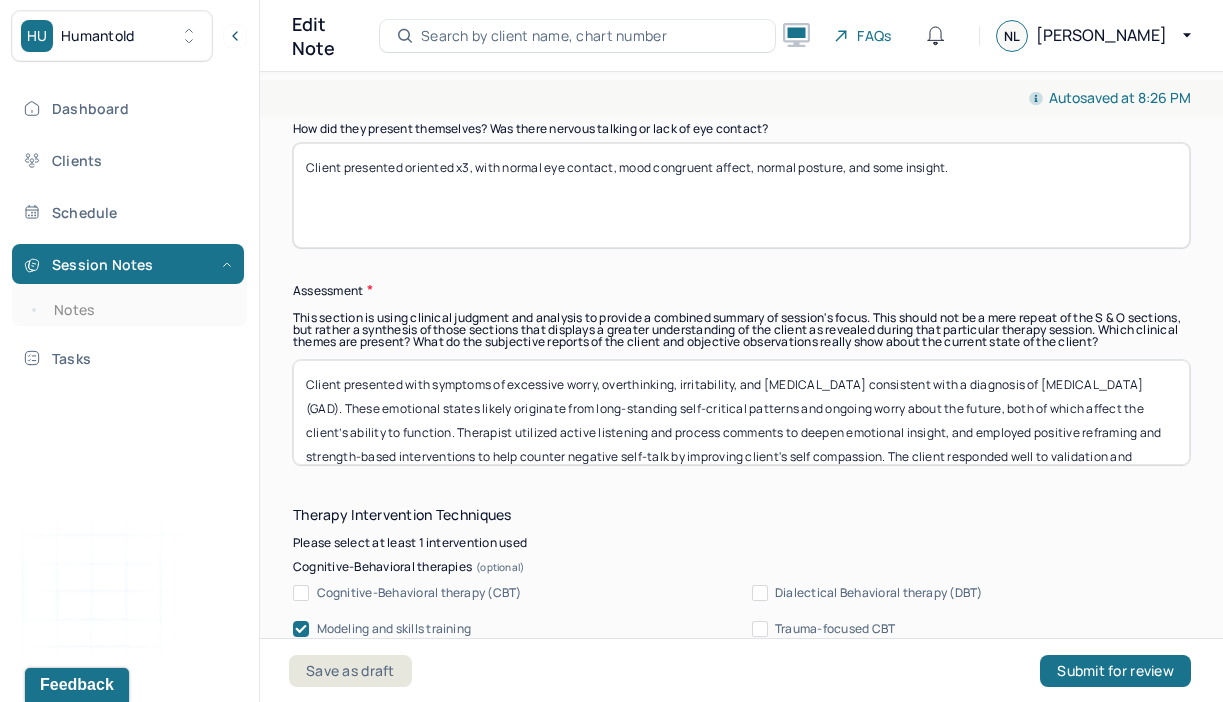 drag, startPoint x: 735, startPoint y: 379, endPoint x: 847, endPoint y: 423, distance: 120.33287 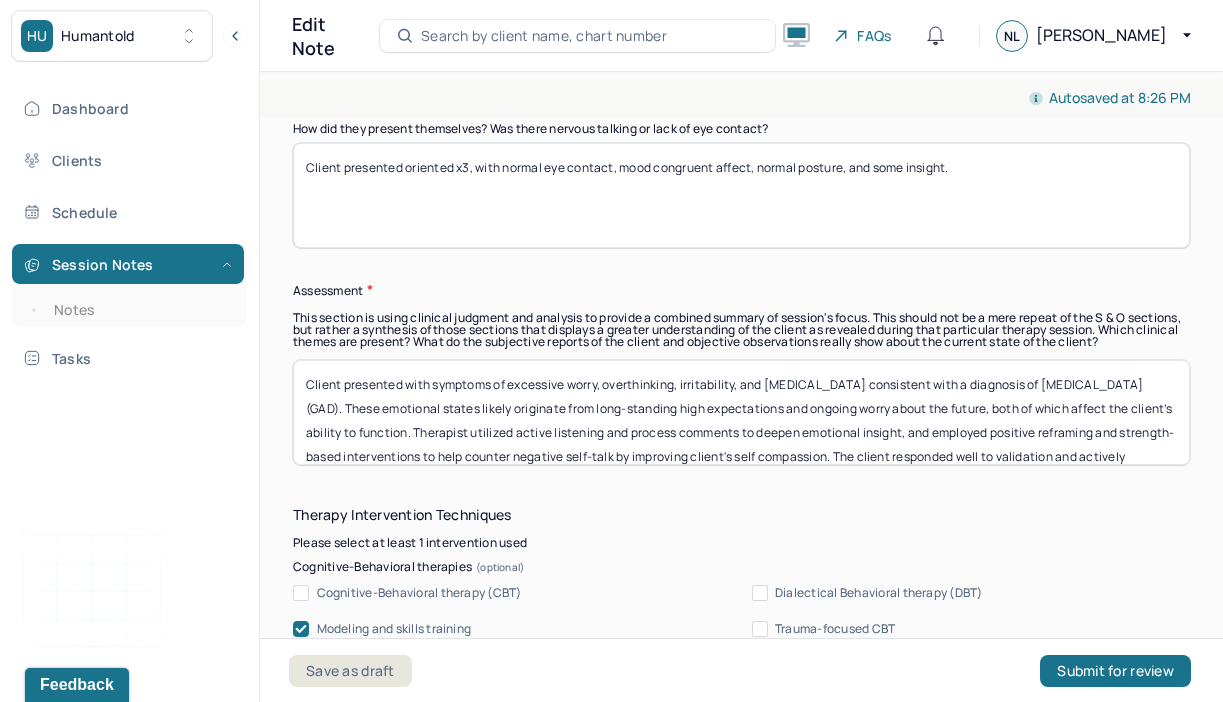 click on "Client presented with symptoms of excessive worry, overthinking, irritability, and [MEDICAL_DATA] consistent with a diagnosis of [MEDICAL_DATA] (GAD). These emotional states likely originate from long-standing high expectations and ongoing worry about the future, both of which affect the client’s ability to function. Therapist utilized active listening and process comments to deepen emotional insight, and employed positive reframing and strength-based interventions to help counter negative self-talk by improving client's self compassion. The client responded well to validation and actively explored internal strengths that could help buffer against anxiety. Clinical focus remains on increasing emotional awareness and cognitive flexibility." at bounding box center (741, 412) 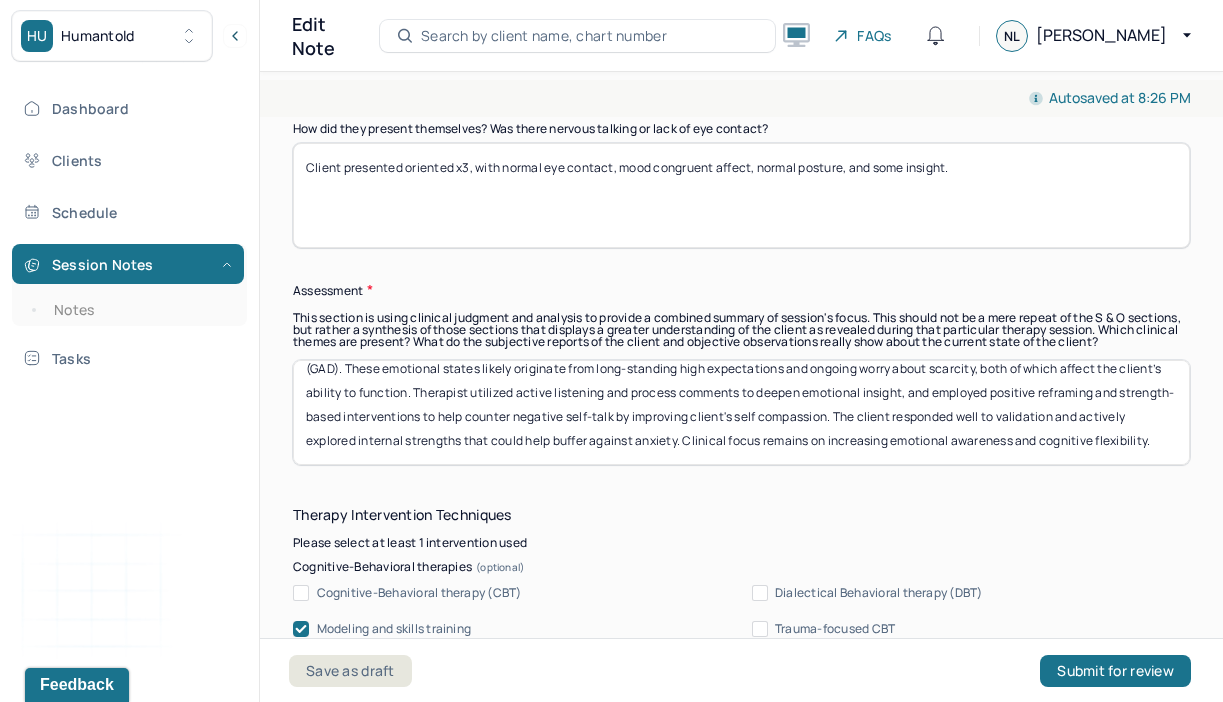 scroll, scrollTop: 37, scrollLeft: 0, axis: vertical 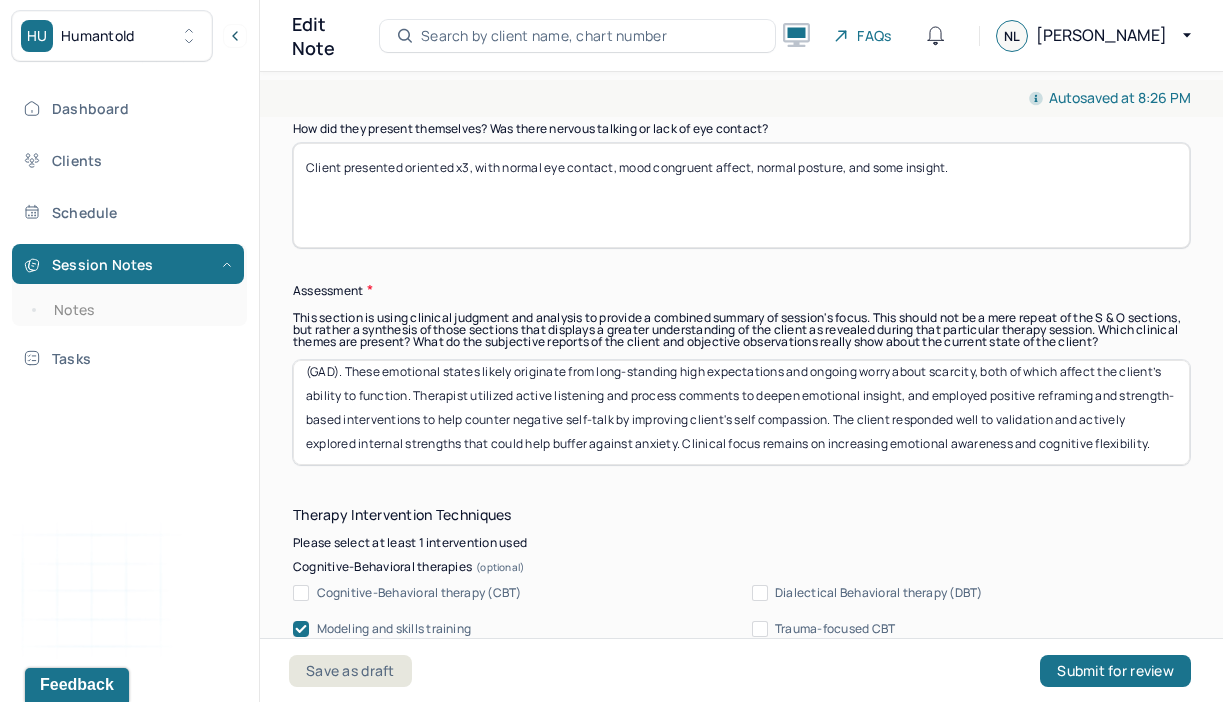click on "Client presented with symptoms of excessive worry, overthinking, irritability, and [MEDICAL_DATA] consistent with a diagnosis of [MEDICAL_DATA] (GAD). These emotional states likely originate from long-standing high expectations and ongoing worry about scarcity, both of which affect the client’s ability to function. Therapist utilized active listening and process comments to deepen emotional insight, and employed positive reframing and strength-based interventions to help counter negative self-talk by improving client's self compassion. The client responded well to validation and actively explored internal strengths that could help buffer against anxiety. Clinical focus remains on increasing emotional awareness and cognitive flexibility." at bounding box center [741, 412] 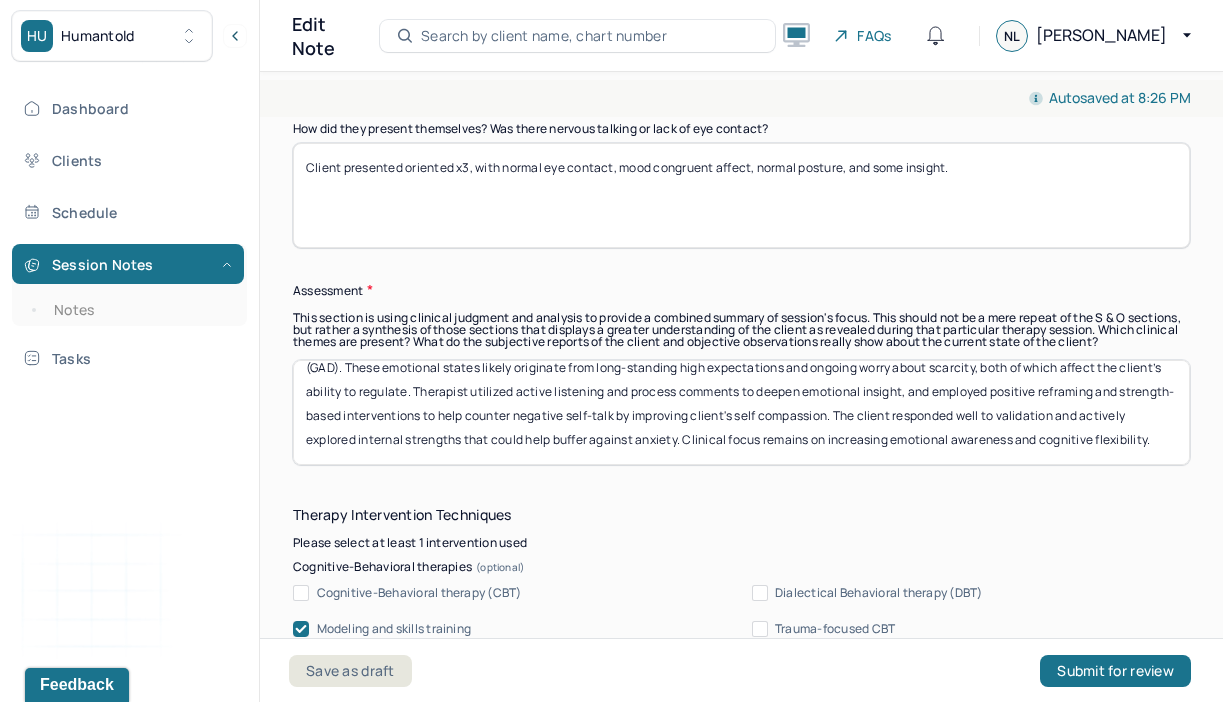 scroll, scrollTop: 51, scrollLeft: 0, axis: vertical 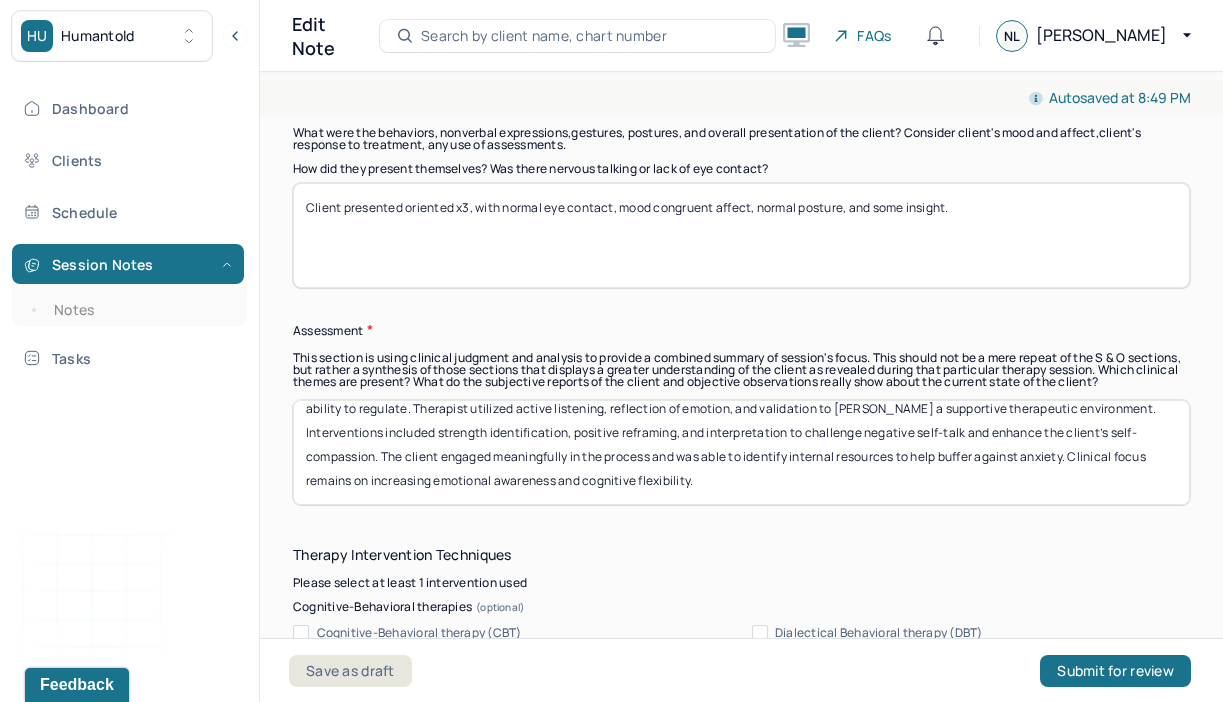 drag, startPoint x: 747, startPoint y: 488, endPoint x: 1076, endPoint y: 469, distance: 329.5482 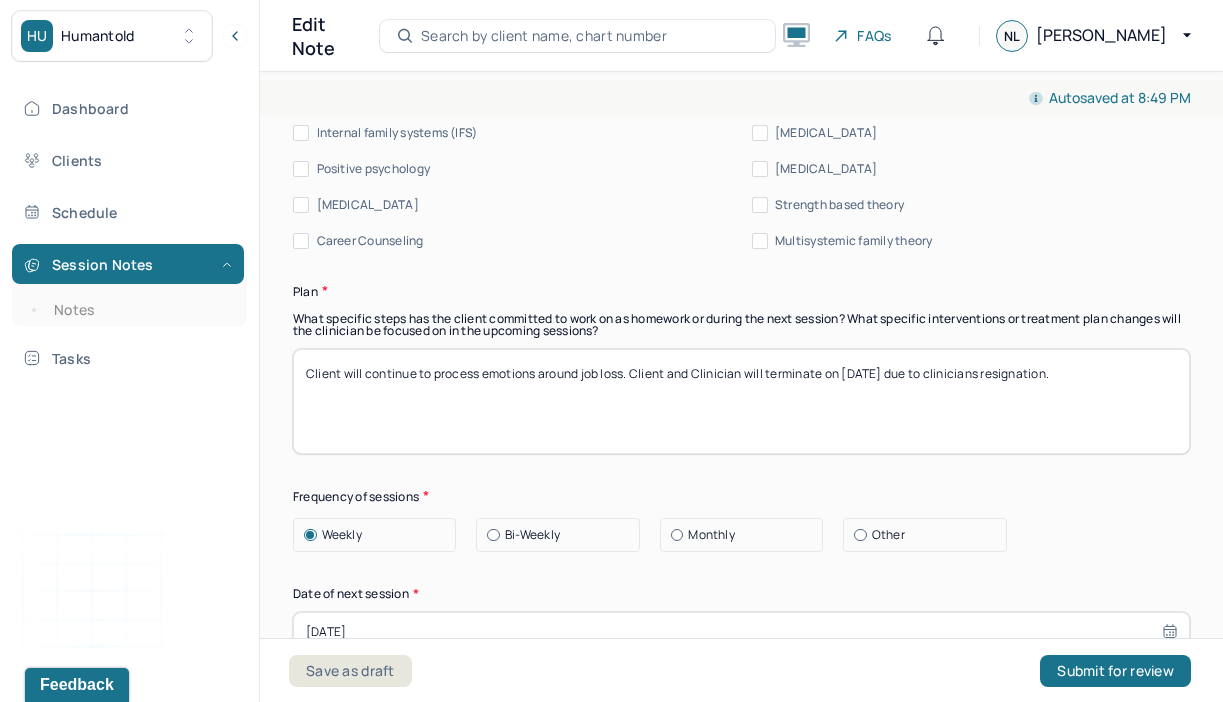 scroll, scrollTop: 2615, scrollLeft: 0, axis: vertical 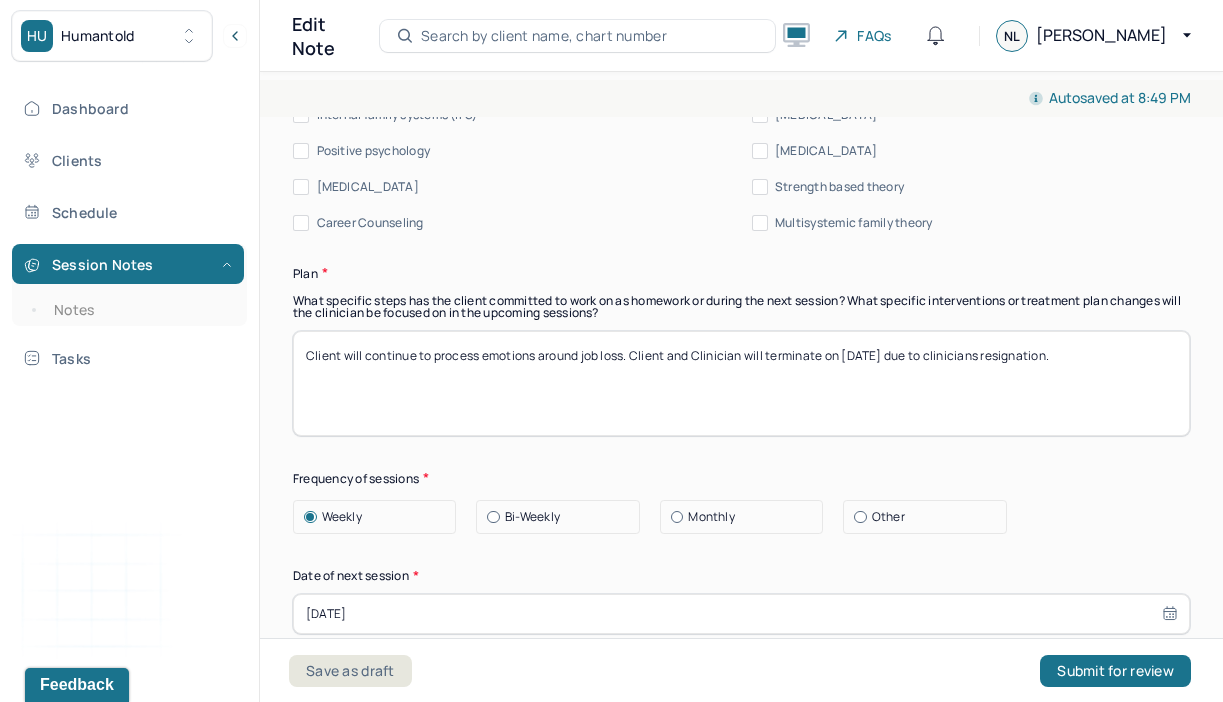 type on "Client presented with symptoms of excessive worry, overthinking, irritability, and [MEDICAL_DATA] consistent with a diagnosis of [MEDICAL_DATA] (GAD). These emotional states likely originate from long-standing high expectations and ongoing worry about scarcity, both of which affect the client’s ability to regulate. Therapist utilized active listening, reflection of emotion, and validation to [PERSON_NAME] a supportive therapeutic environment. Interventions included strength identification, positive reframing, and interpretation to challenge negative self-talk and enhance the client’s self-compassion. The client engaged meaningfully in the process and was able to identify internal resources to help buffer against anxiety. The clinical focus remains on cultivating emotional insight and flexible thinking." 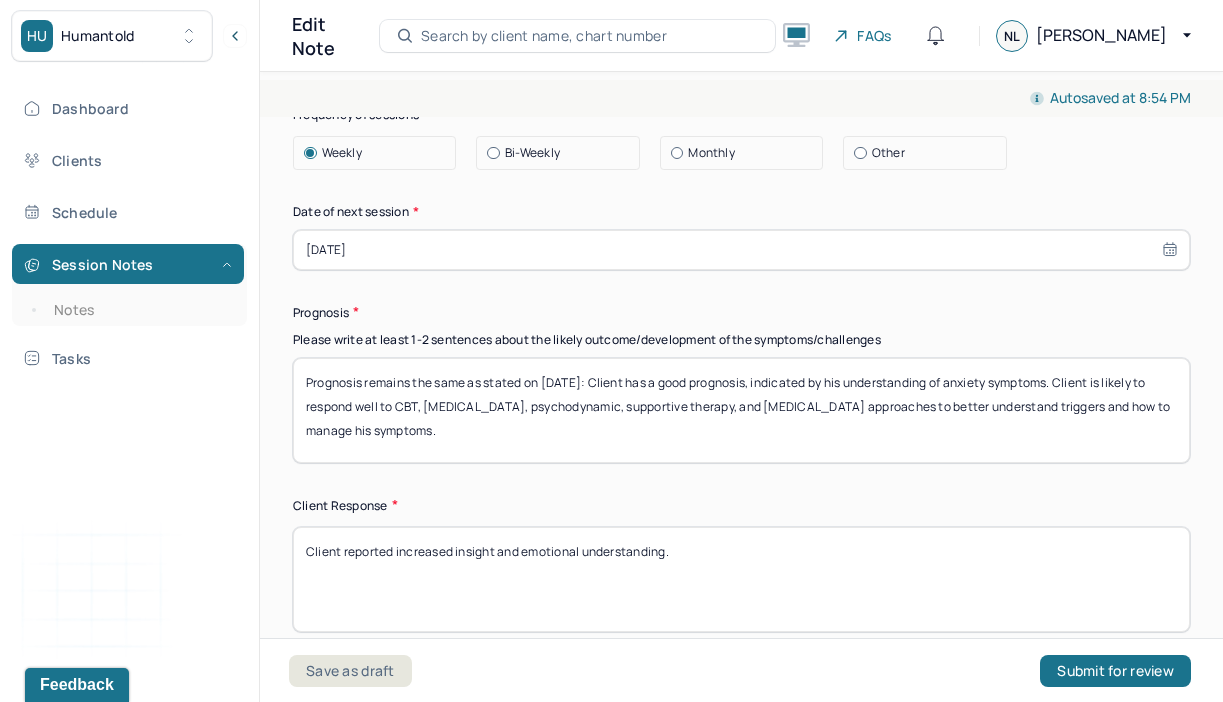 scroll, scrollTop: 3002, scrollLeft: 0, axis: vertical 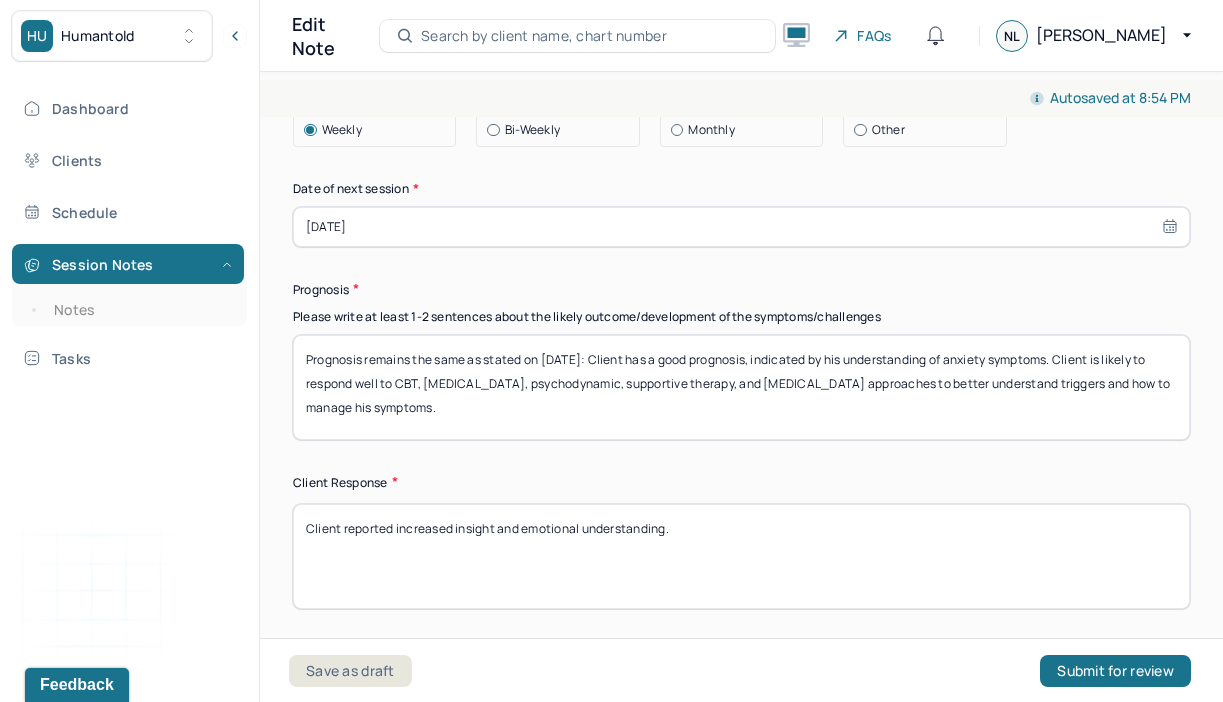 type on "The client will continue to process adjusting to a new place of work as well as a new phase in romantic dating. Client and Clinician will terminate on [DATE] due to clinicians resignation." 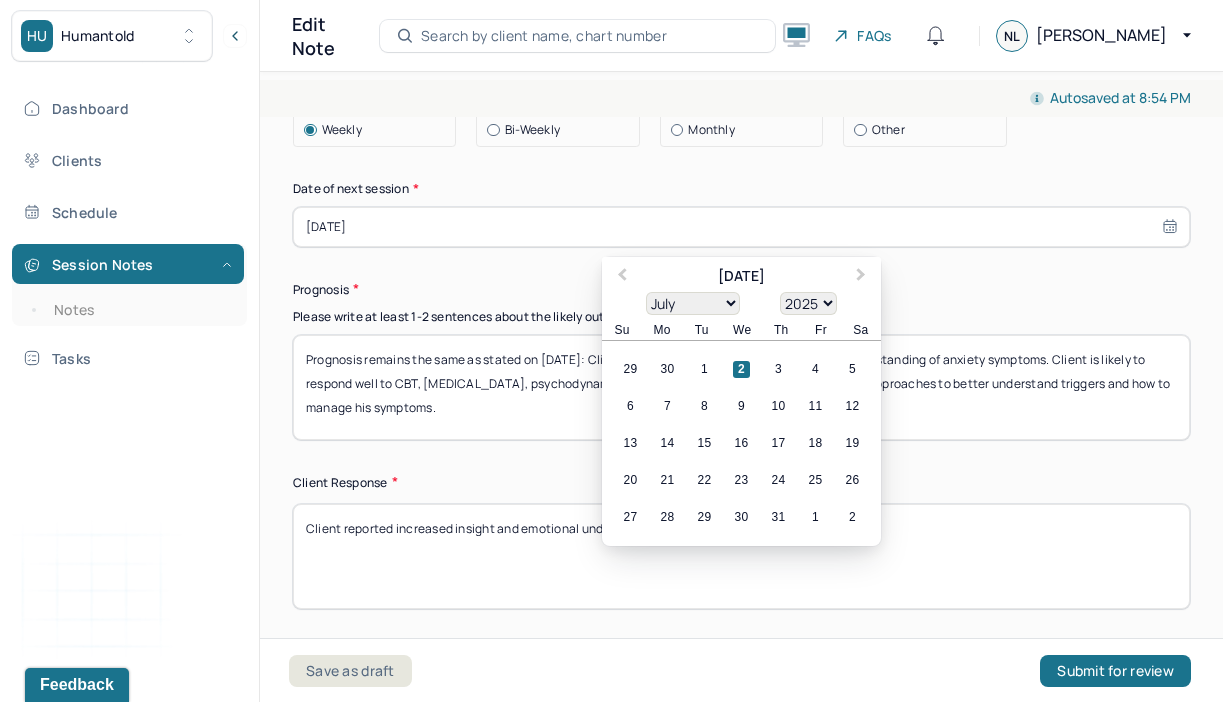 click on "[DATE]" at bounding box center (741, 227) 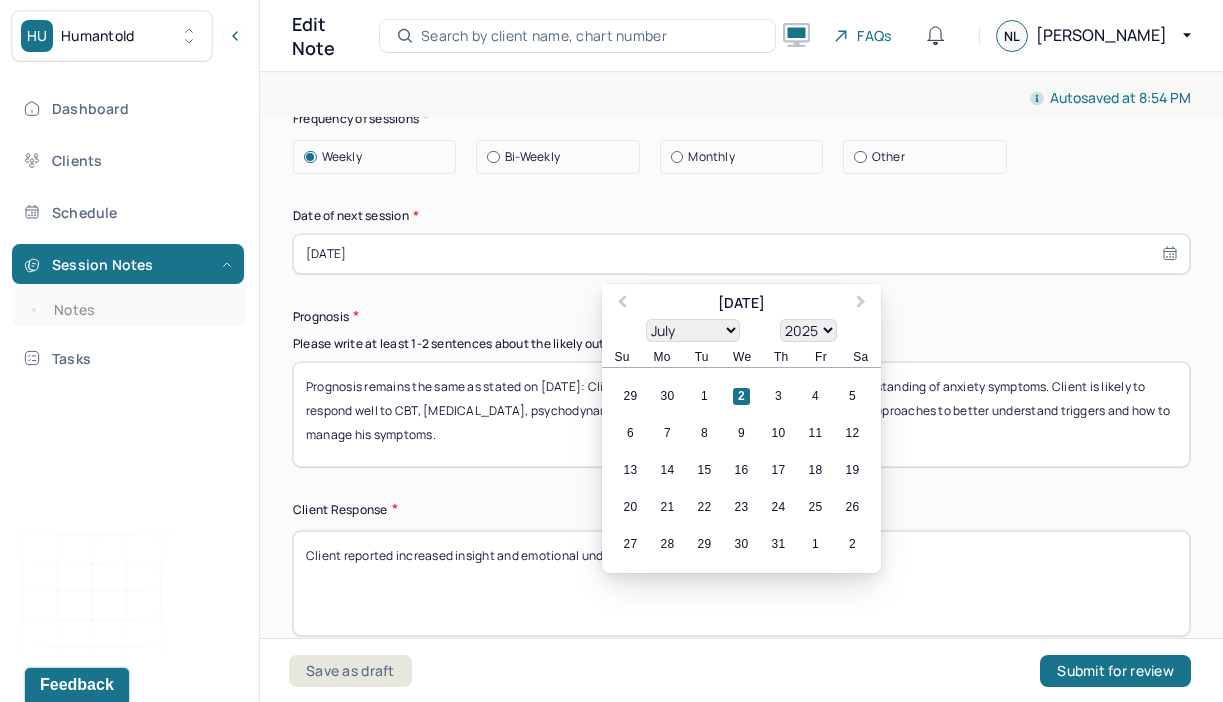 scroll, scrollTop: 2989, scrollLeft: 0, axis: vertical 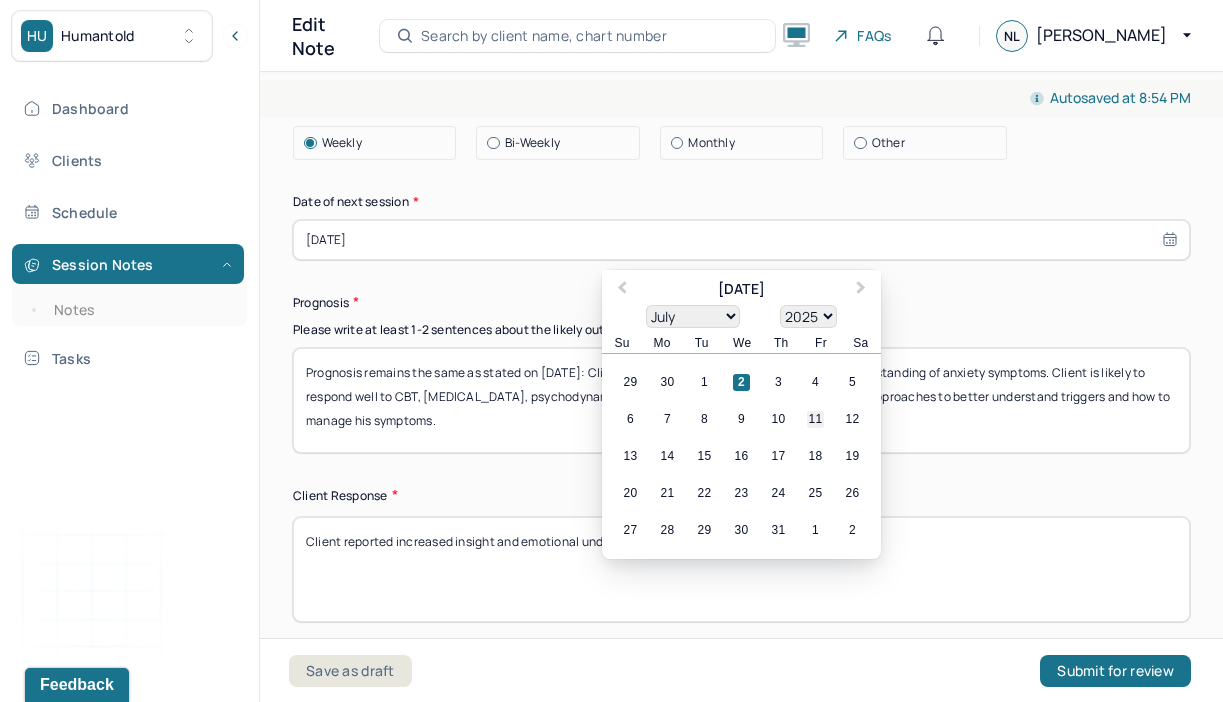 click on "11" at bounding box center [815, 419] 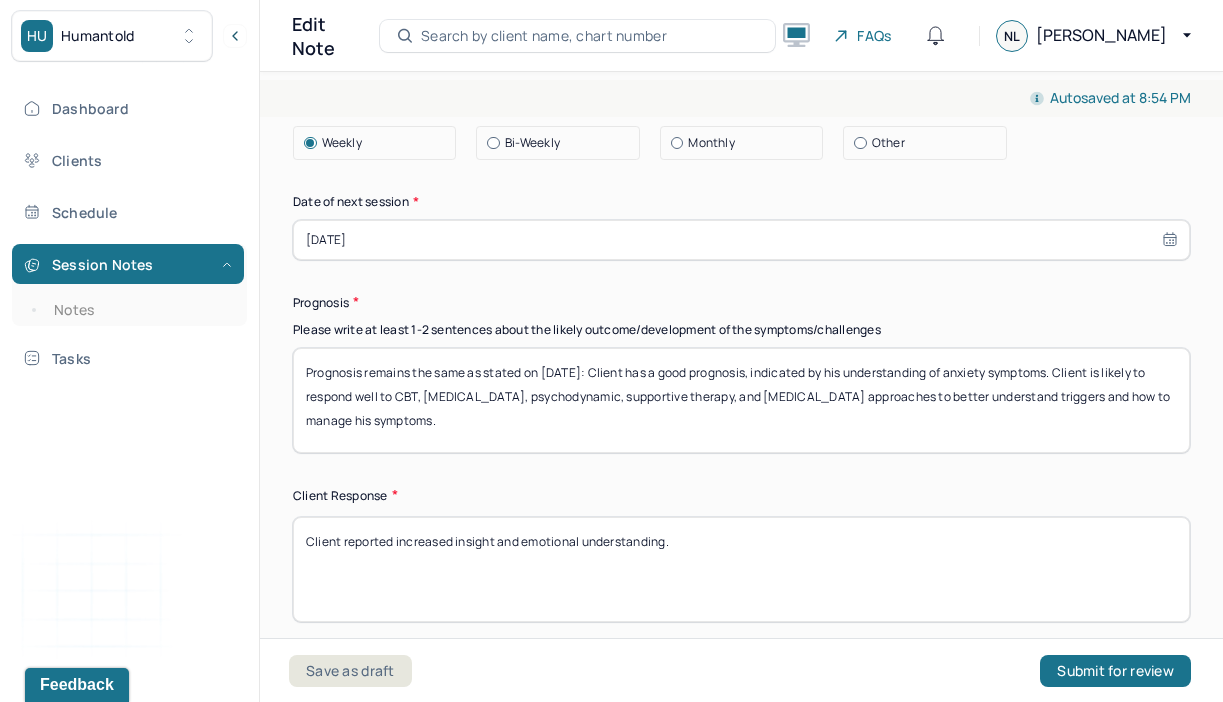 select on "6" 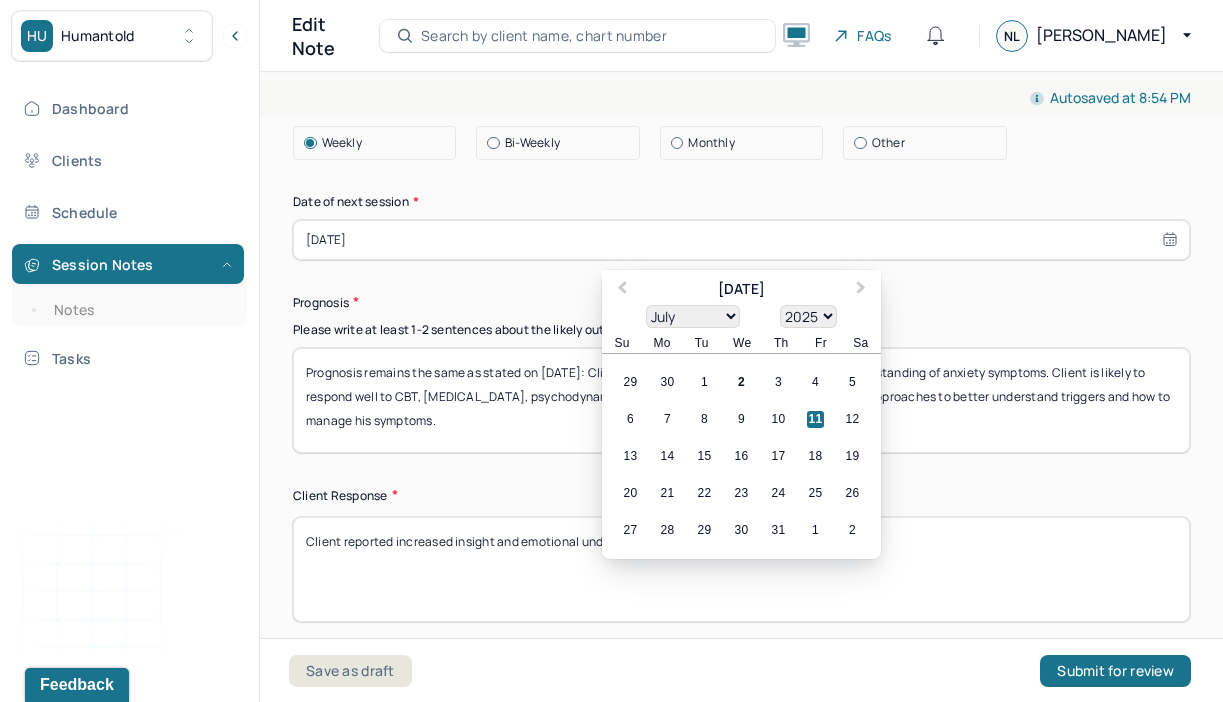 click on "Prognosis" at bounding box center [741, 302] 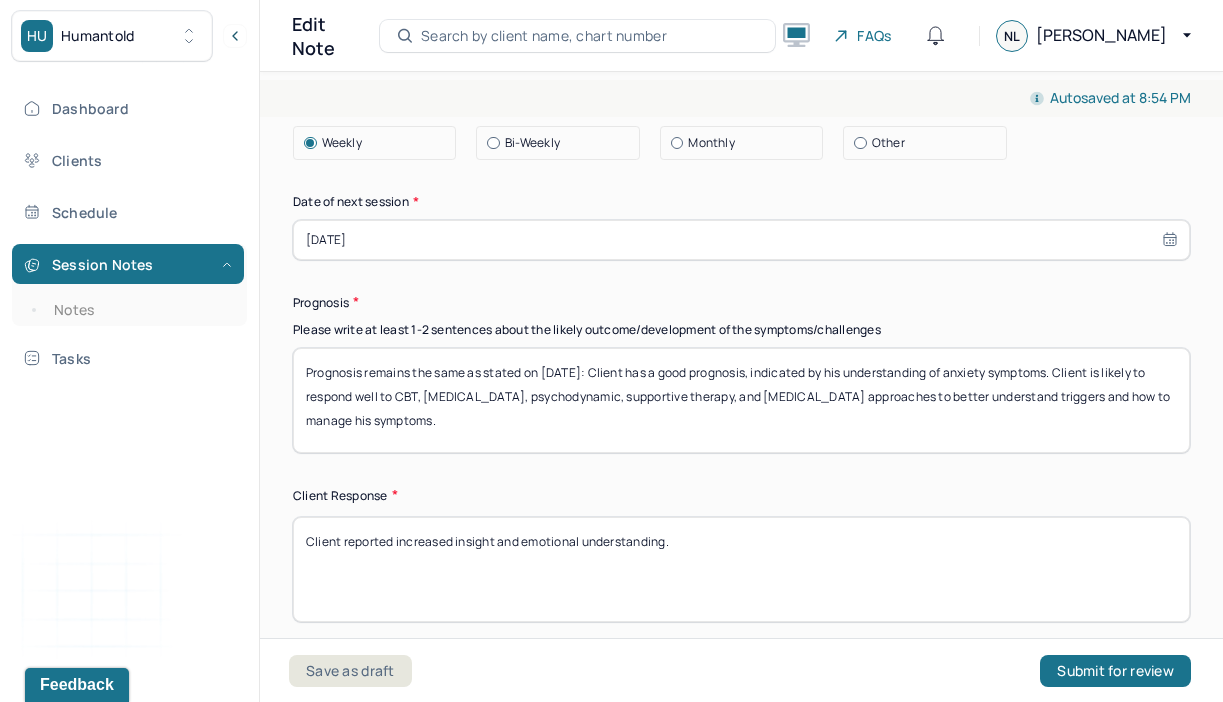click on "Prognosis remains the same as stated on [DATE]: Client has a good prognosis, indicated by his understanding of anxiety symptoms. Client is likely to respond well to CBT, [MEDICAL_DATA], psychodynamic, supportive therapy, and [MEDICAL_DATA] approaches to better understand triggers and how to manage his symptoms." at bounding box center (741, 400) 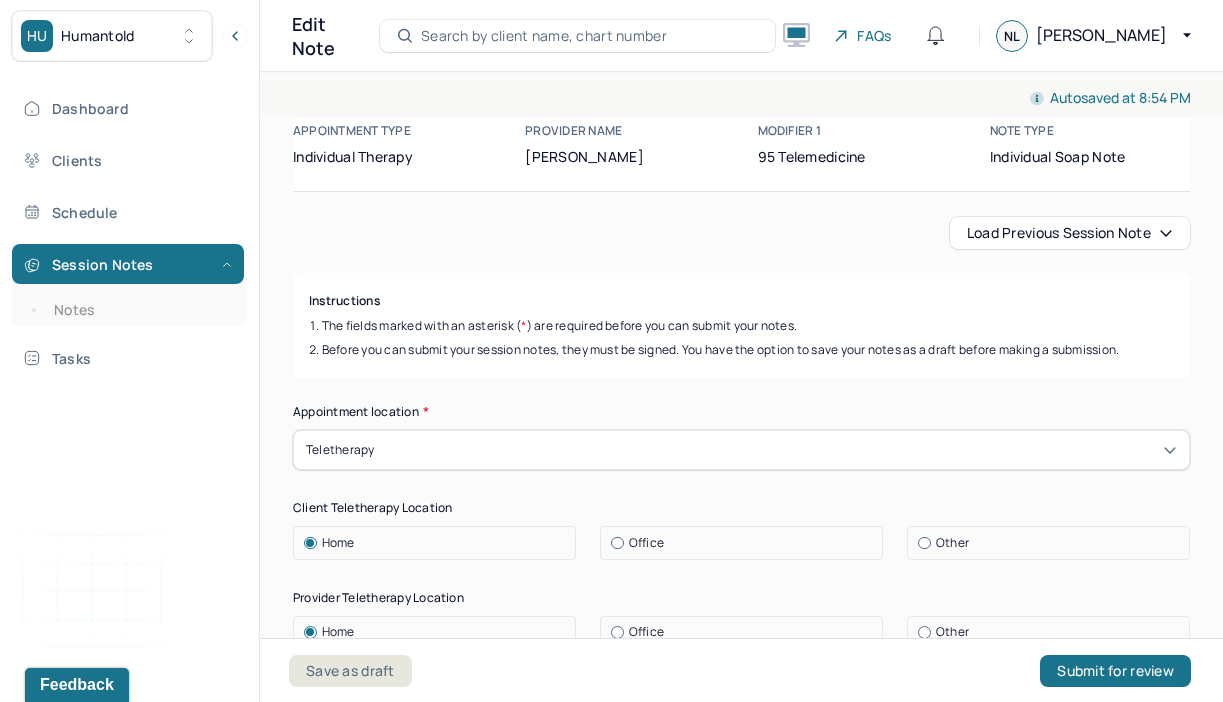 scroll, scrollTop: 0, scrollLeft: 0, axis: both 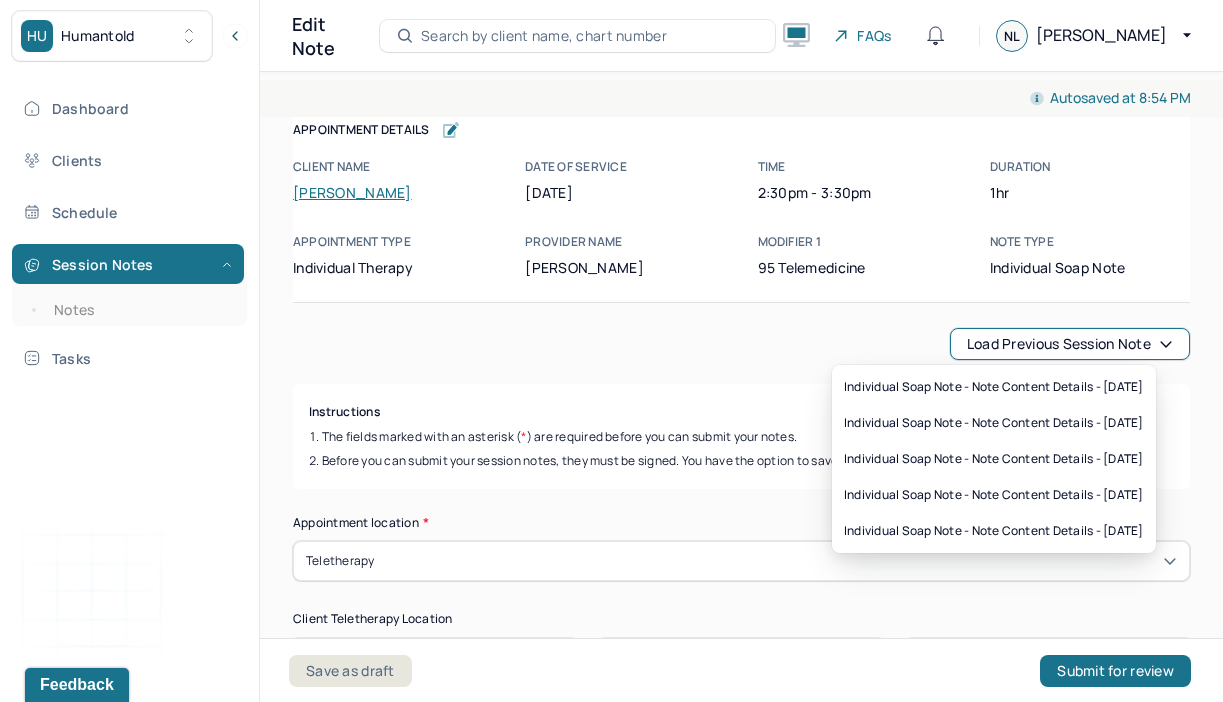 click on "Load previous session note" at bounding box center [1070, 344] 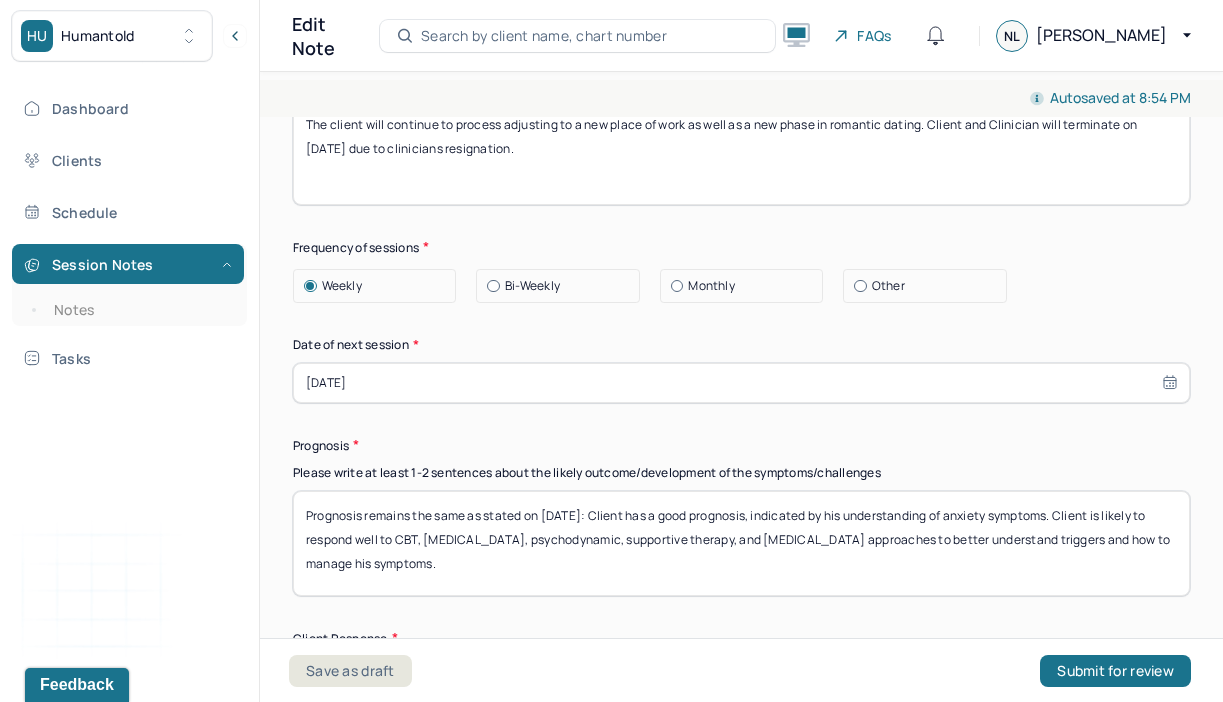 scroll, scrollTop: 3010, scrollLeft: 0, axis: vertical 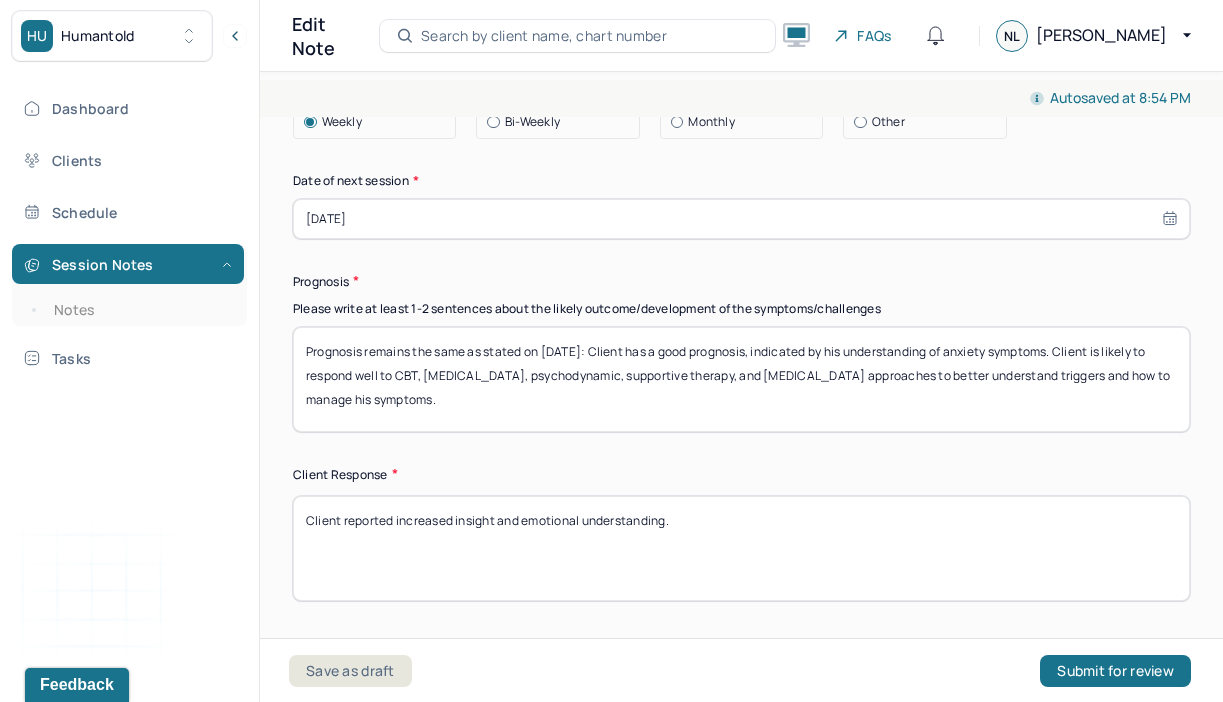 click on "Prognosis remains the same as stated on [DATE]: Client has a good prognosis, indicated by his understanding of anxiety symptoms. Client is likely to respond well to CBT, [MEDICAL_DATA], psychodynamic, supportive therapy, and [MEDICAL_DATA] approaches to better understand triggers and how to manage his symptoms." at bounding box center [741, 379] 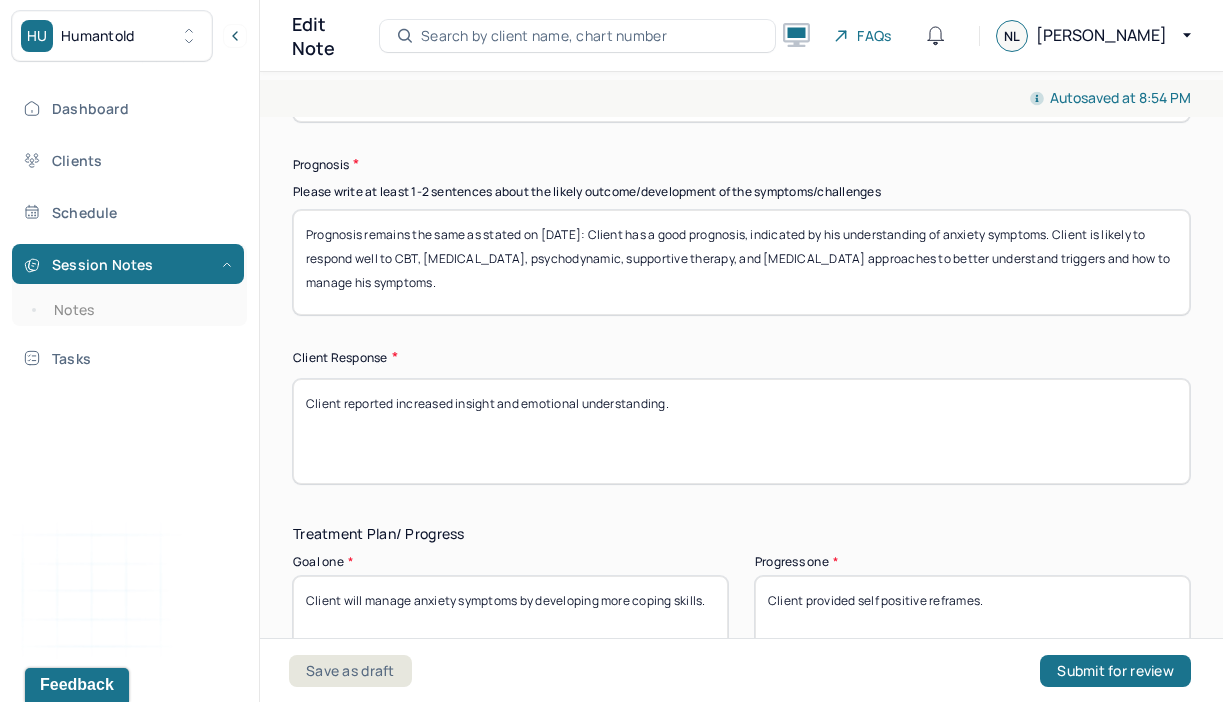 scroll, scrollTop: 3160, scrollLeft: 0, axis: vertical 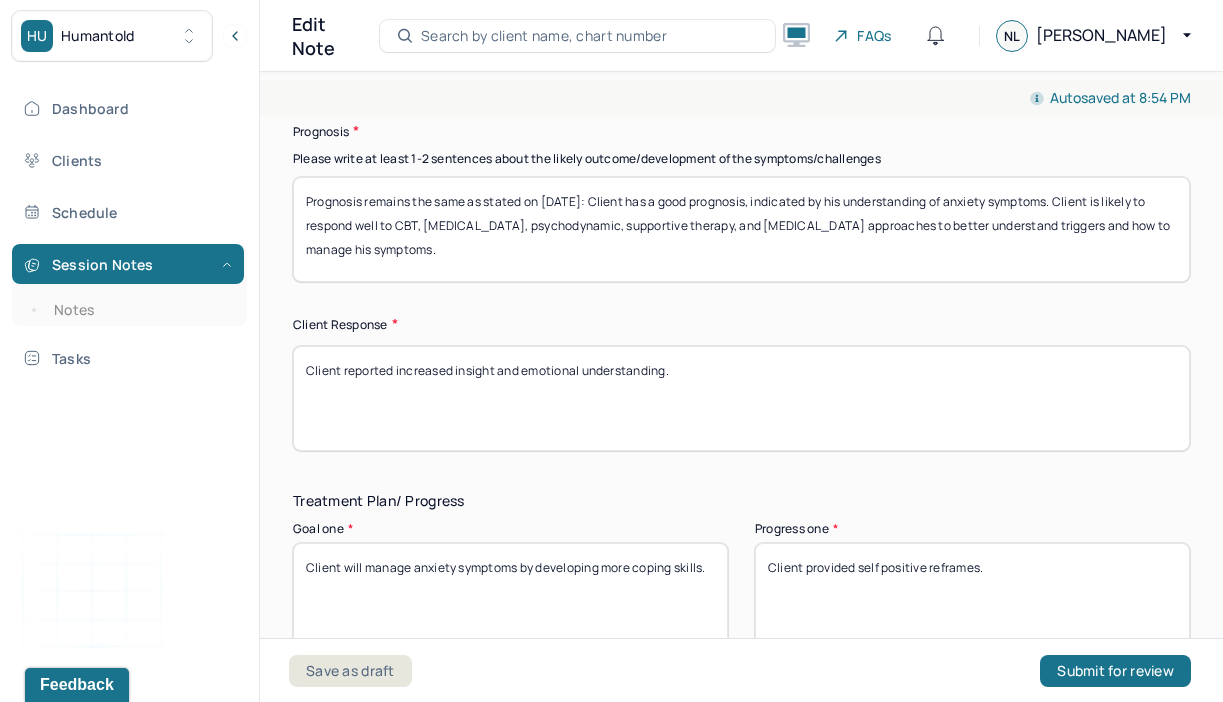 type on "Prognosis remains the same as stated on [DATE]: Client has a good prognosis, indicated by his understanding of anxiety symptoms. Client is likely to respond well to CBT, [MEDICAL_DATA], psychodynamic, supportive therapy, and [MEDICAL_DATA] approaches to better understand triggers and how to manage his symptoms." 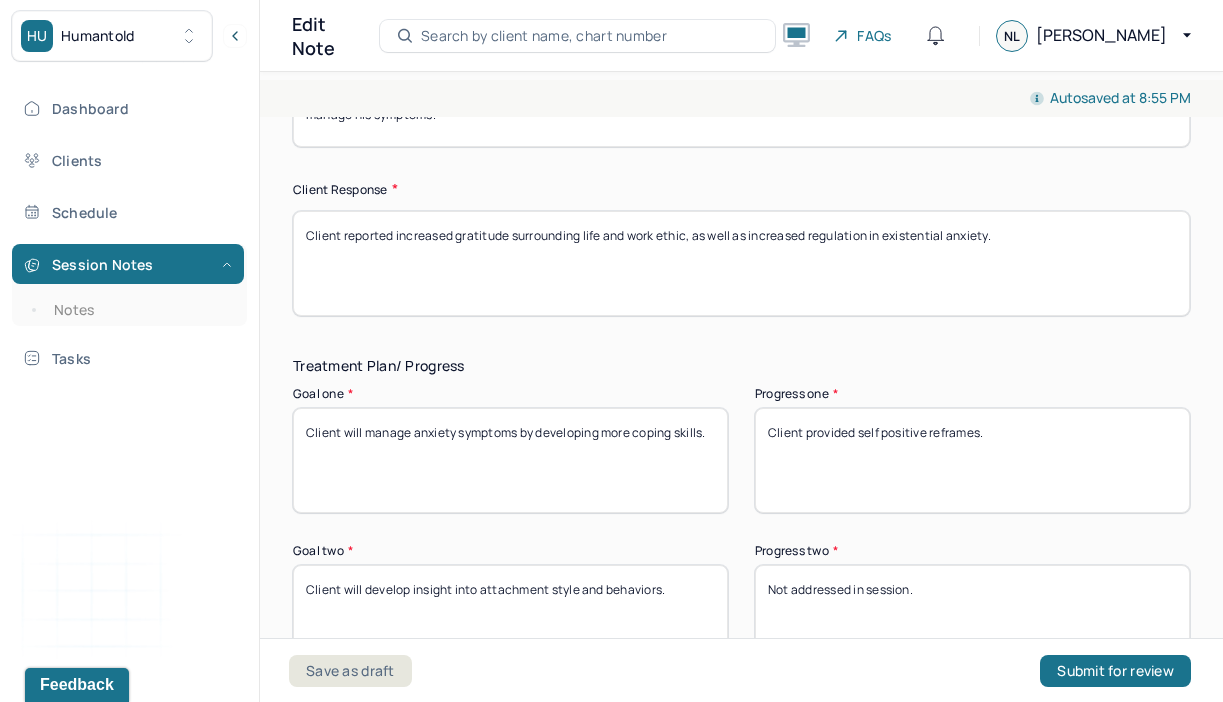 scroll, scrollTop: 3345, scrollLeft: 0, axis: vertical 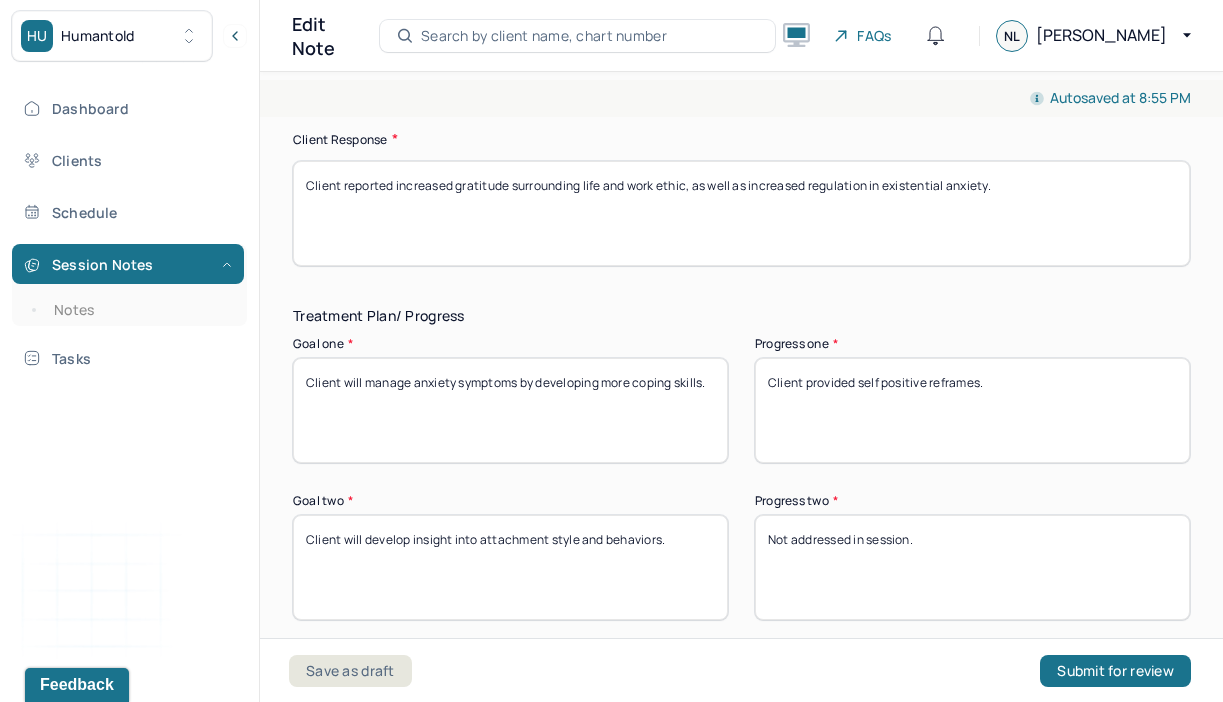 type on "Client reported increased gratitude surrounding life and work ethic, as well as increased regulation in existential anxiety." 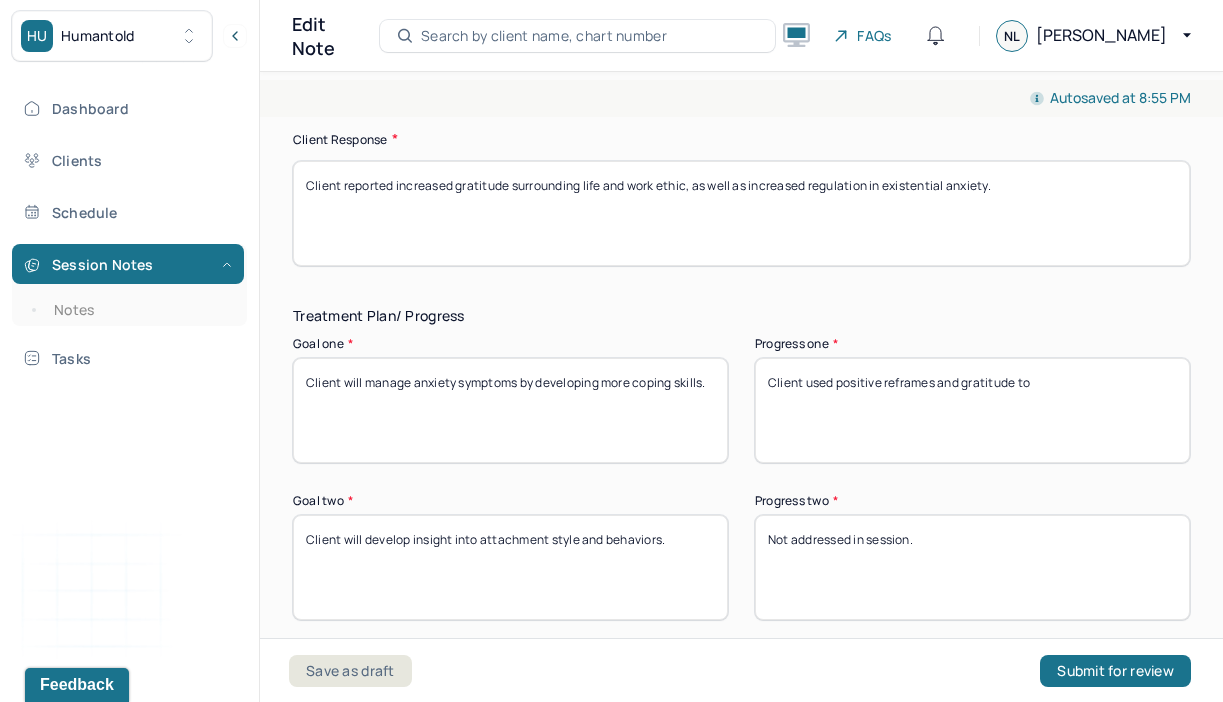 click on "Client used prositive reframes and gratitude to" at bounding box center [972, 410] 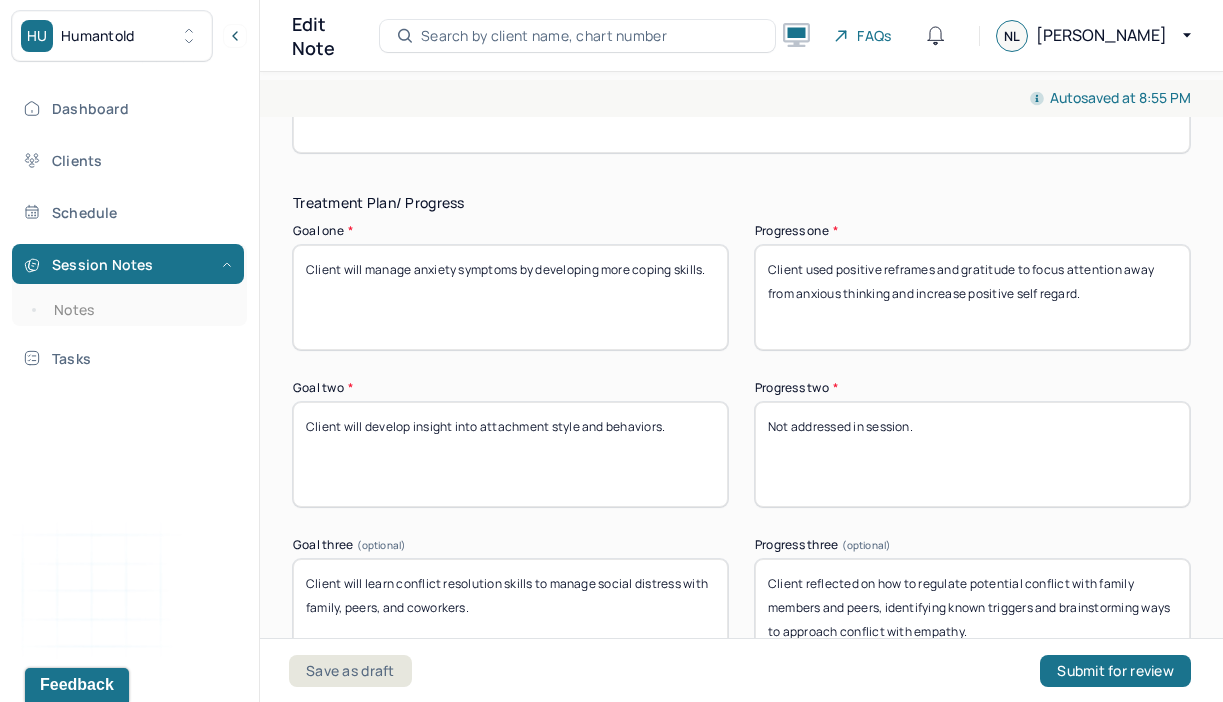 scroll, scrollTop: 3482, scrollLeft: 0, axis: vertical 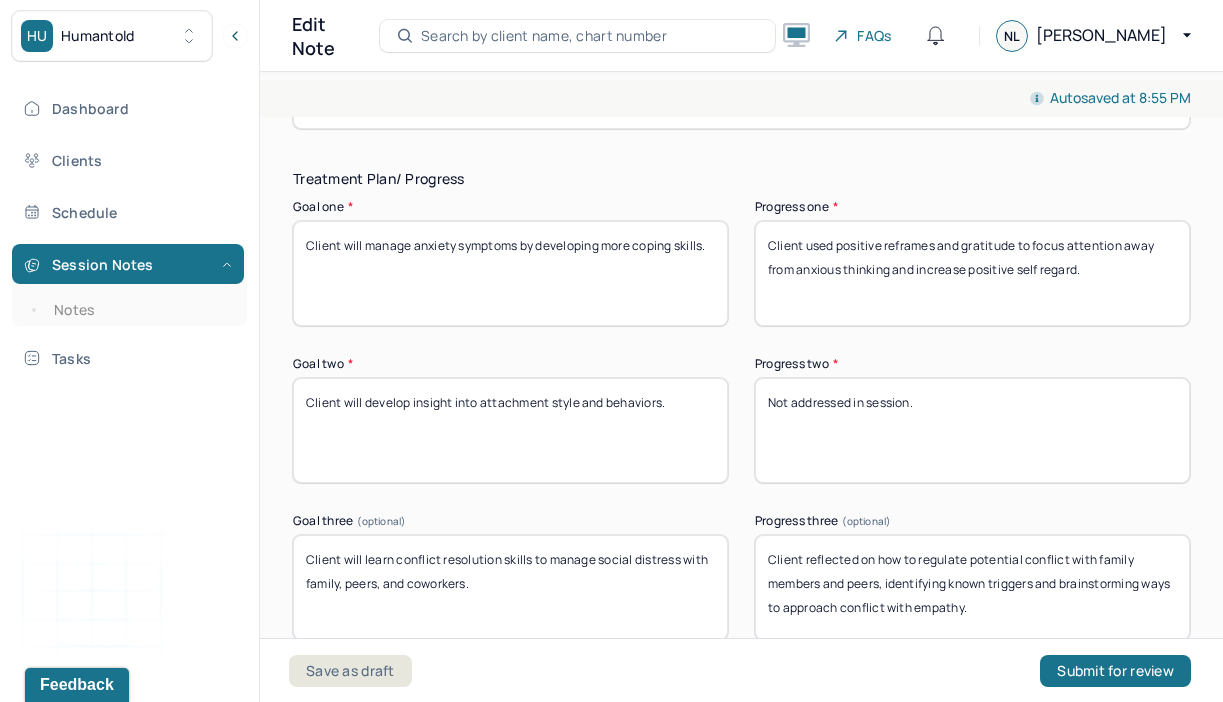 type on "Client used positive reframes and gratitude to focus attention away from anxious thinking and increase positive self regard." 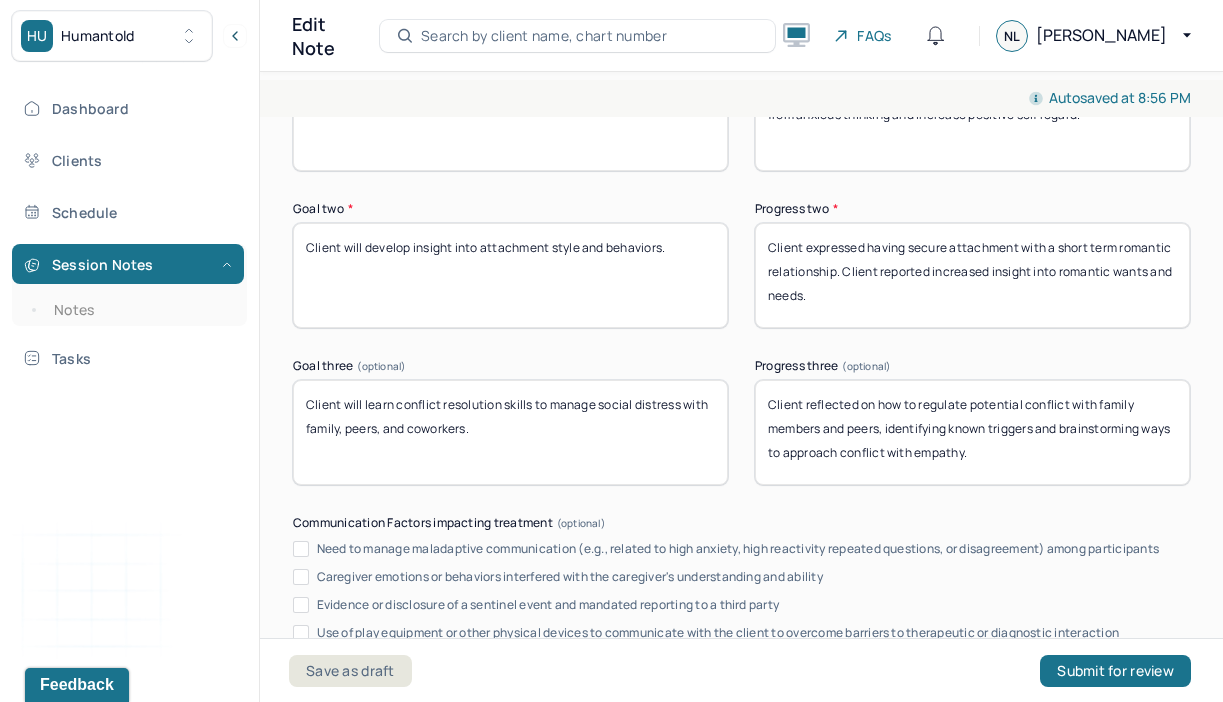 scroll, scrollTop: 3656, scrollLeft: 0, axis: vertical 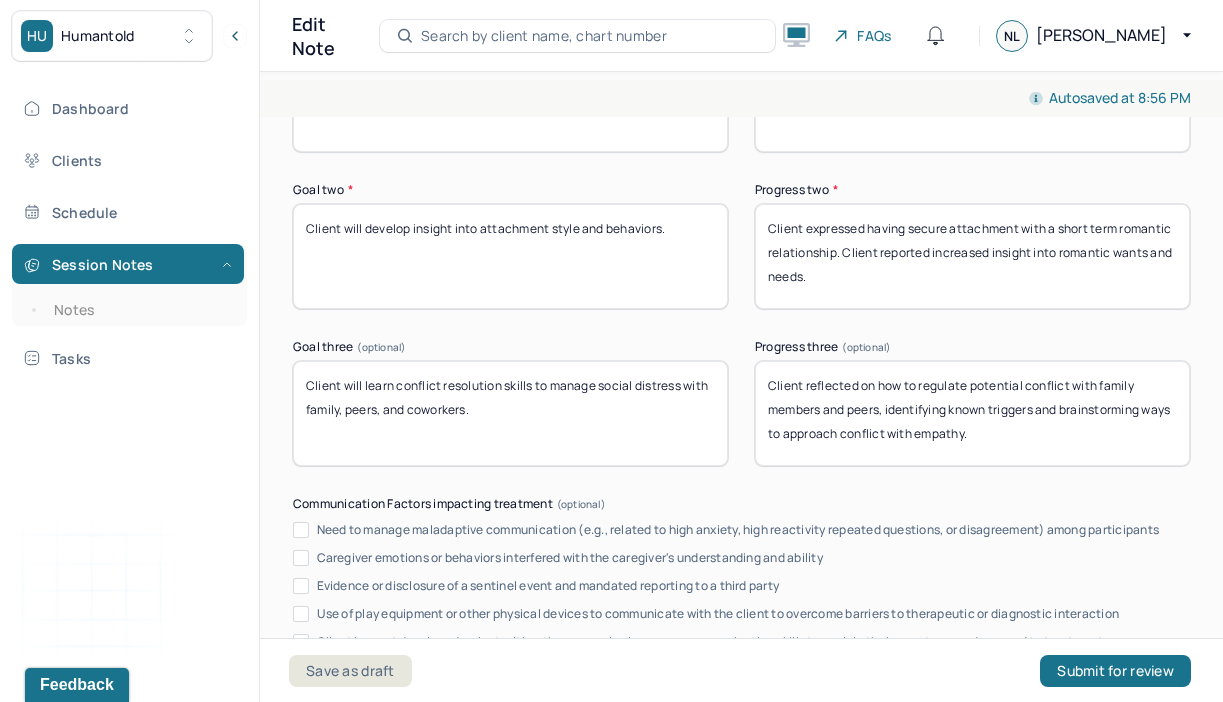type on "Client expressed having secure attachment with a short term romantic relationship. Client reported increased insight into romantic wants and needs." 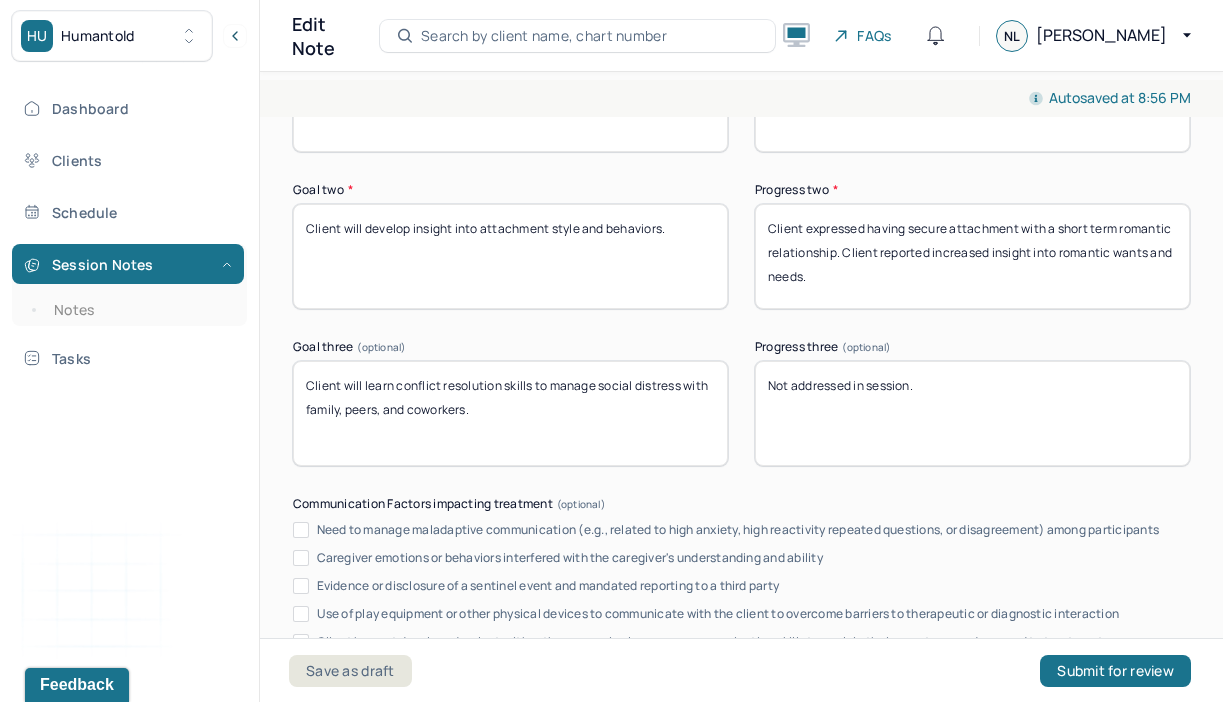 scroll, scrollTop: 4149, scrollLeft: 0, axis: vertical 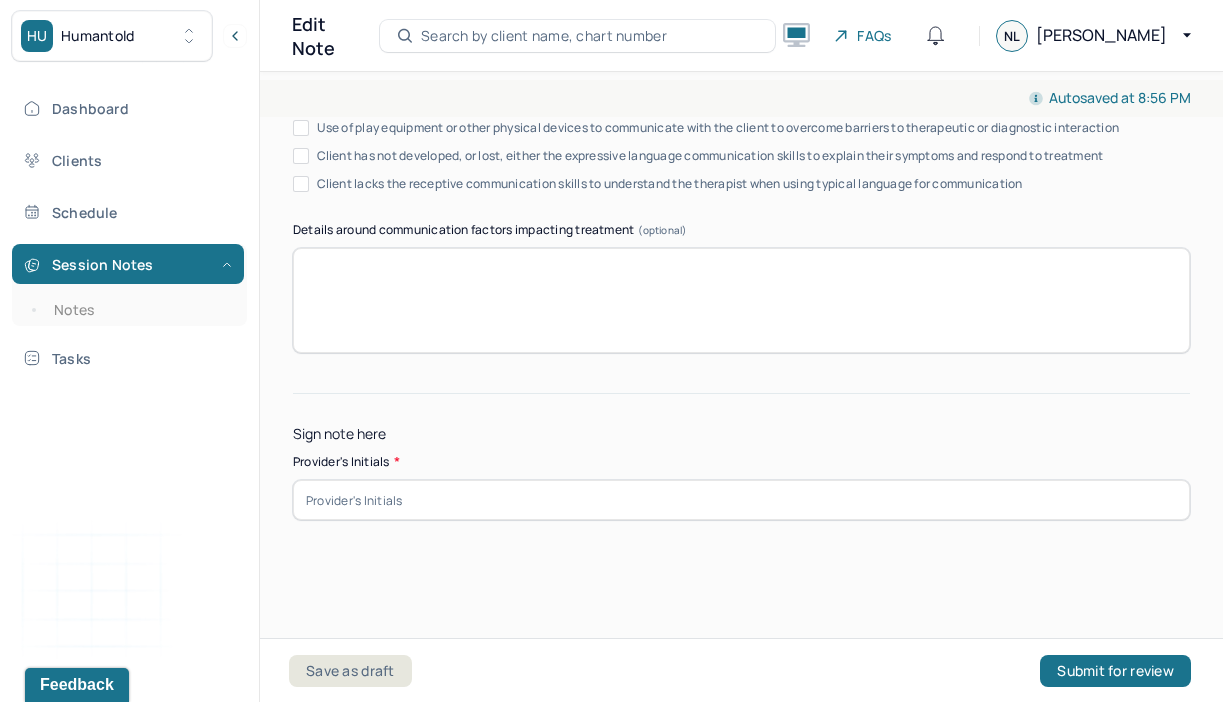 type on "Not addressed in session." 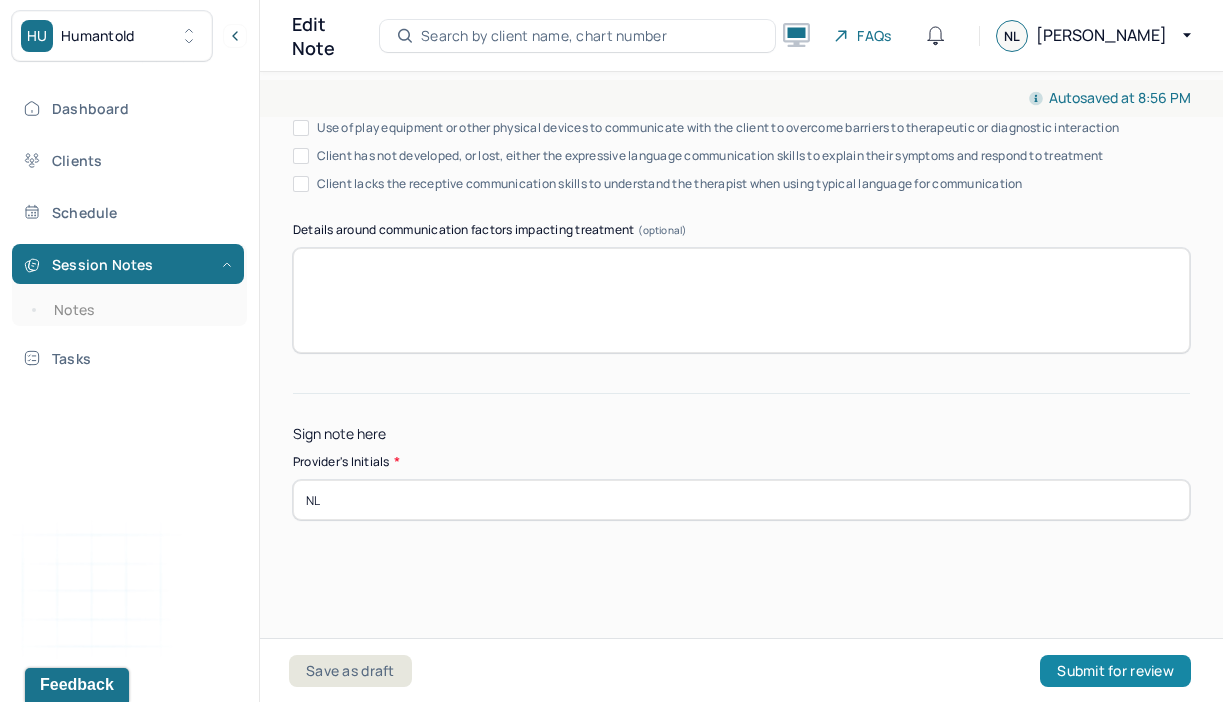 type on "NL" 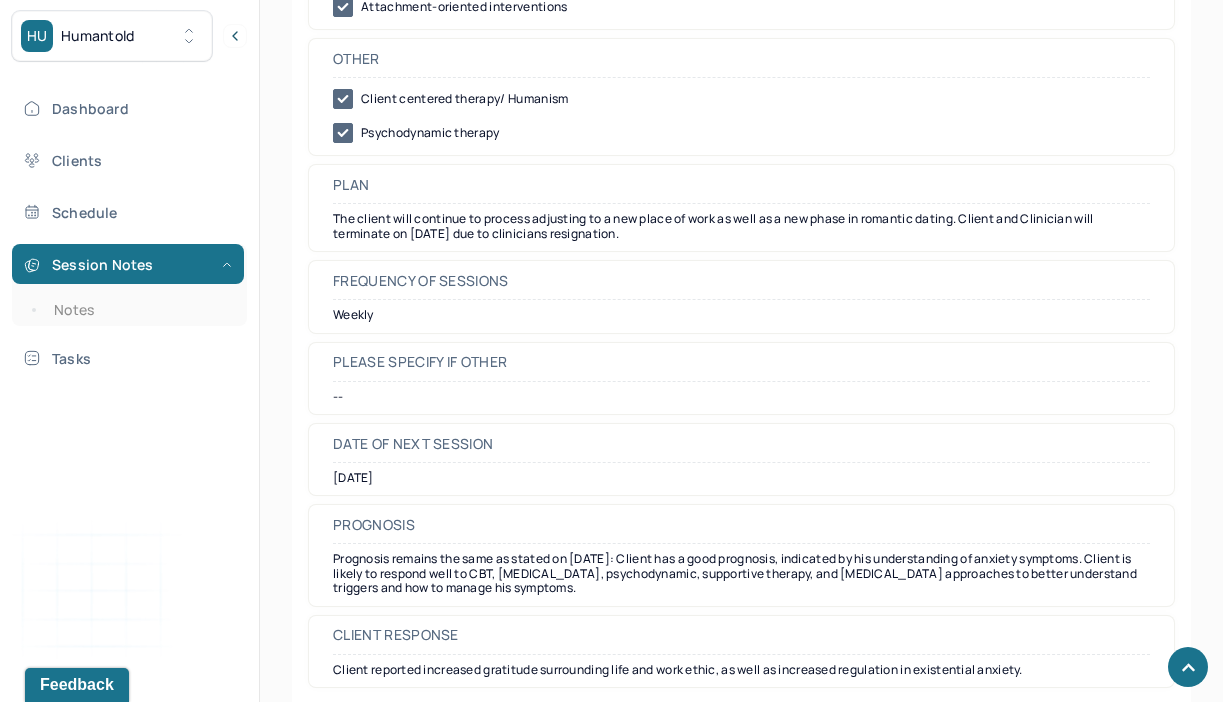 scroll, scrollTop: 2323, scrollLeft: 0, axis: vertical 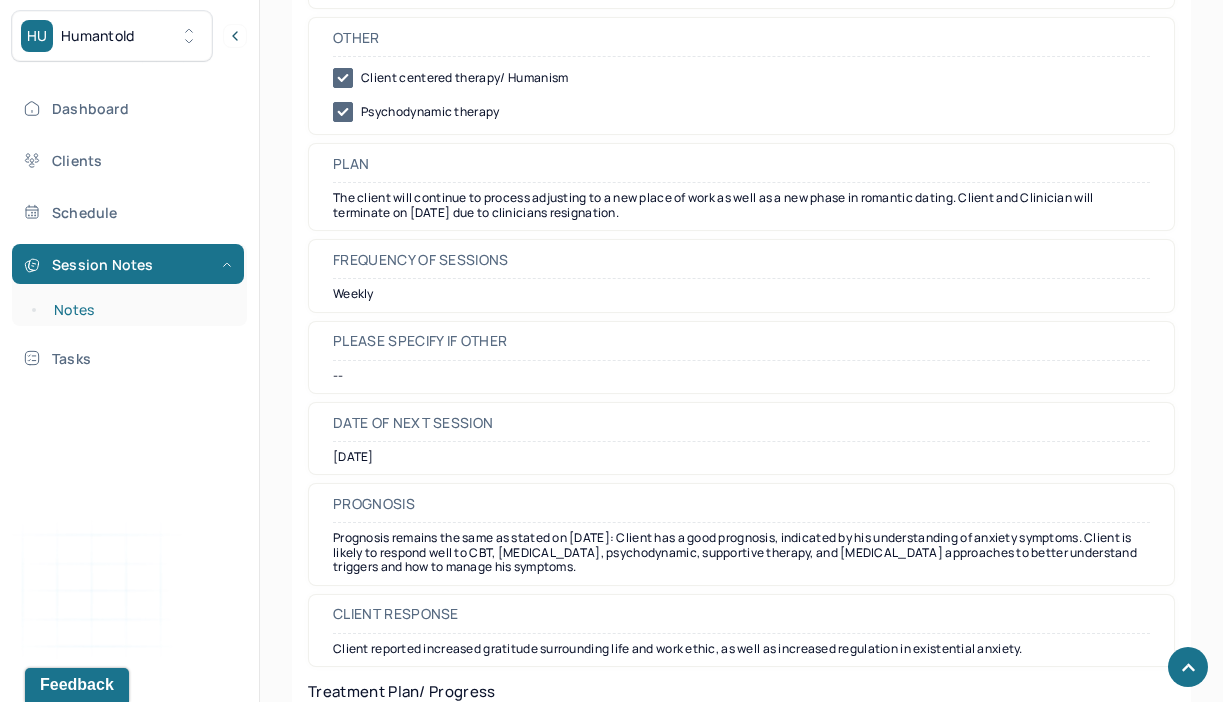 click on "Notes" at bounding box center [139, 310] 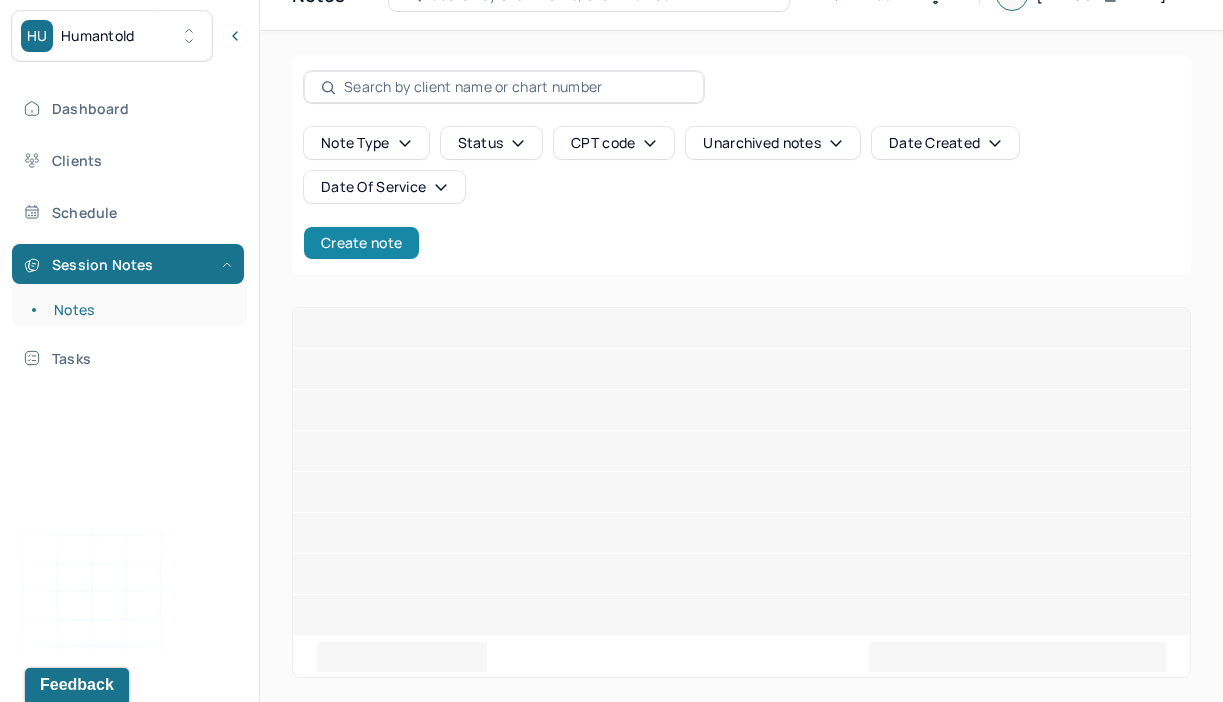 scroll, scrollTop: 0, scrollLeft: 0, axis: both 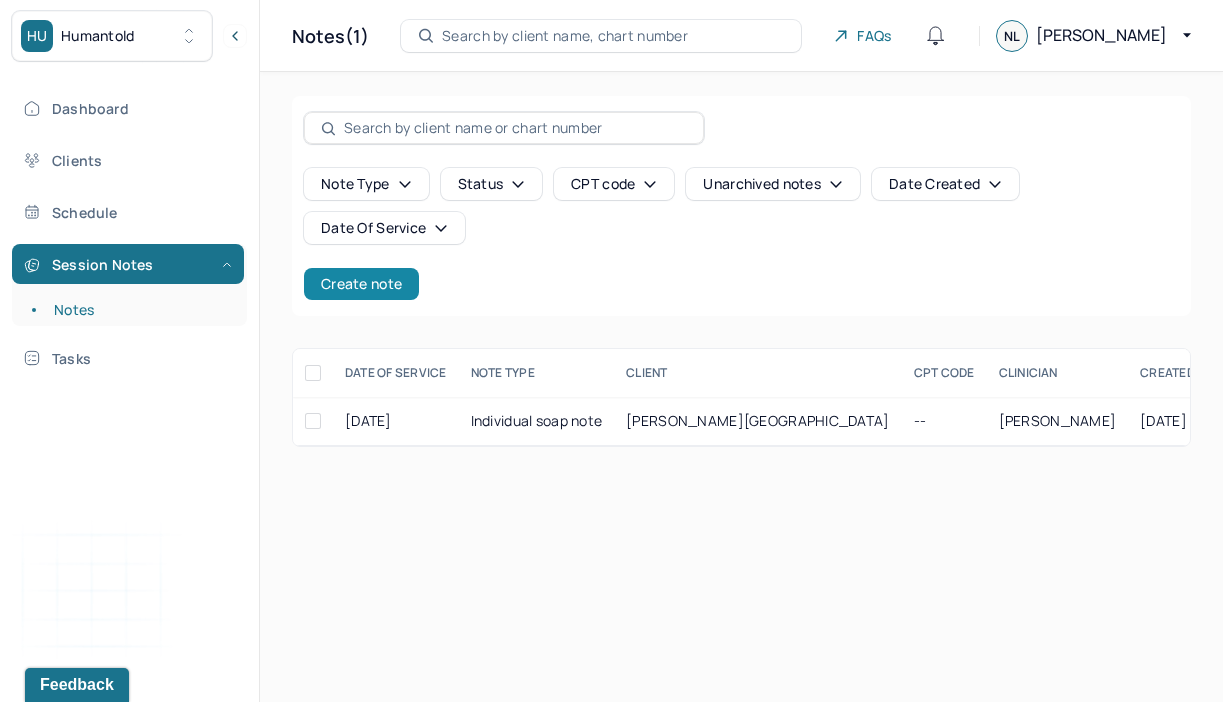 click on "Create note" at bounding box center [361, 284] 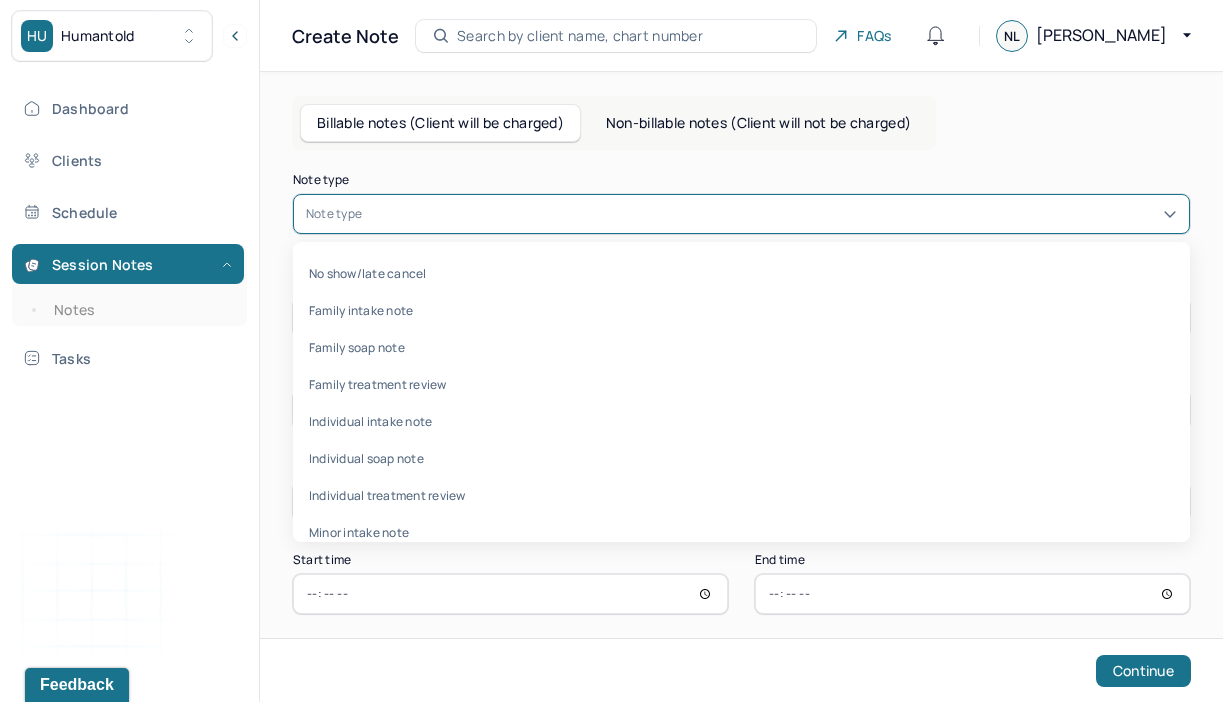 click at bounding box center (771, 214) 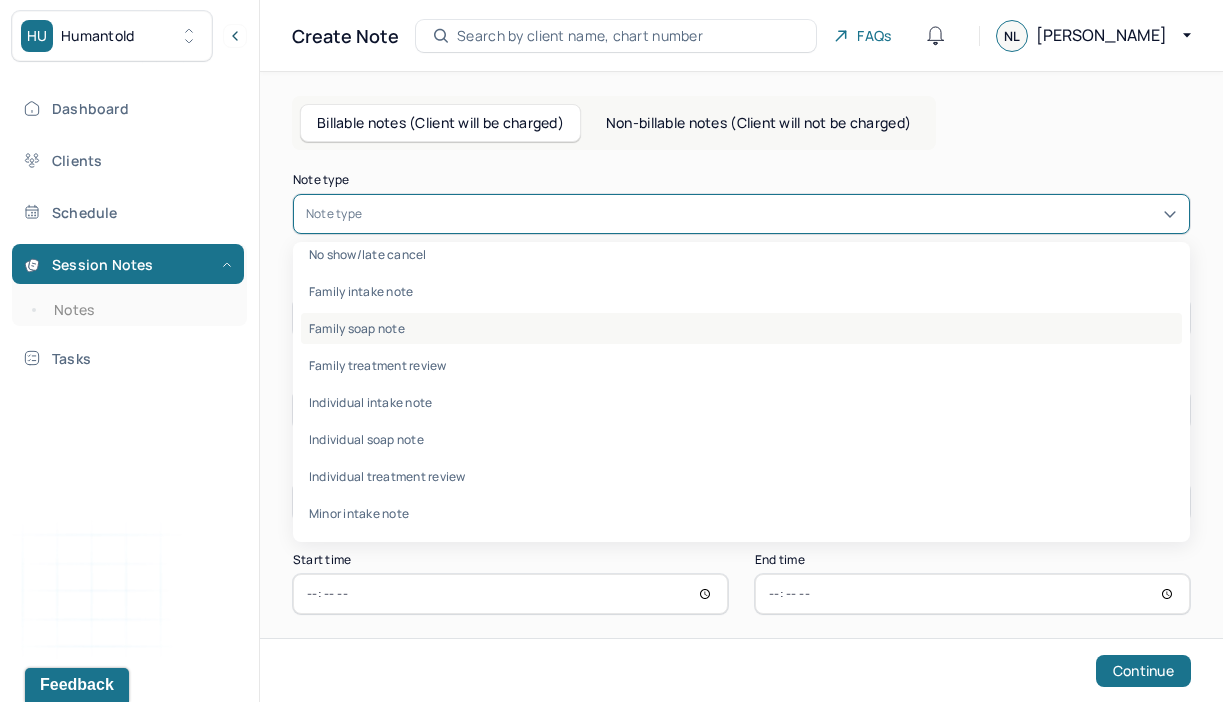 scroll, scrollTop: 20, scrollLeft: 0, axis: vertical 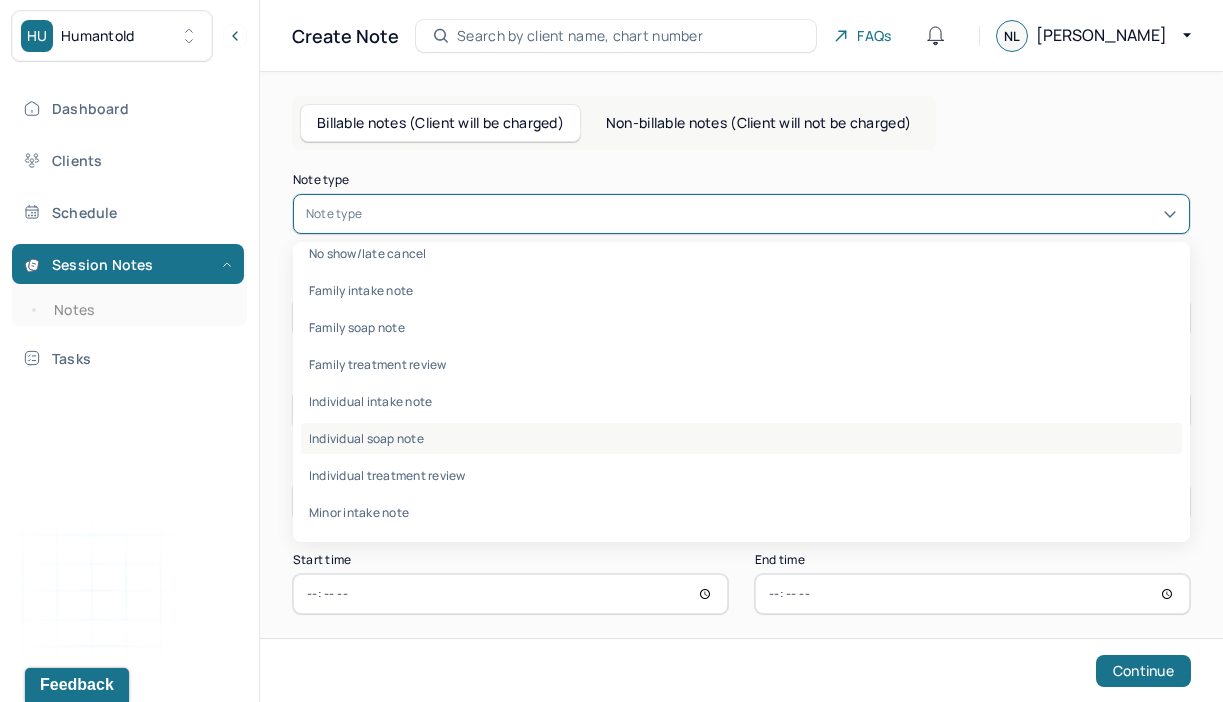 click on "Individual soap note" at bounding box center (741, 438) 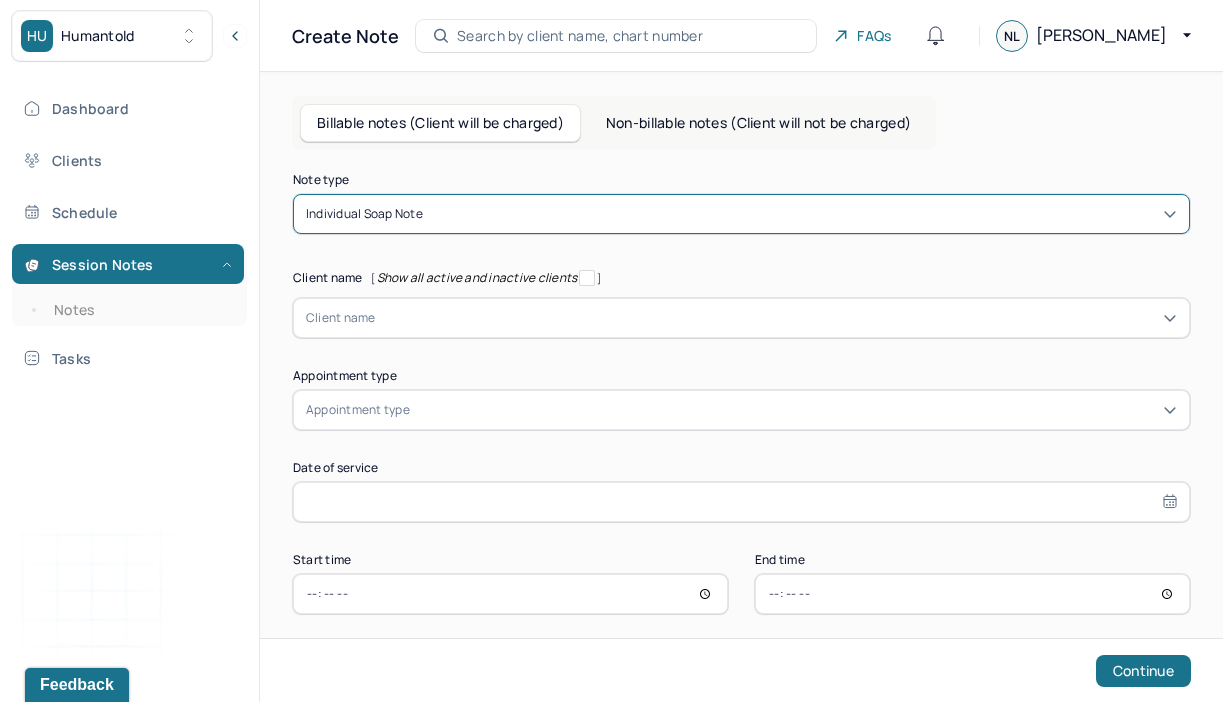 click at bounding box center (776, 318) 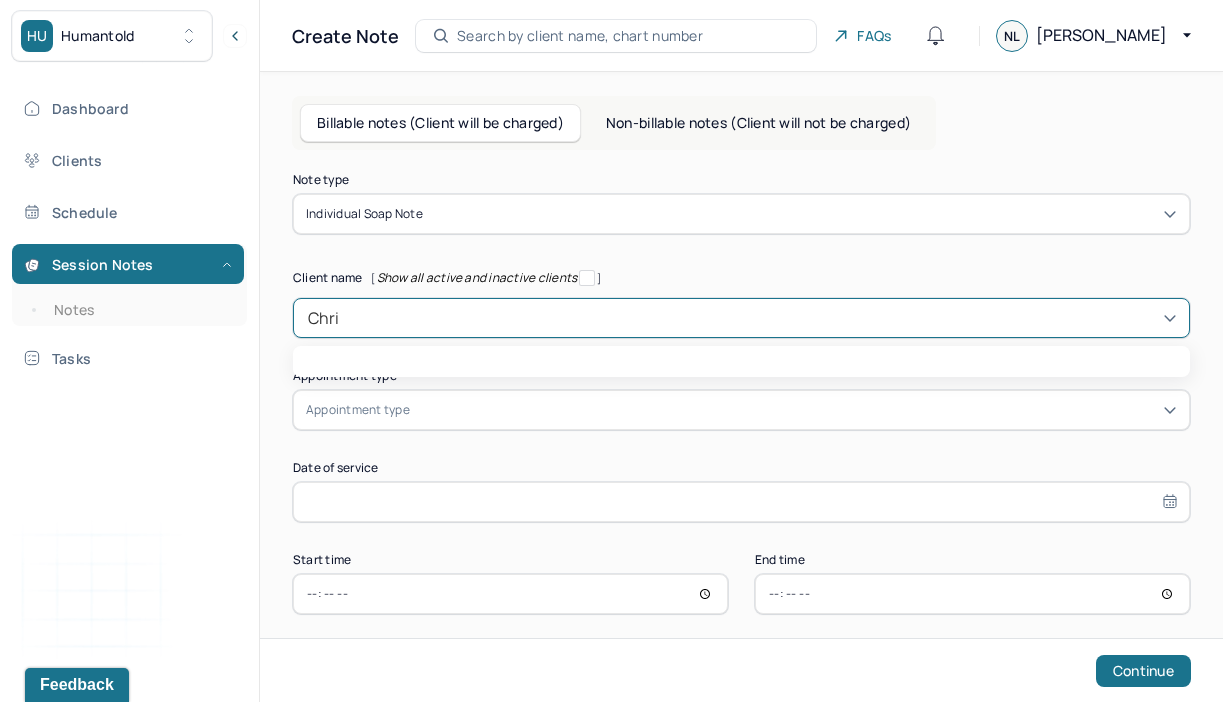 type on "[PERSON_NAME]" 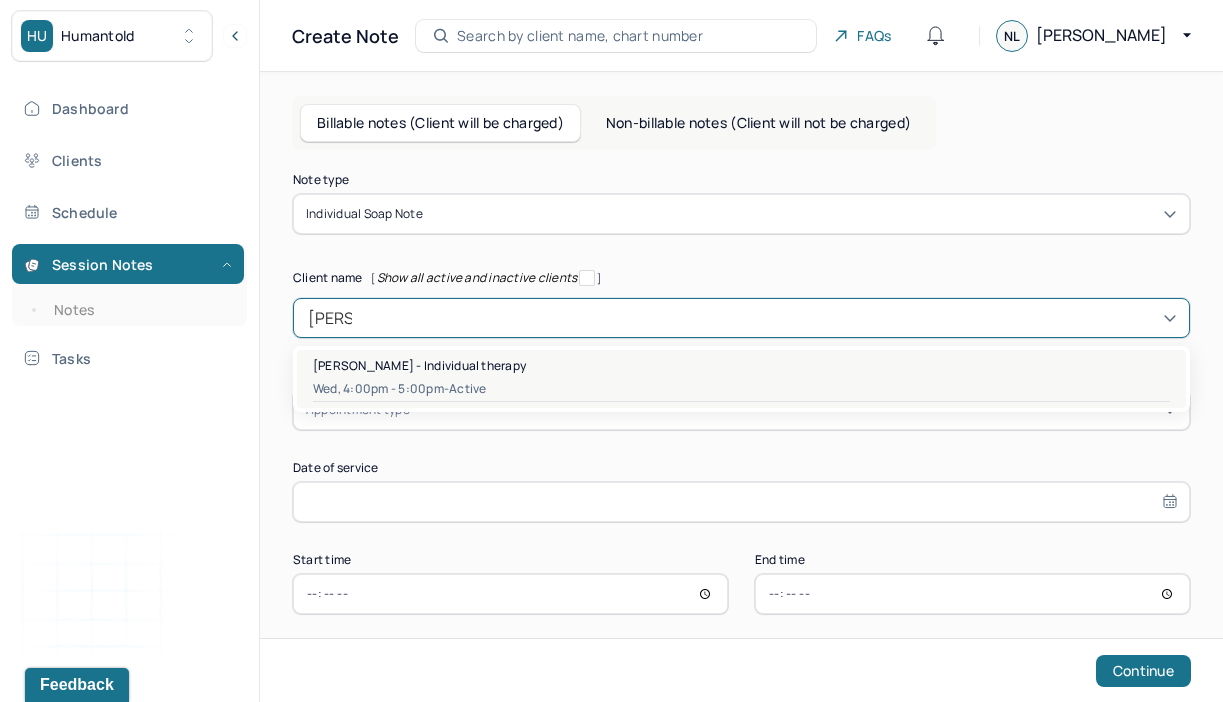 click on "Wed, 4:00pm - 5:00pm  -  active" at bounding box center (741, 389) 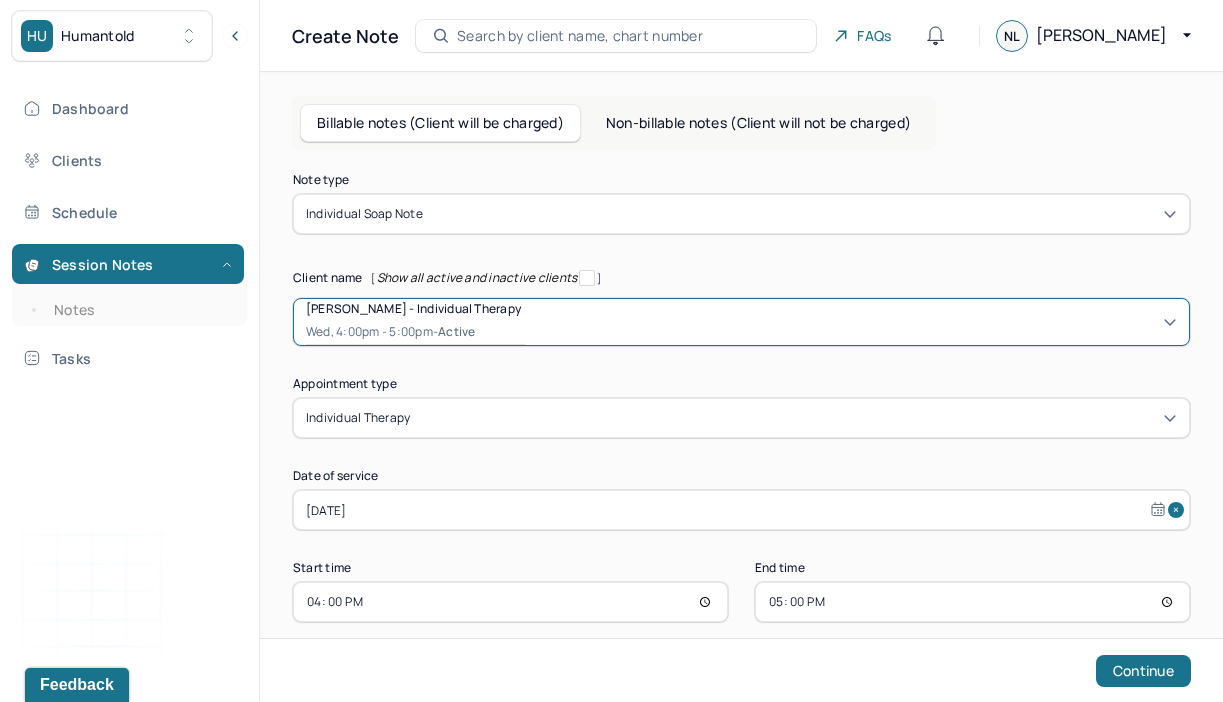 scroll, scrollTop: 25, scrollLeft: 0, axis: vertical 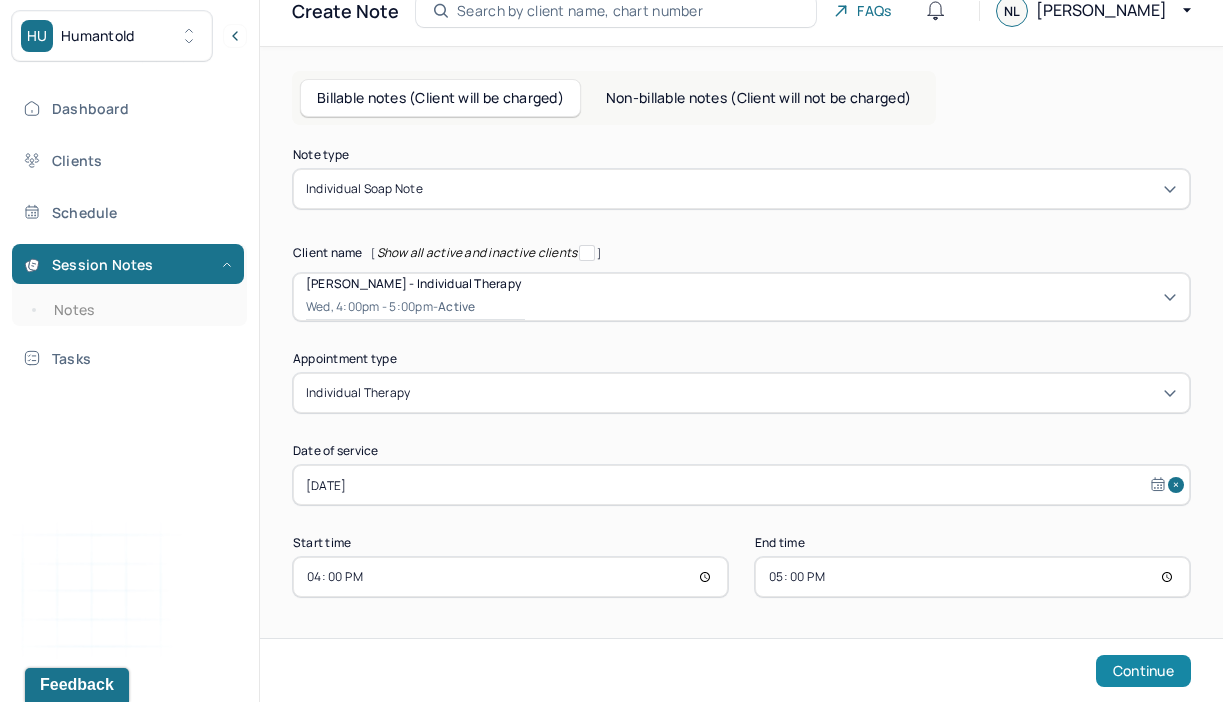 click on "Continue" at bounding box center [1143, 671] 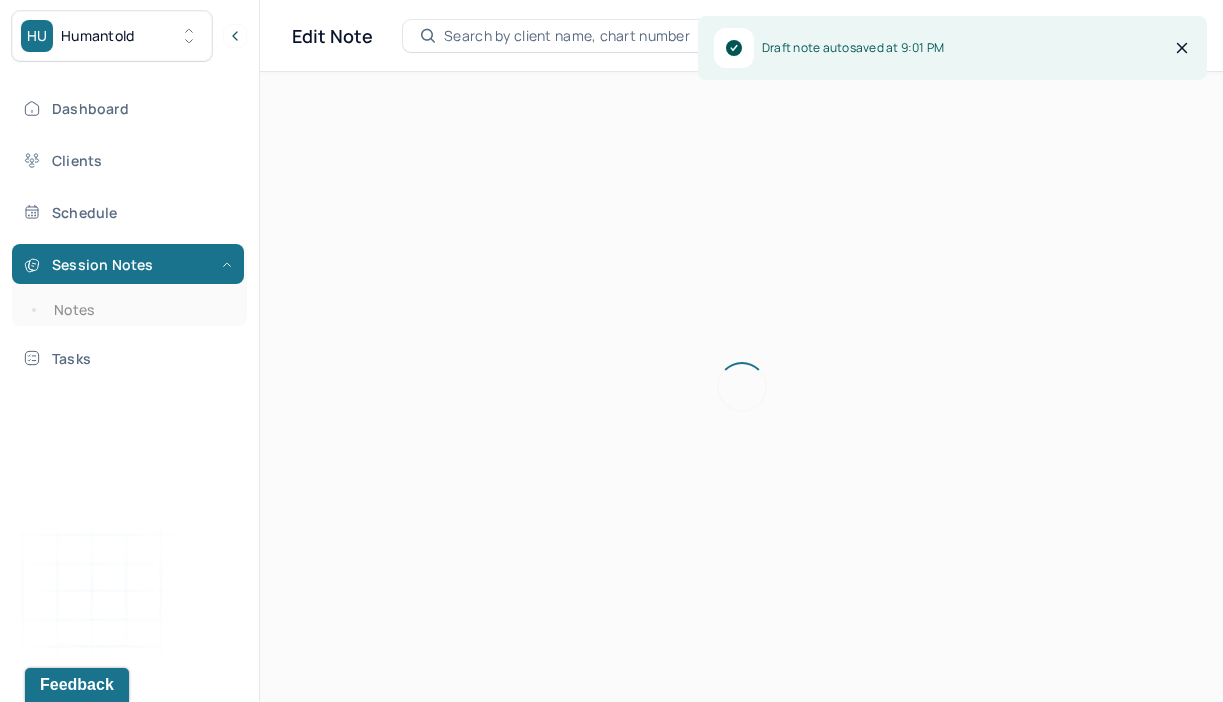 scroll, scrollTop: 0, scrollLeft: 0, axis: both 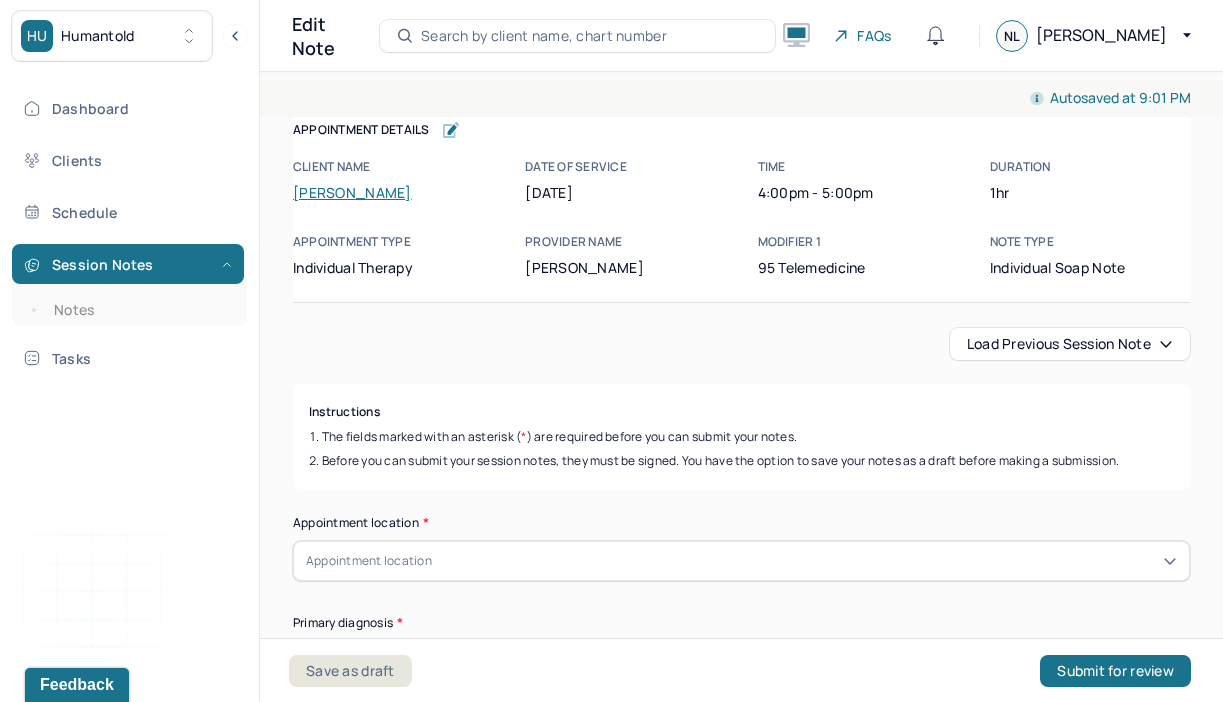 click on "Load previous session note" at bounding box center [1070, 344] 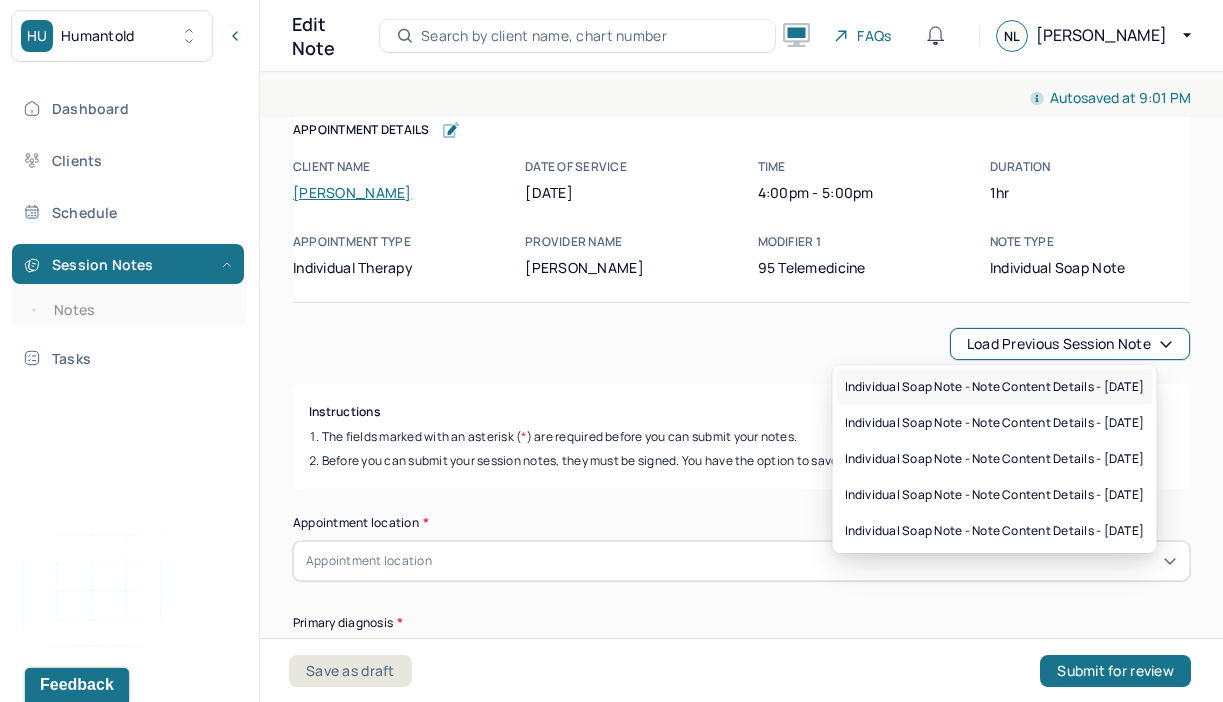 click on "Individual soap note   - Note content Details -   [DATE]" at bounding box center [995, 387] 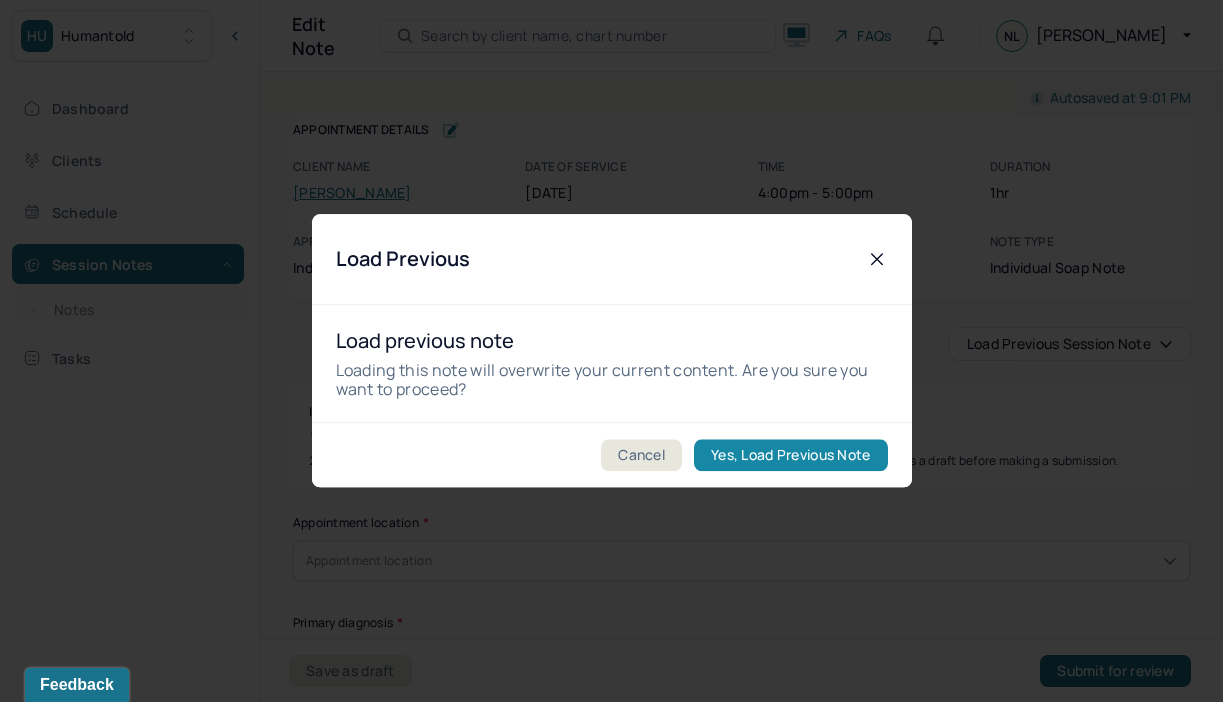click on "Yes, Load Previous Note" at bounding box center [790, 456] 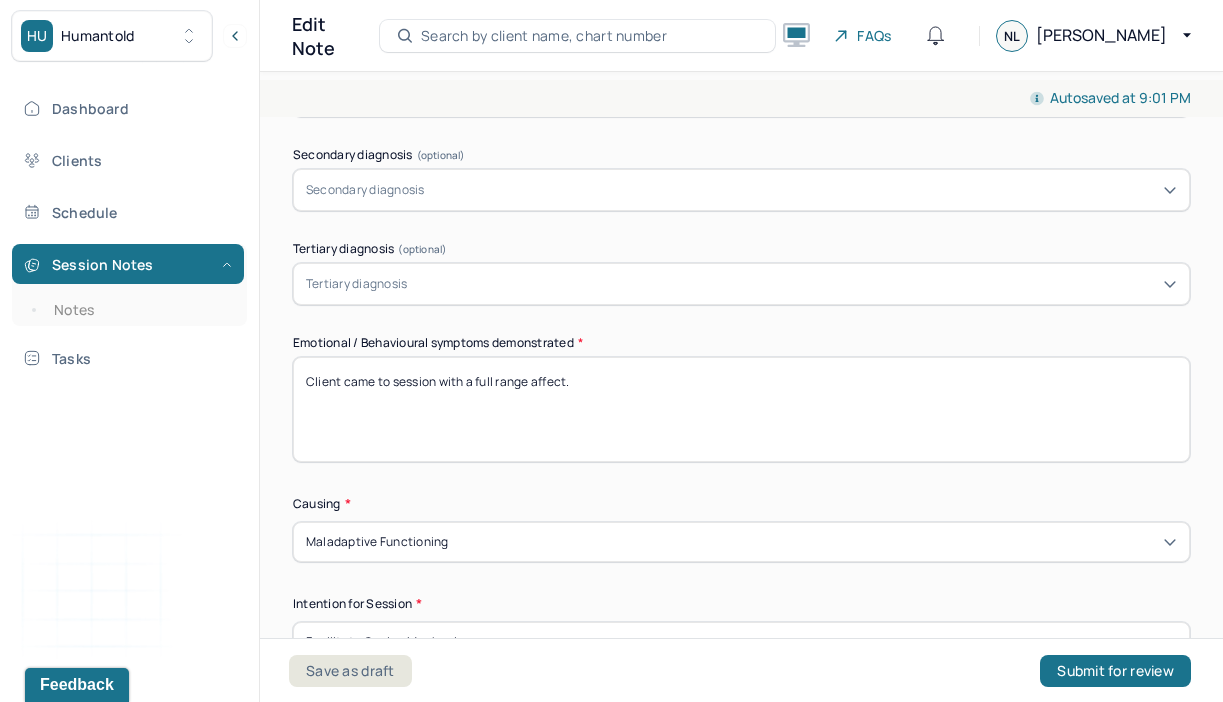scroll, scrollTop: 822, scrollLeft: 0, axis: vertical 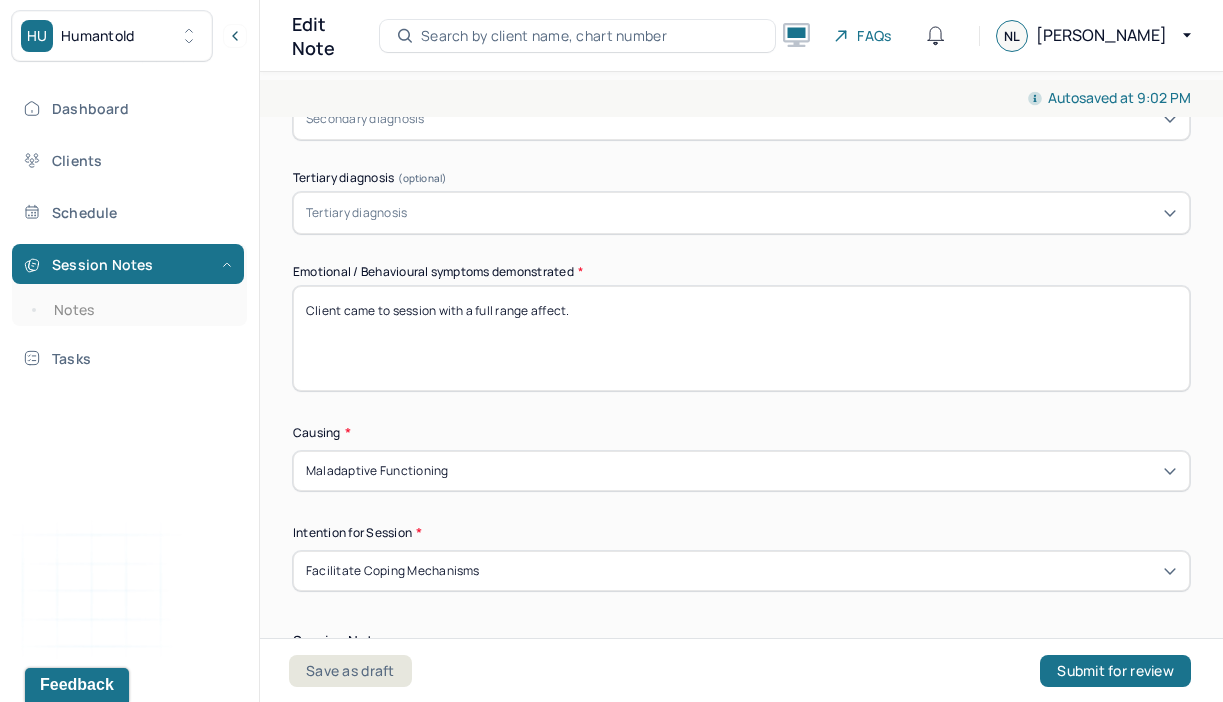 drag, startPoint x: 643, startPoint y: 323, endPoint x: 409, endPoint y: 226, distance: 253.3081 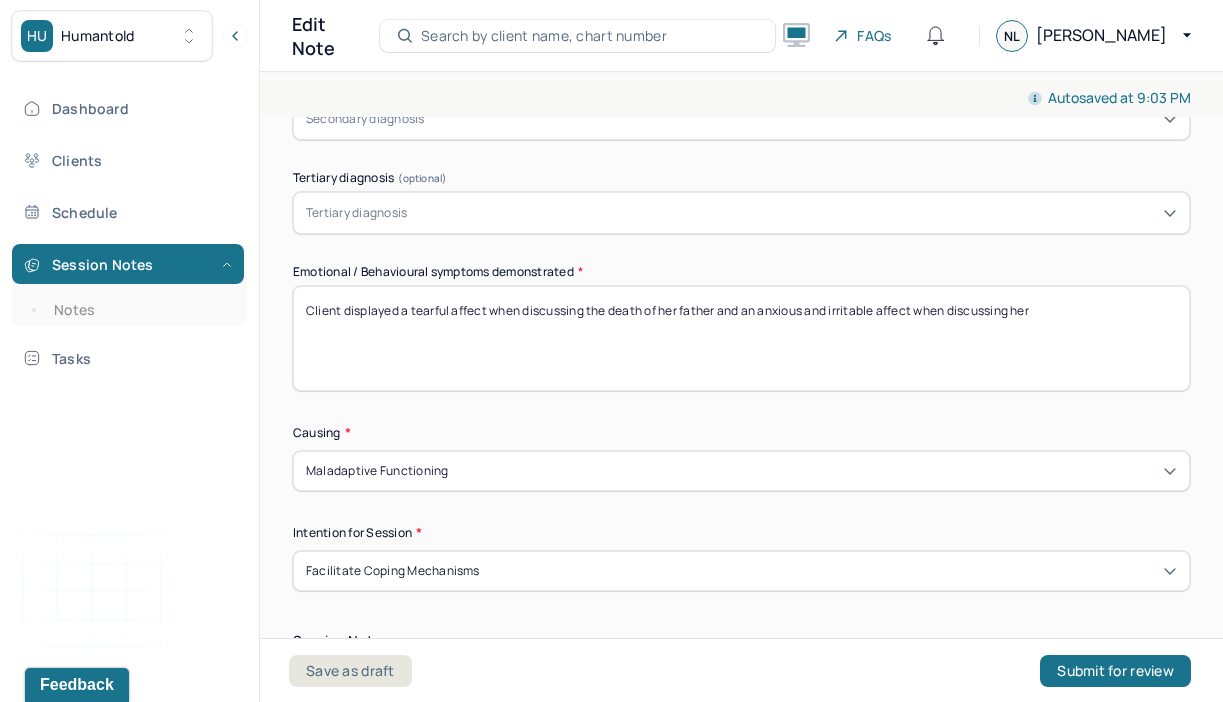 click on "Client displayed a tearful affect when discussing the death of her father and an anxious and irritbale affect when discussing her" at bounding box center [741, 338] 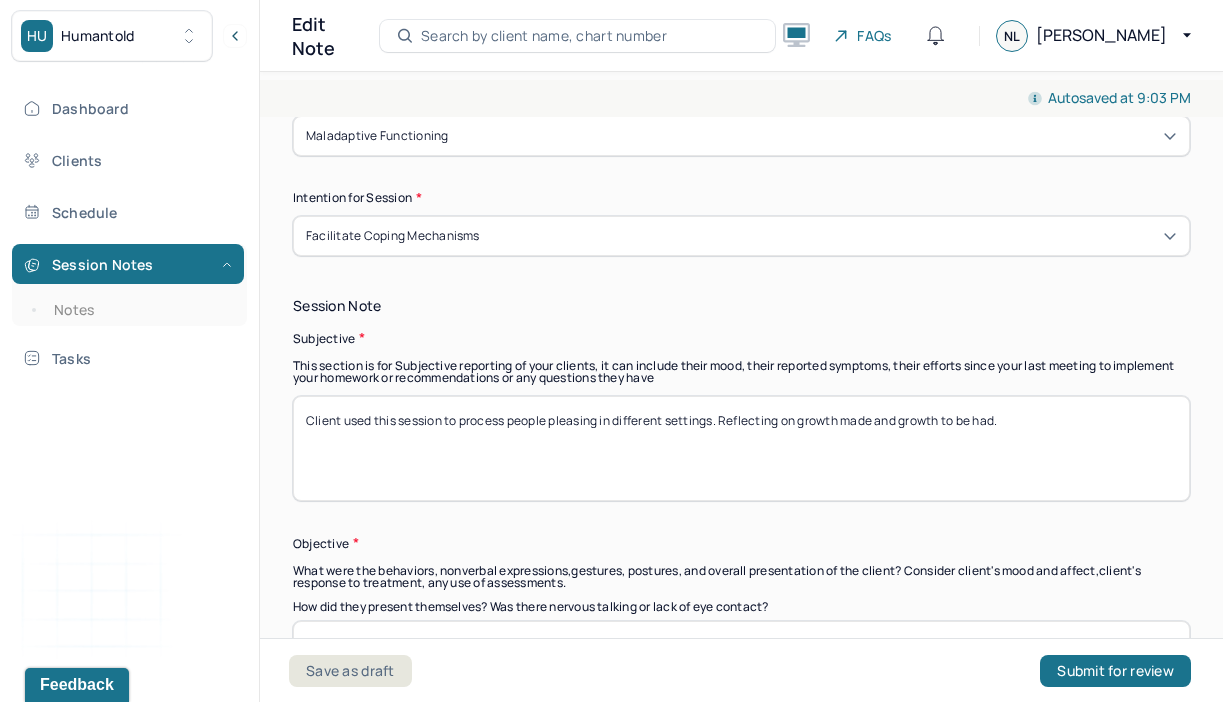 scroll, scrollTop: 1272, scrollLeft: 0, axis: vertical 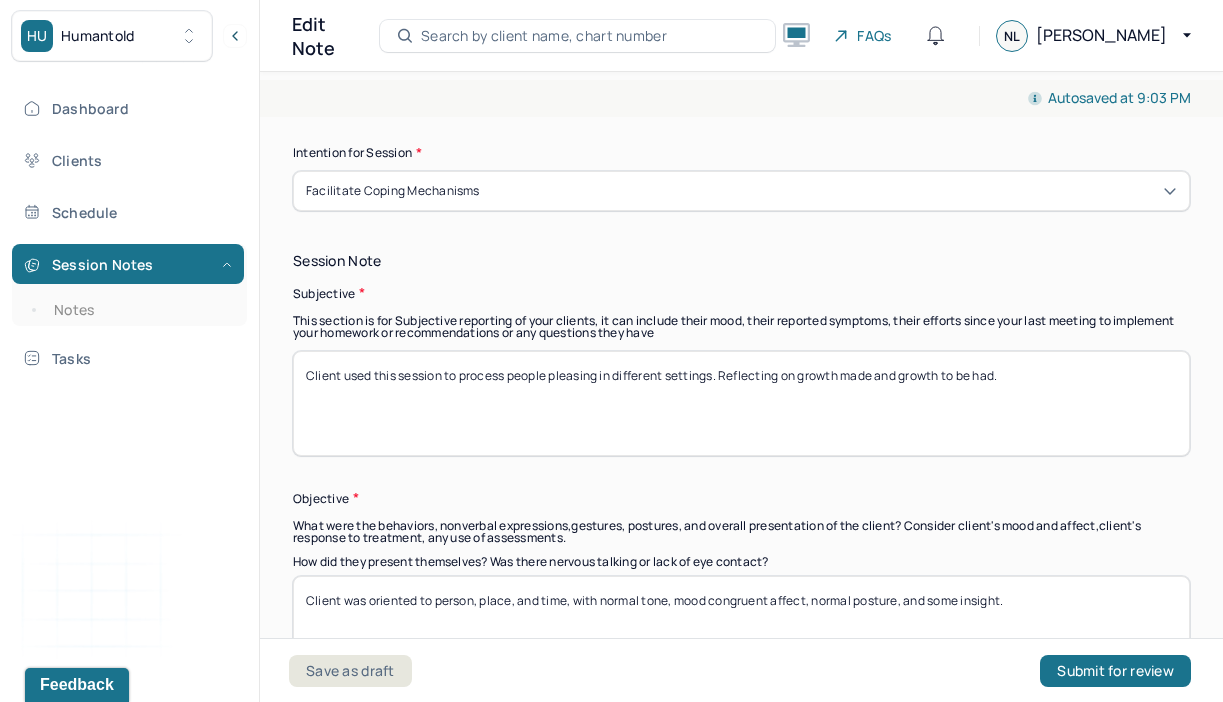 type on "Client displayed a tearful affect when discussing the death of her father and an anxious and irritable affect when discussing her need to people please." 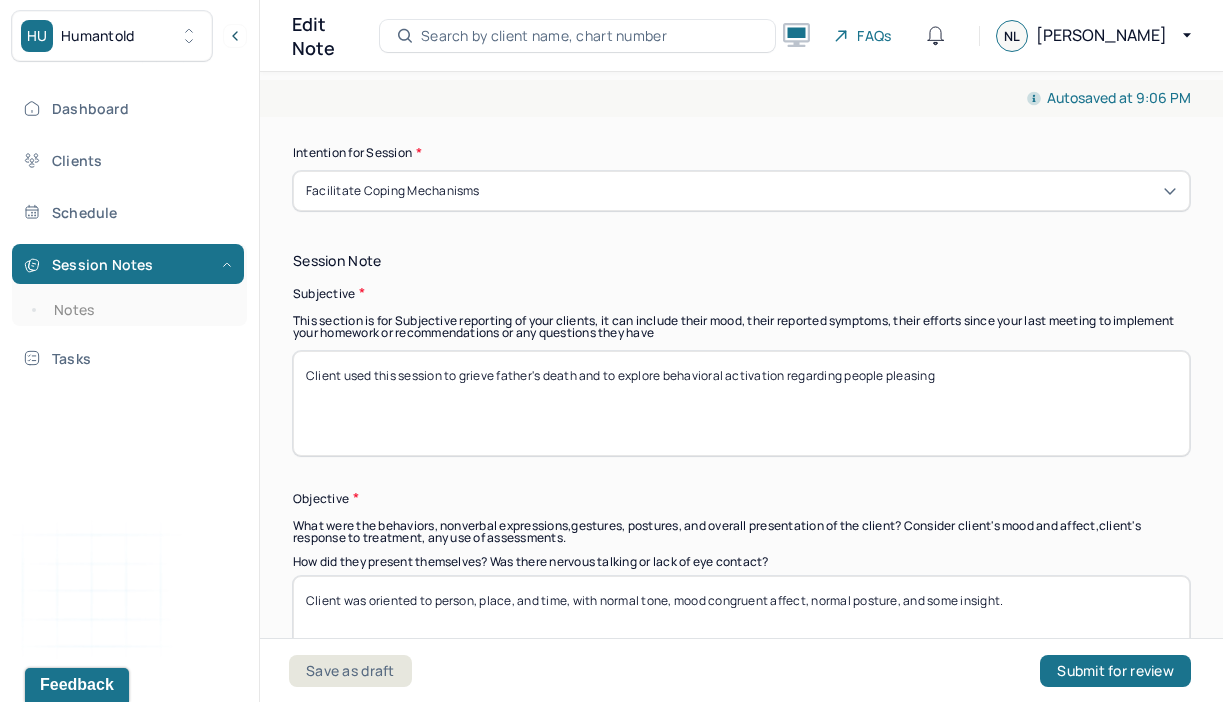 type on "Client used this session to grieve father's death and to explore behavioral activation regarding people pleasing" 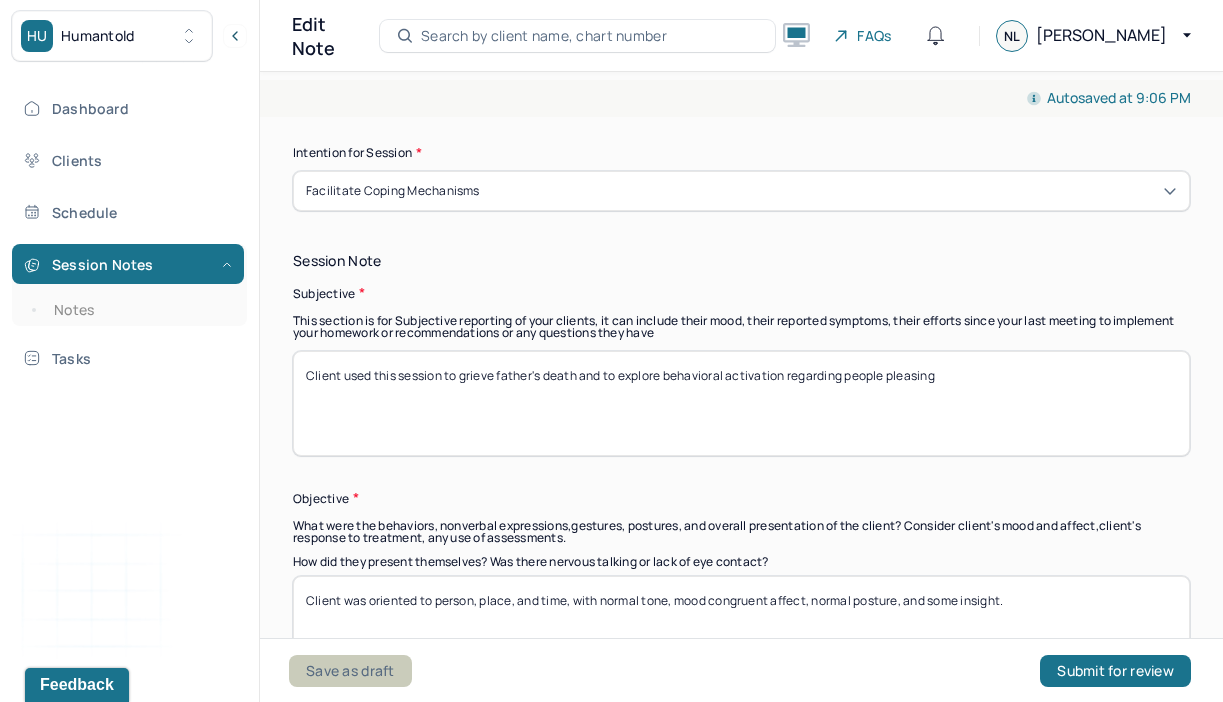click on "Save as draft" at bounding box center [350, 671] 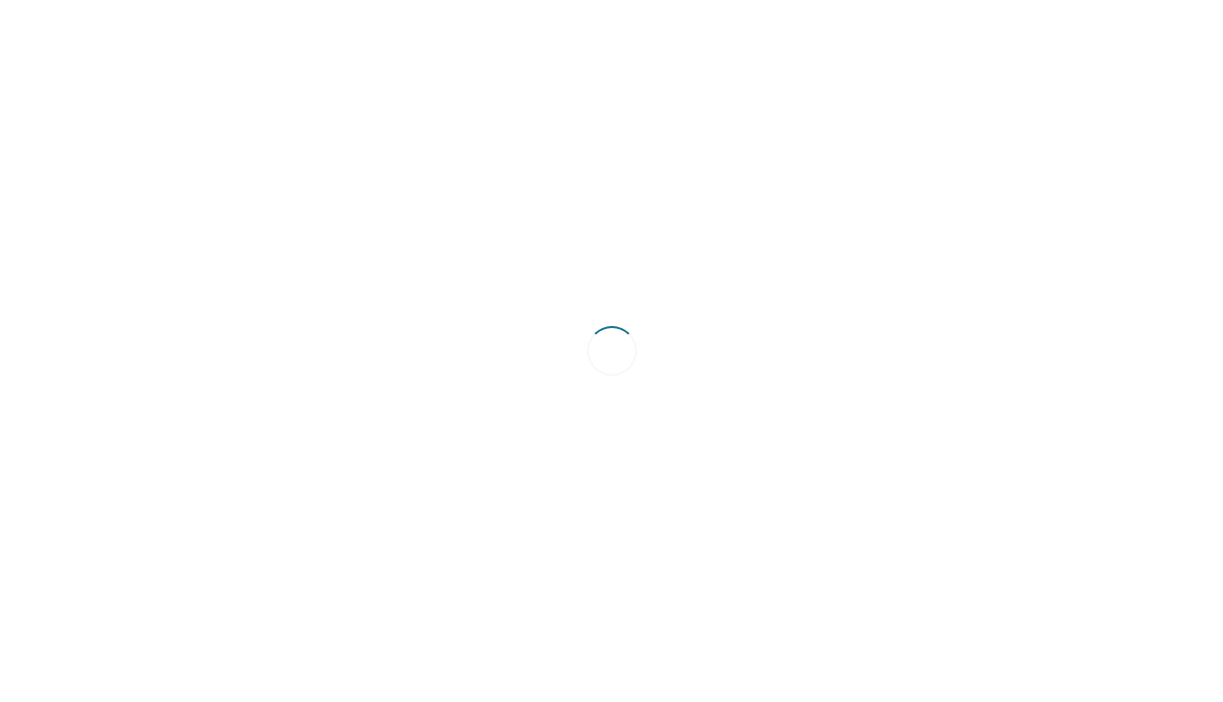 scroll, scrollTop: 0, scrollLeft: 0, axis: both 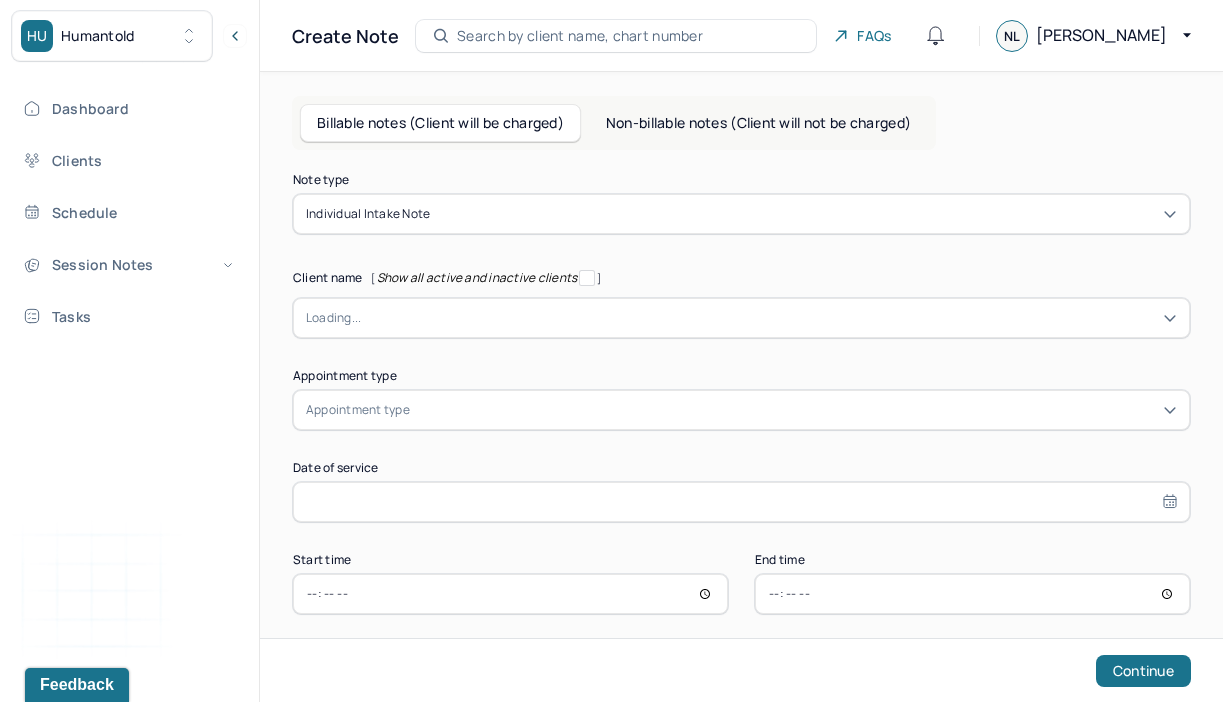 click on "Search by client name, chart number" at bounding box center (616, 36) 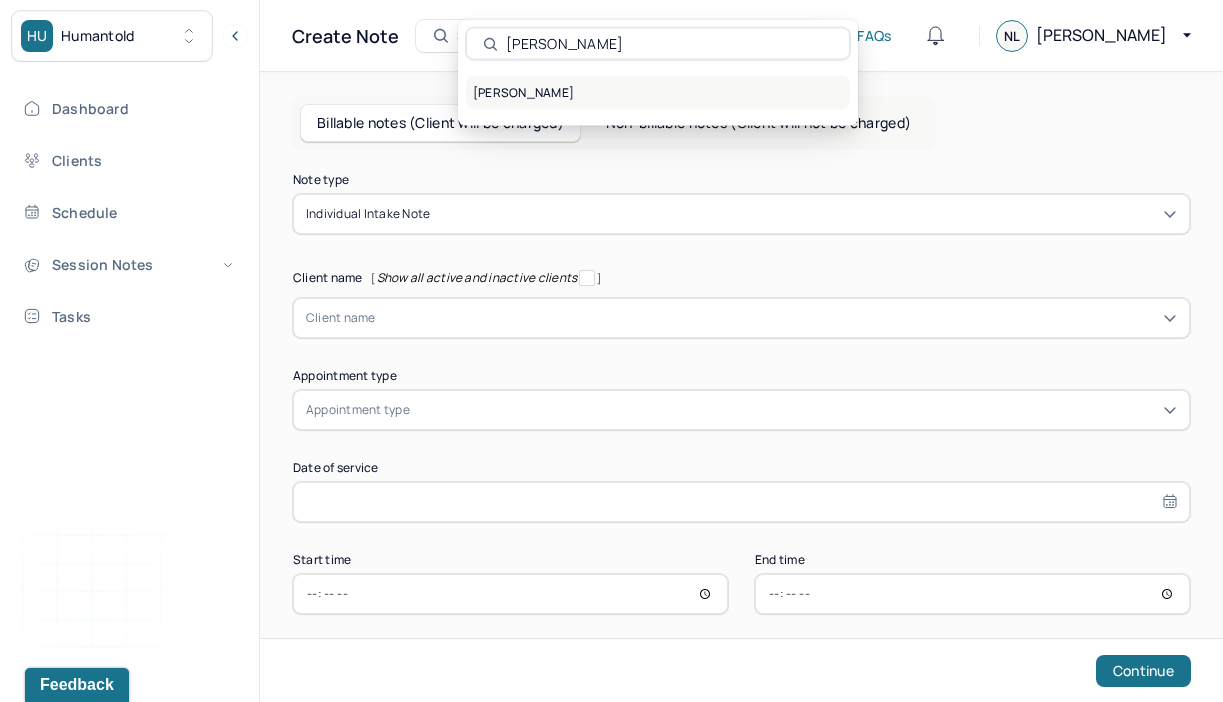 type on "sam" 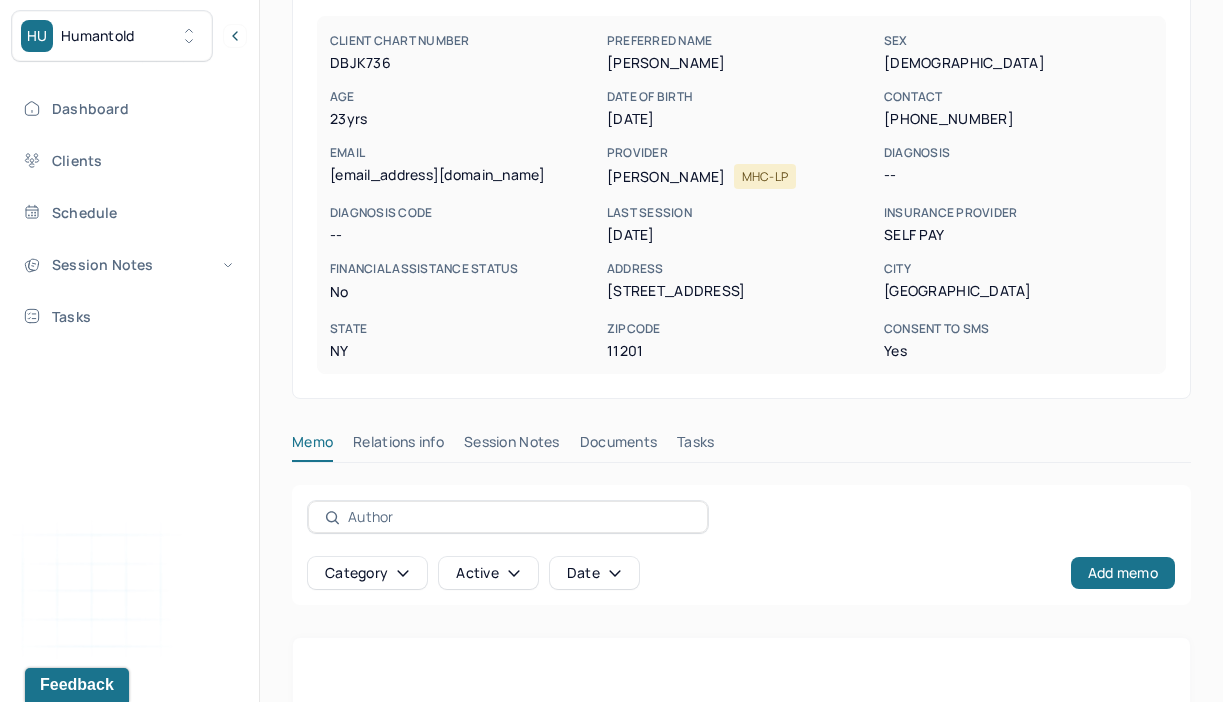 scroll, scrollTop: 244, scrollLeft: 0, axis: vertical 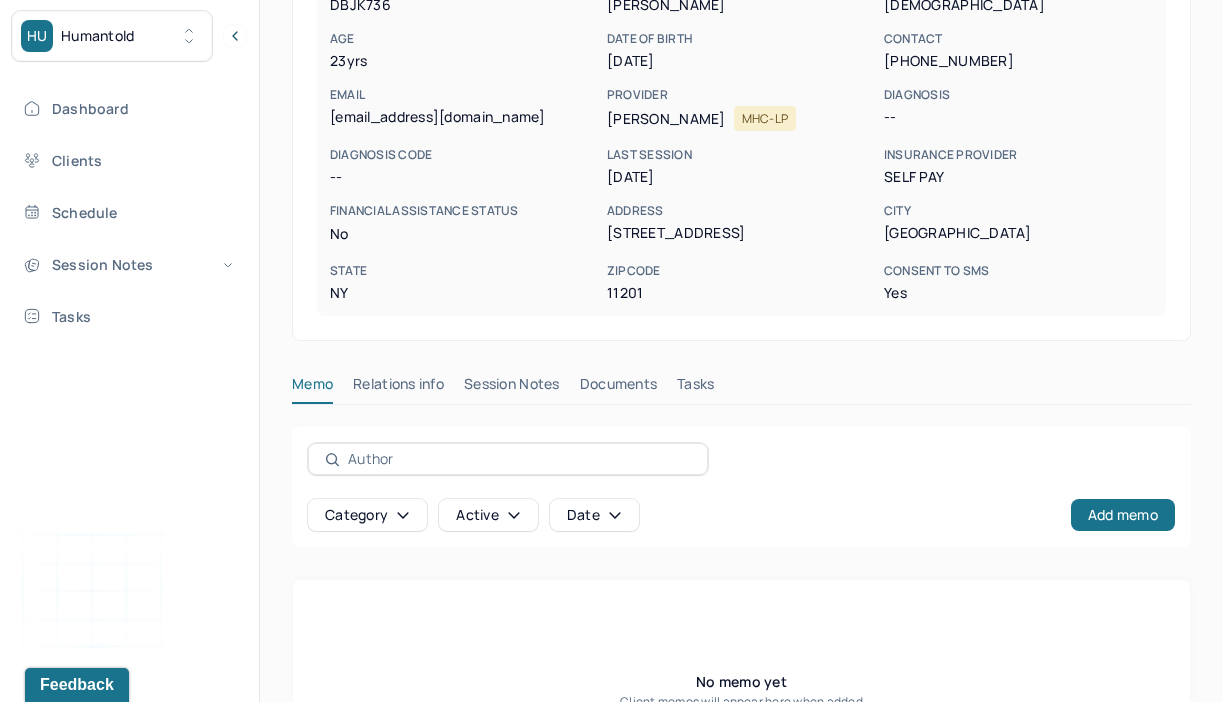 click on "Session Notes" at bounding box center [512, 388] 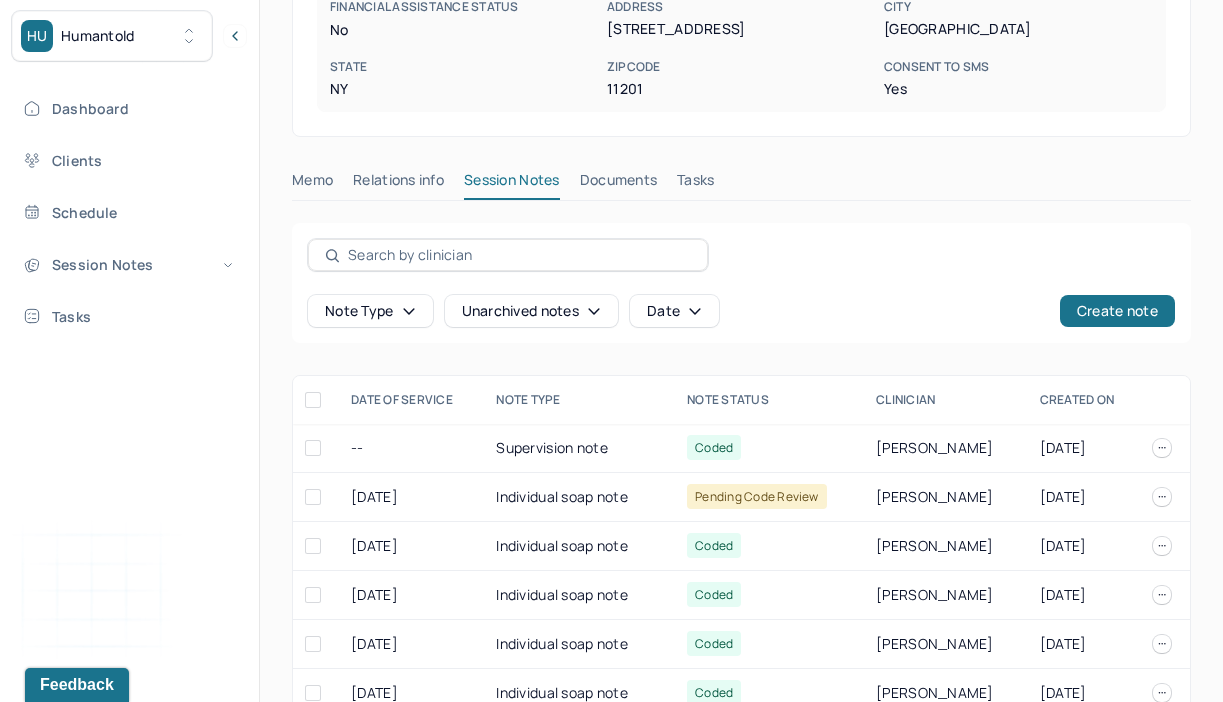 scroll, scrollTop: 668, scrollLeft: 0, axis: vertical 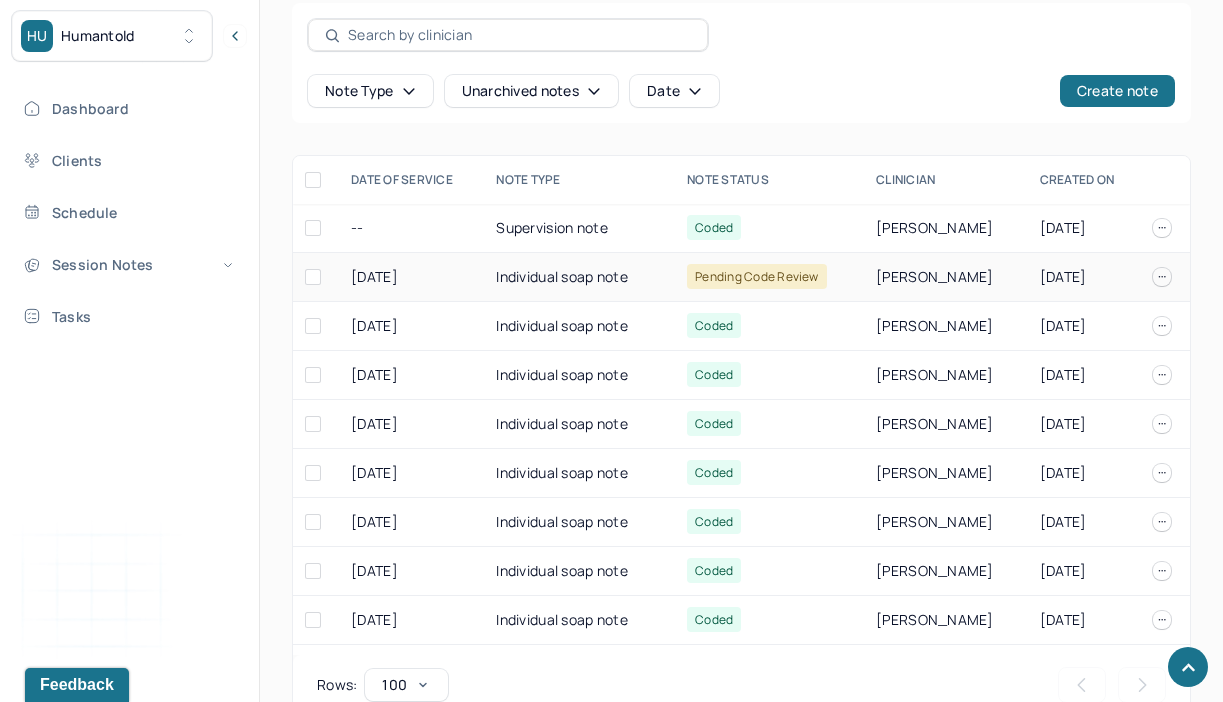 click on "Individual soap note" at bounding box center [579, 277] 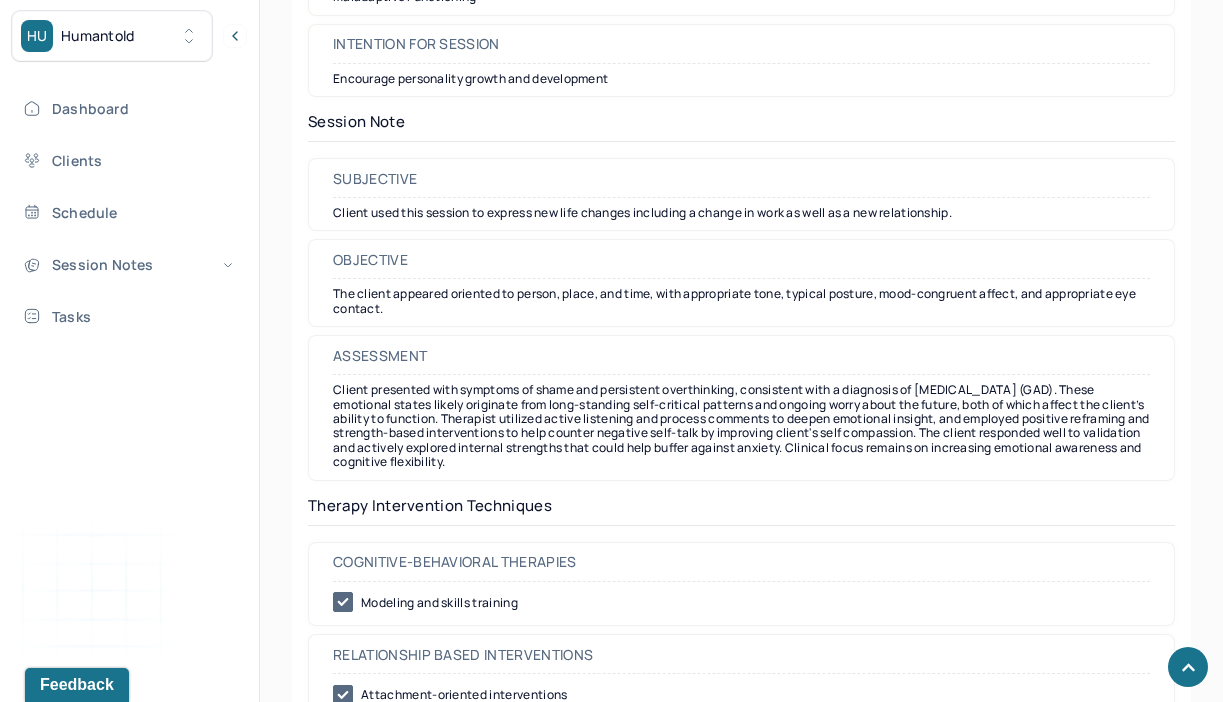 scroll, scrollTop: 1718, scrollLeft: 0, axis: vertical 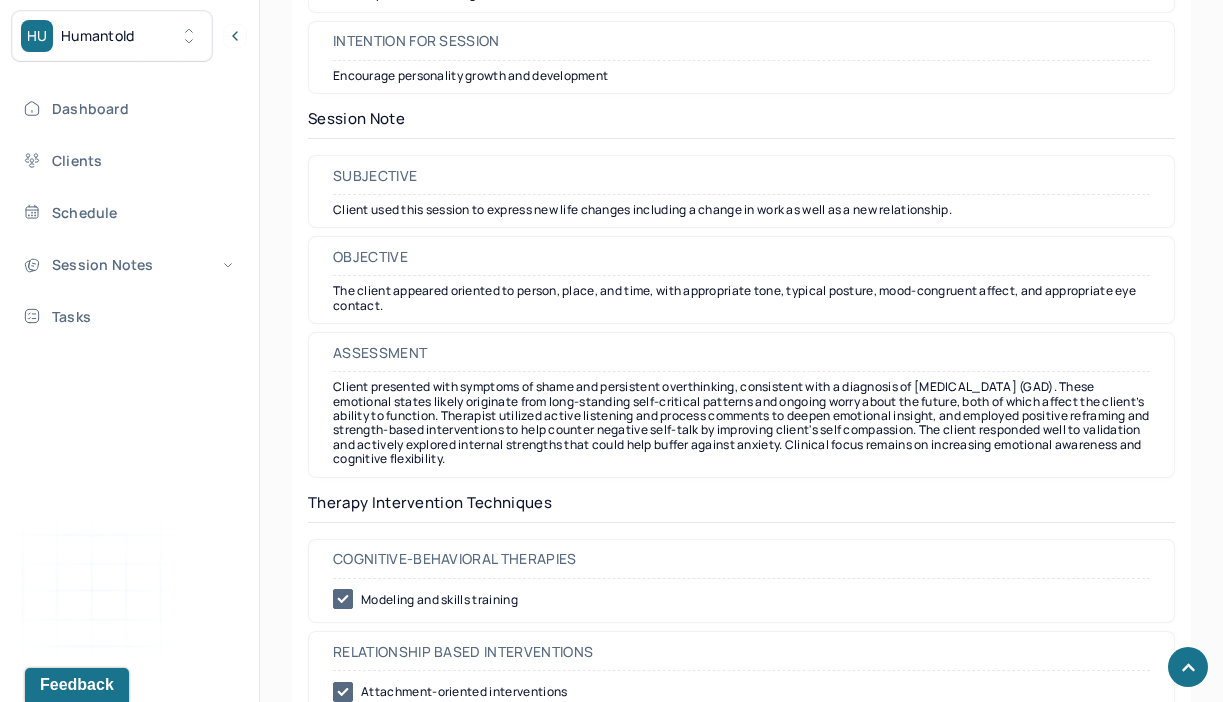 drag, startPoint x: 336, startPoint y: 387, endPoint x: 556, endPoint y: 472, distance: 235.84953 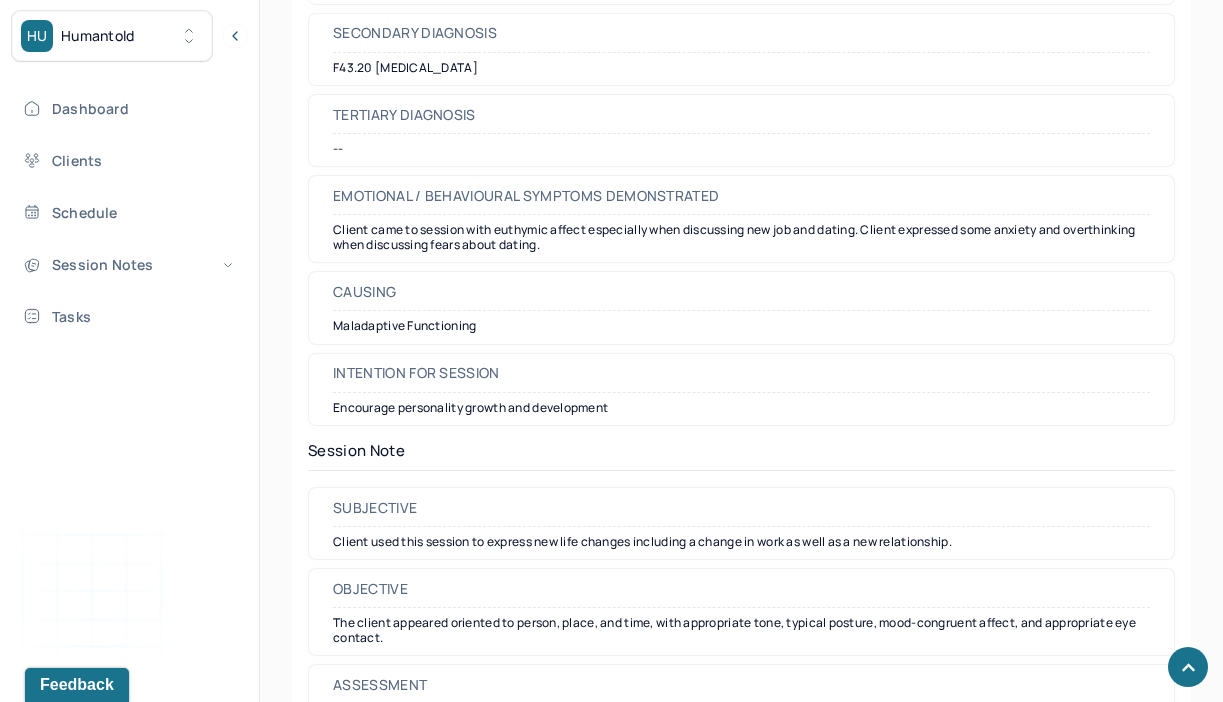 scroll, scrollTop: 1379, scrollLeft: 0, axis: vertical 